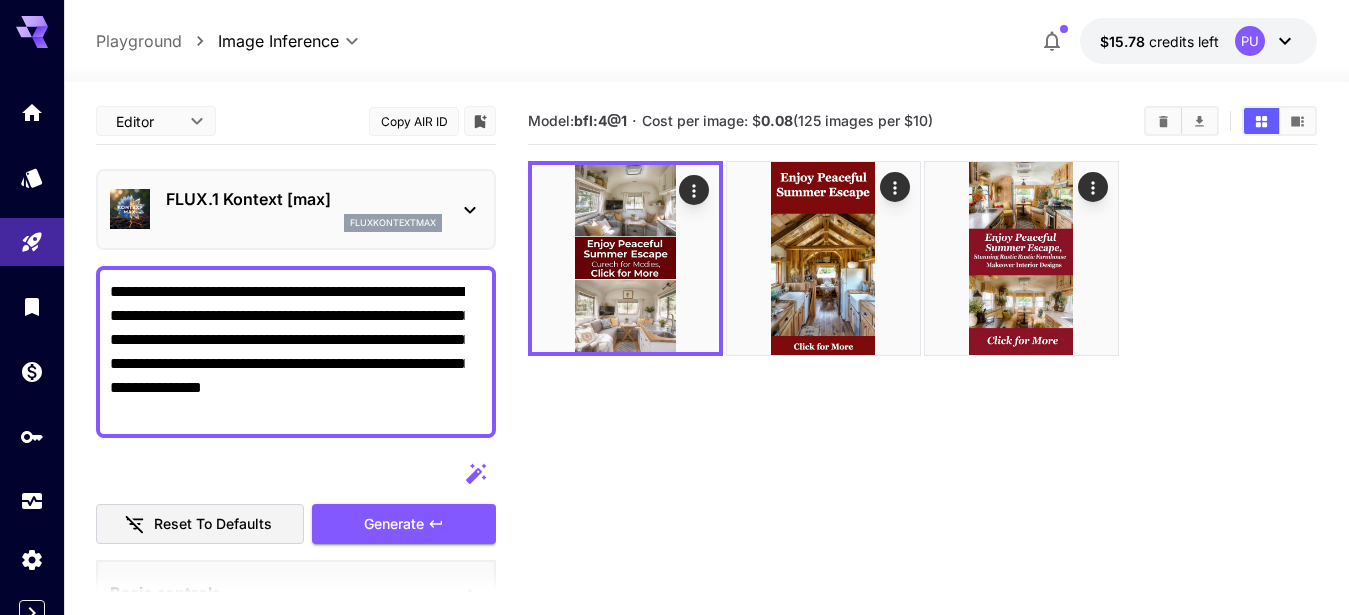 scroll, scrollTop: 0, scrollLeft: 0, axis: both 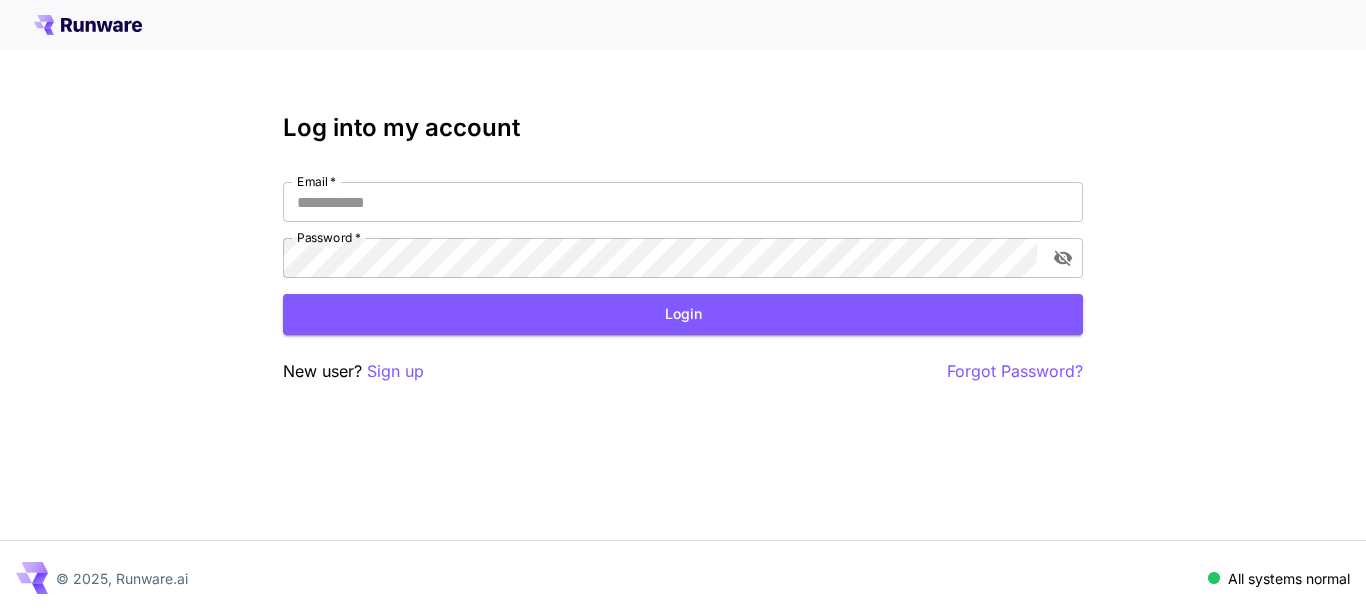 type on "**********" 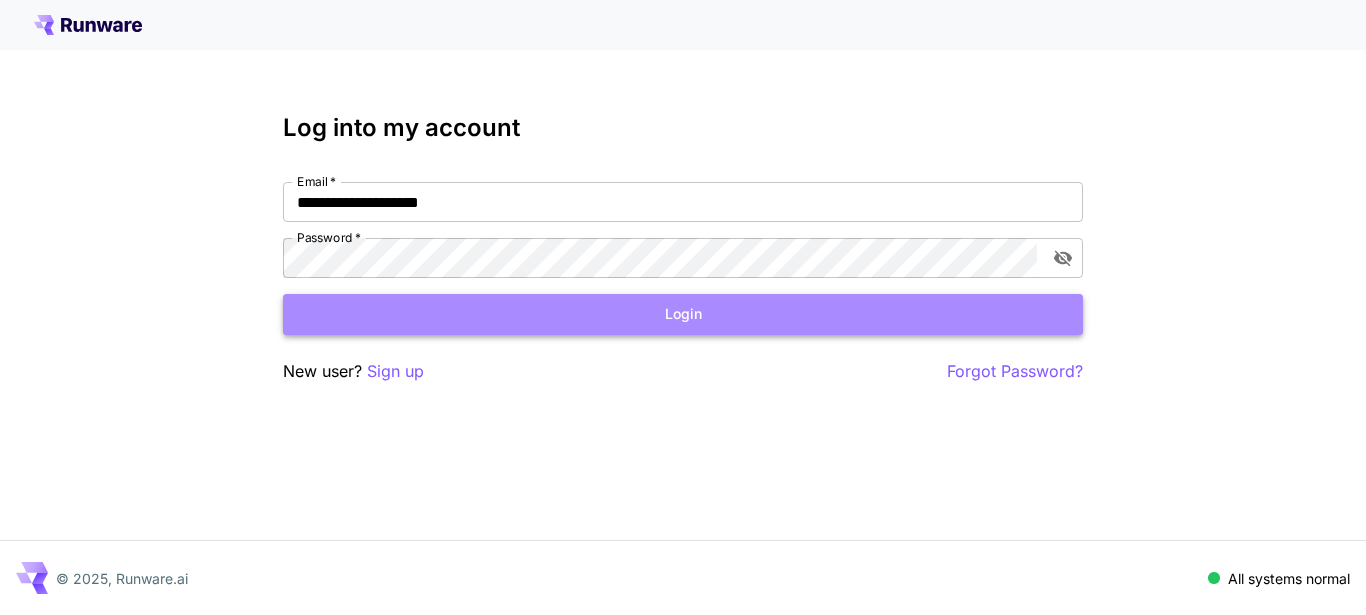 click on "Login" at bounding box center (683, 314) 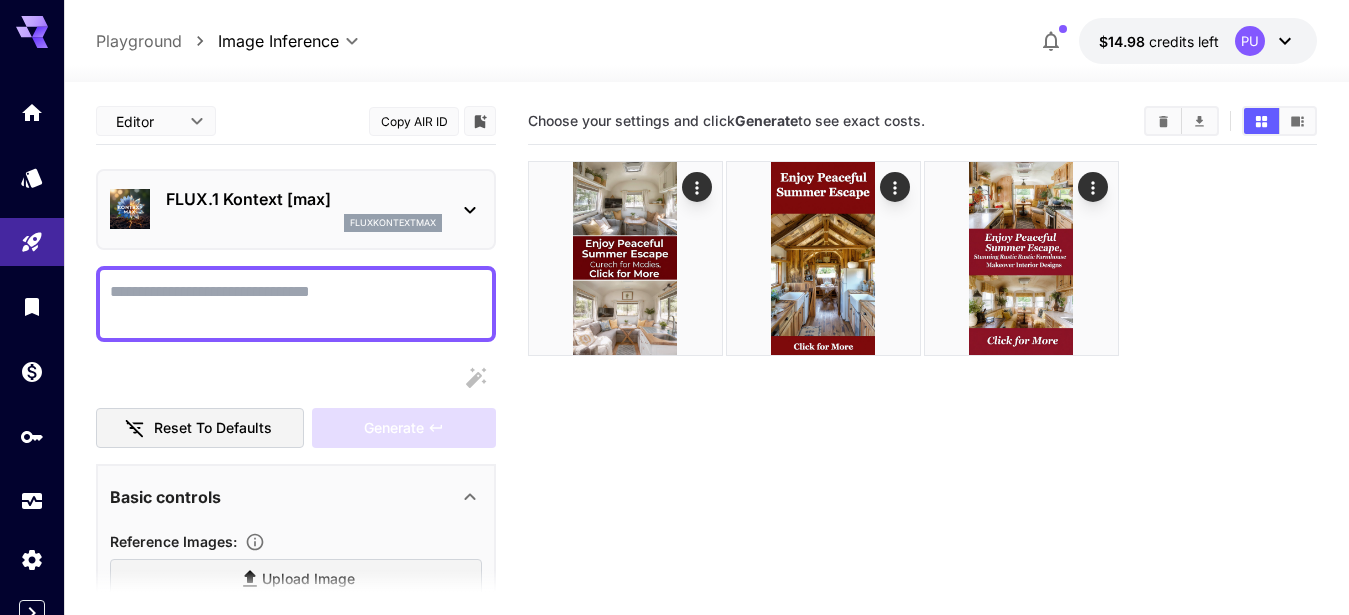 paste on "**********" 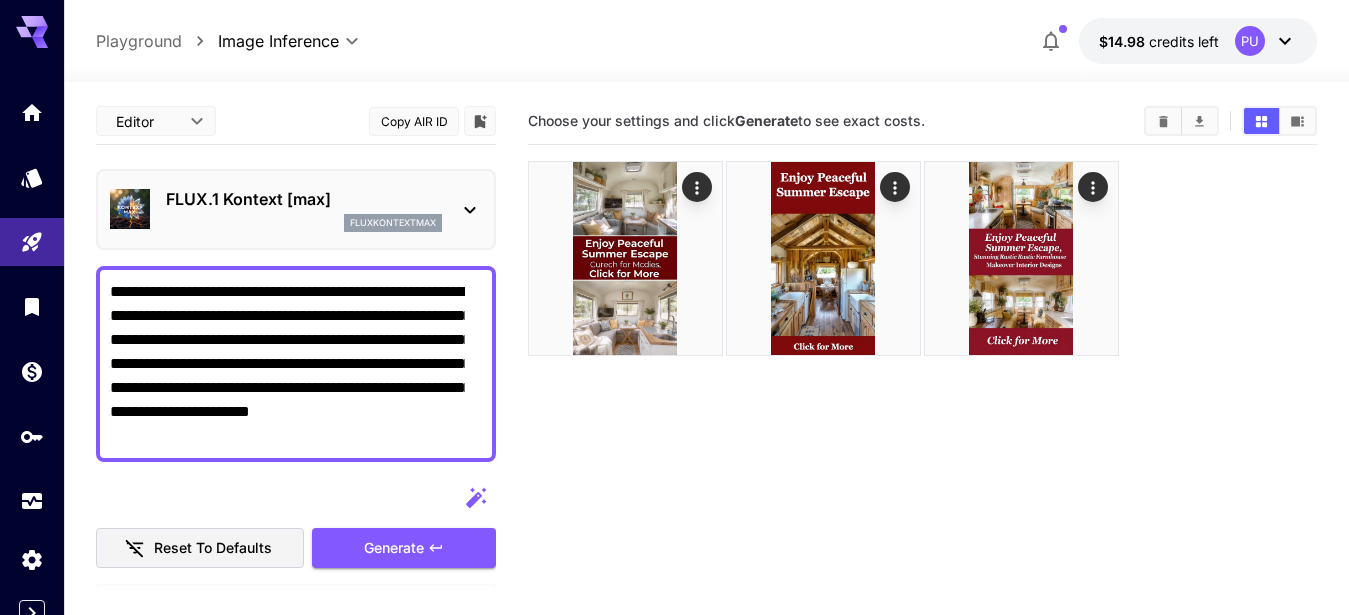 type on "**********" 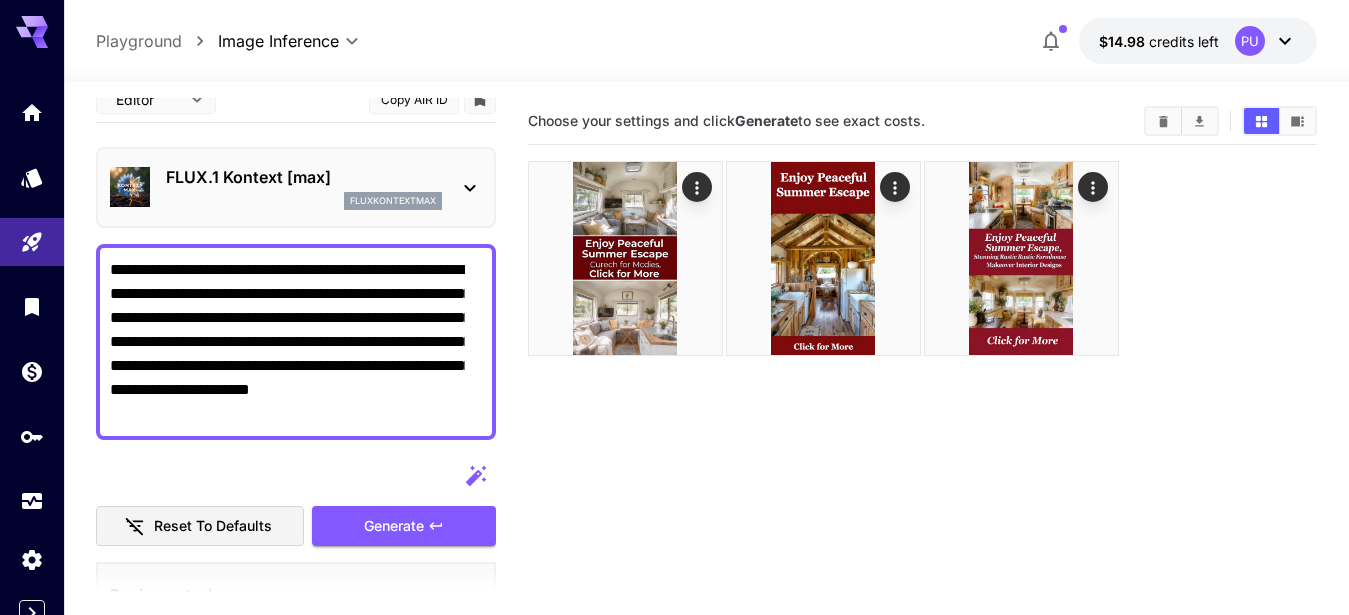 scroll, scrollTop: 0, scrollLeft: 0, axis: both 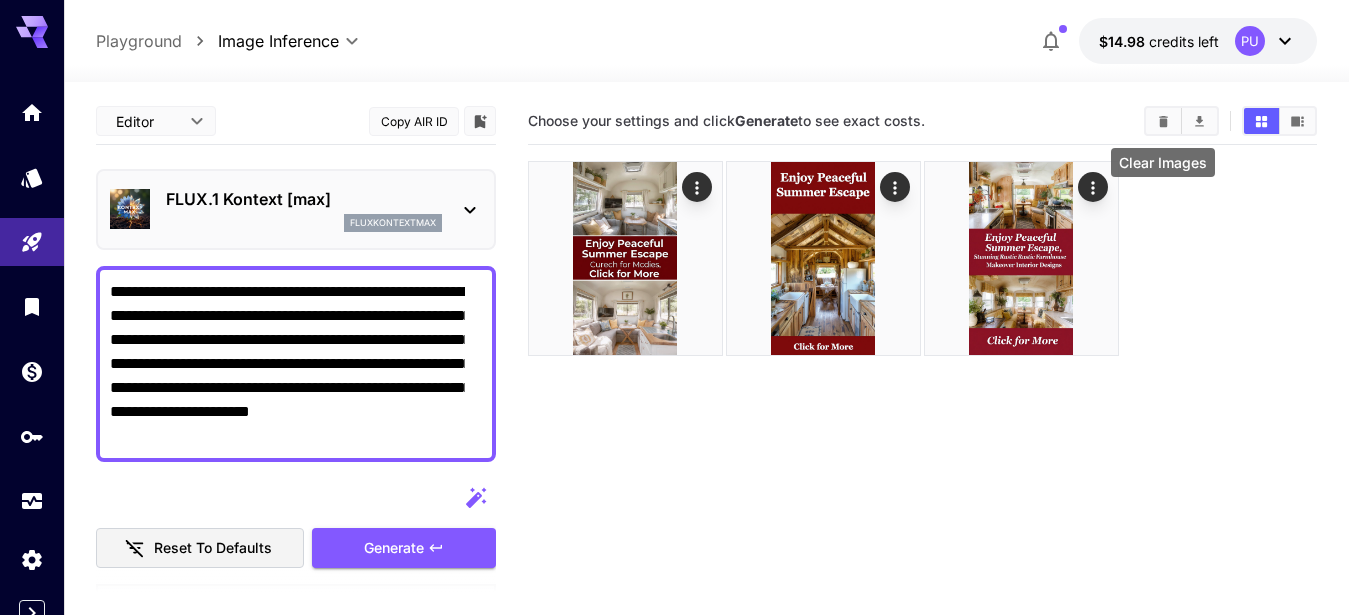 click 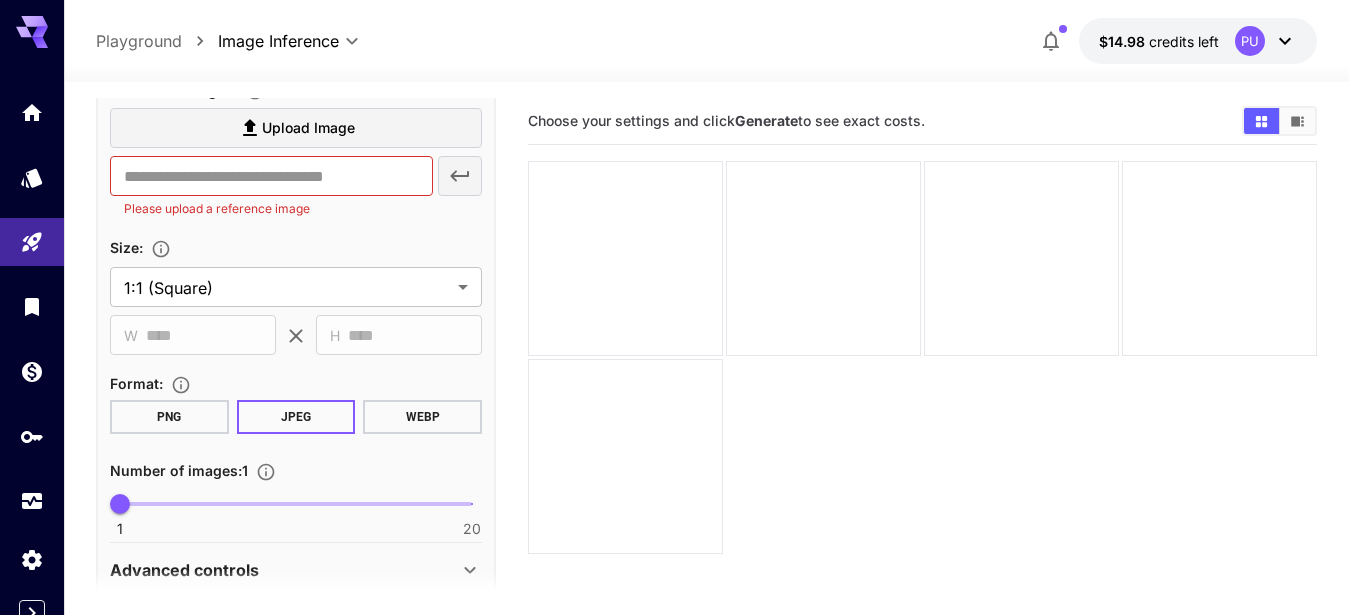 scroll, scrollTop: 629, scrollLeft: 0, axis: vertical 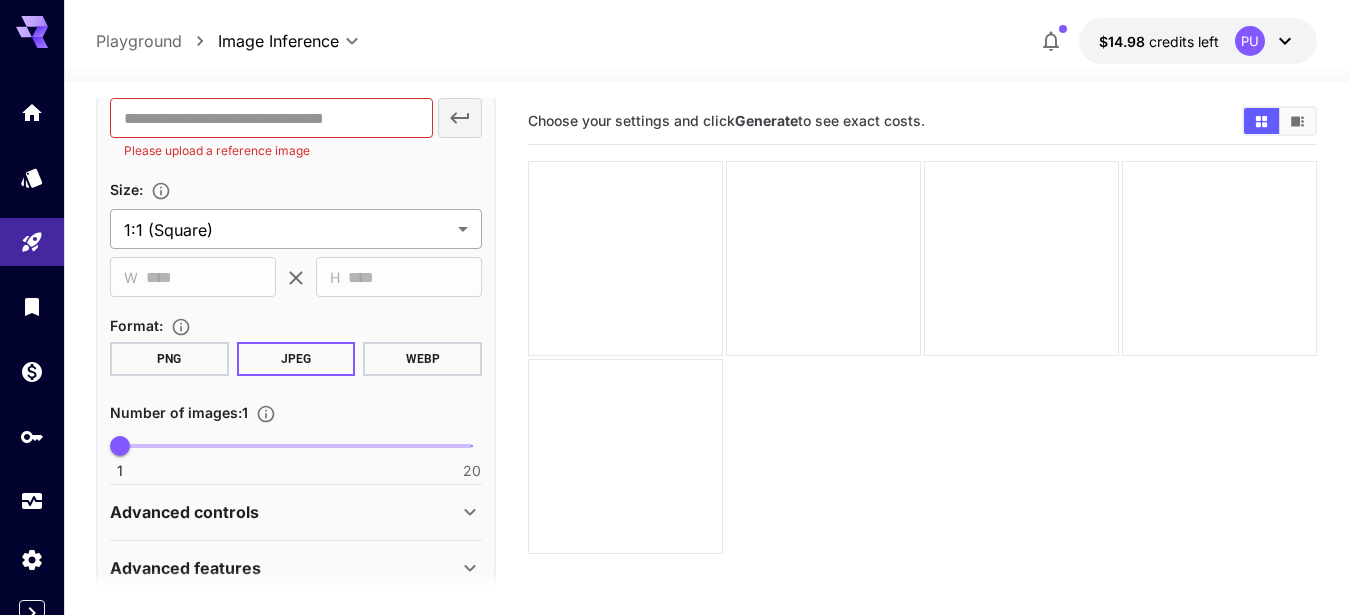 click on "**********" at bounding box center [674, 386] 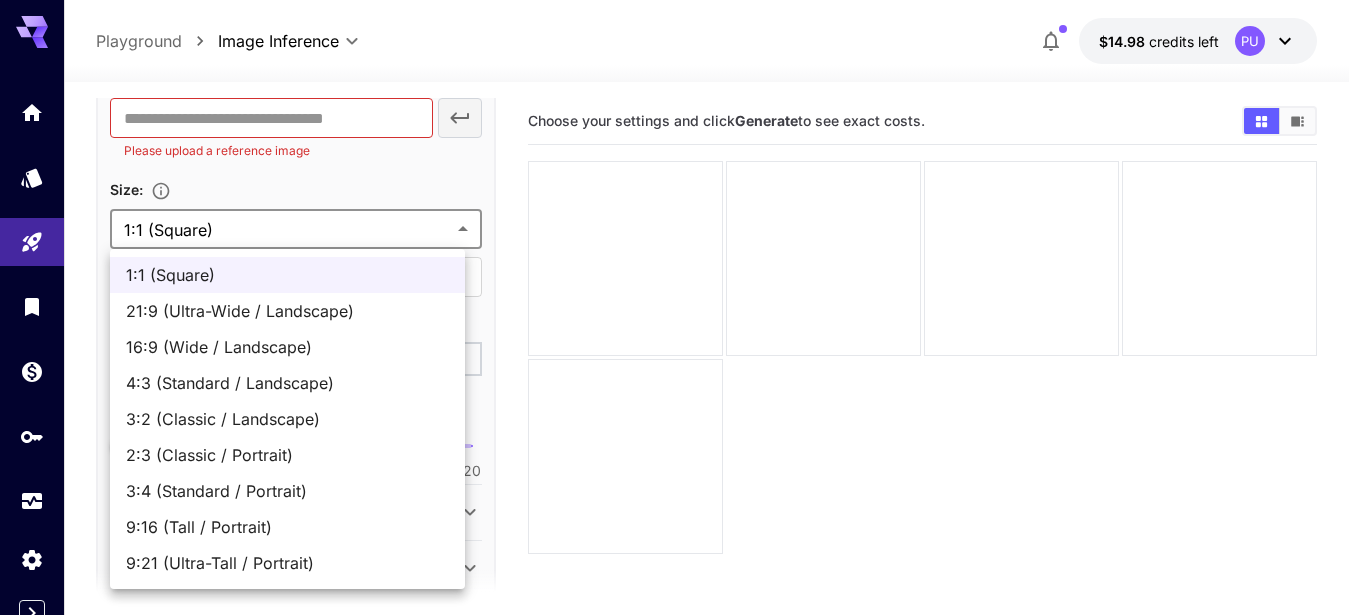click on "9:16 (Tall / Portrait)" at bounding box center (287, 527) 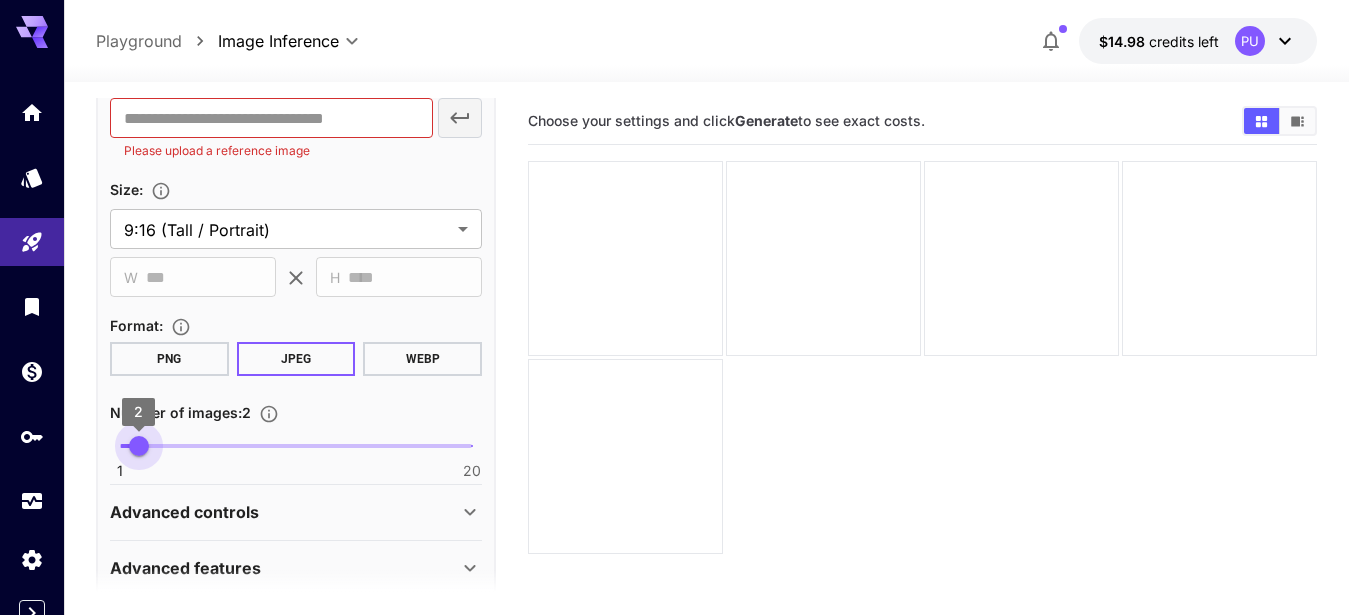click on "2" at bounding box center (139, 446) 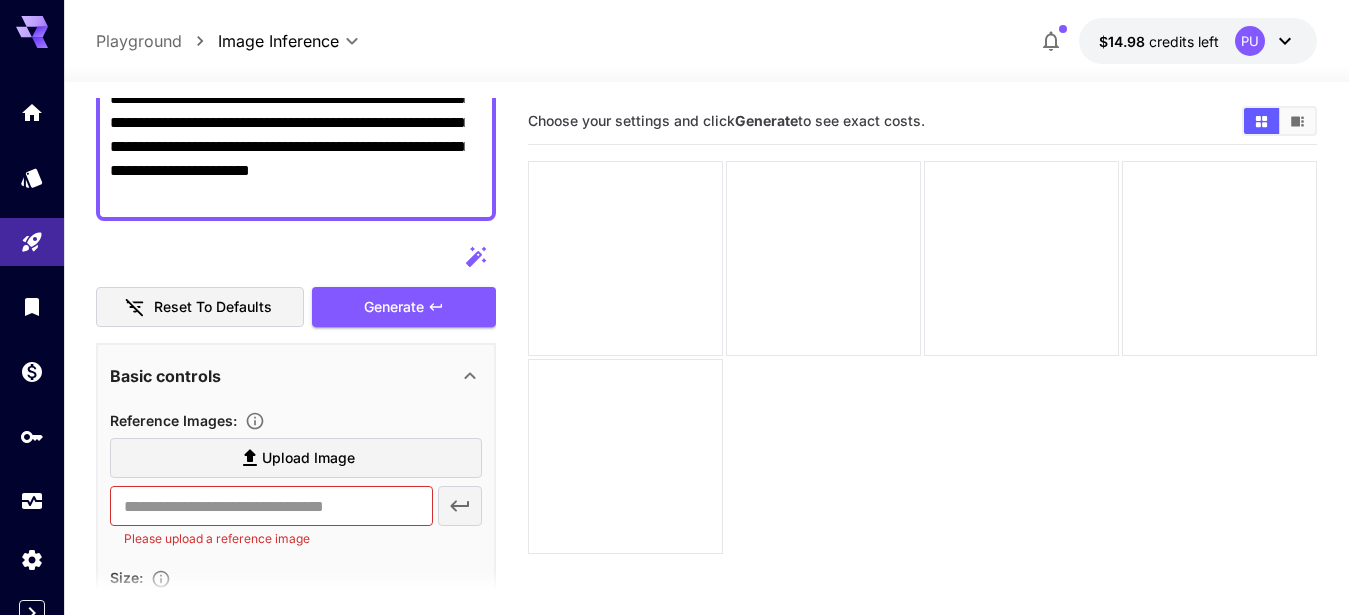 scroll, scrollTop: 275, scrollLeft: 0, axis: vertical 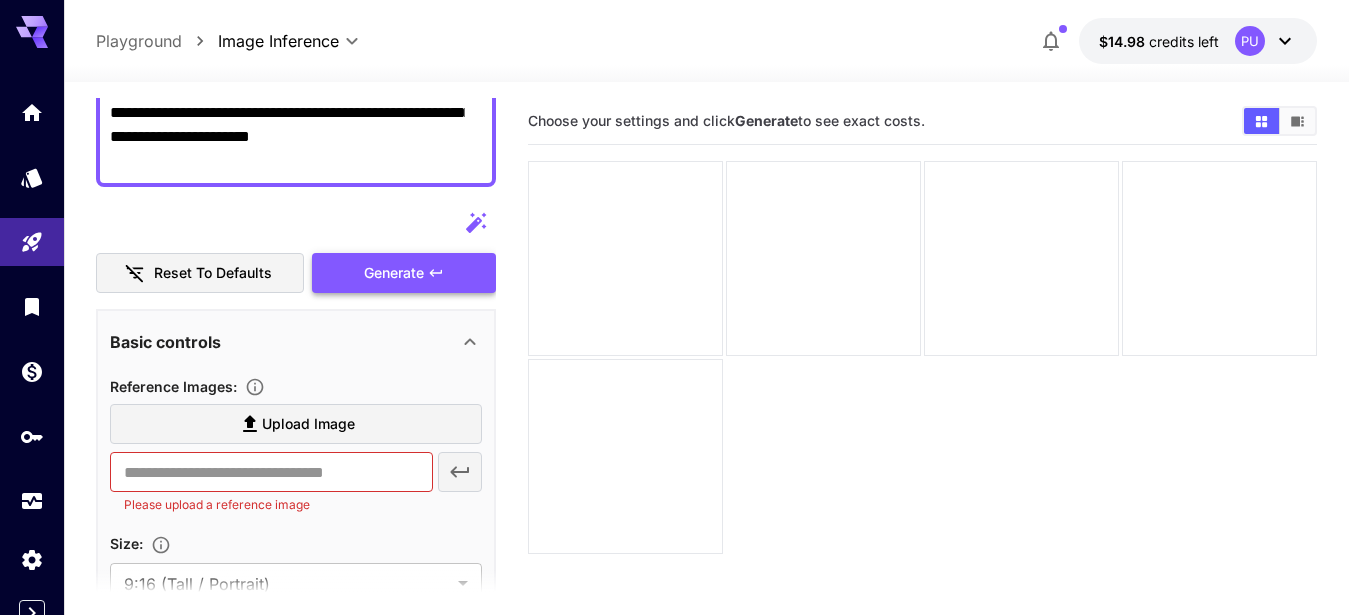 click on "Generate" at bounding box center [394, 273] 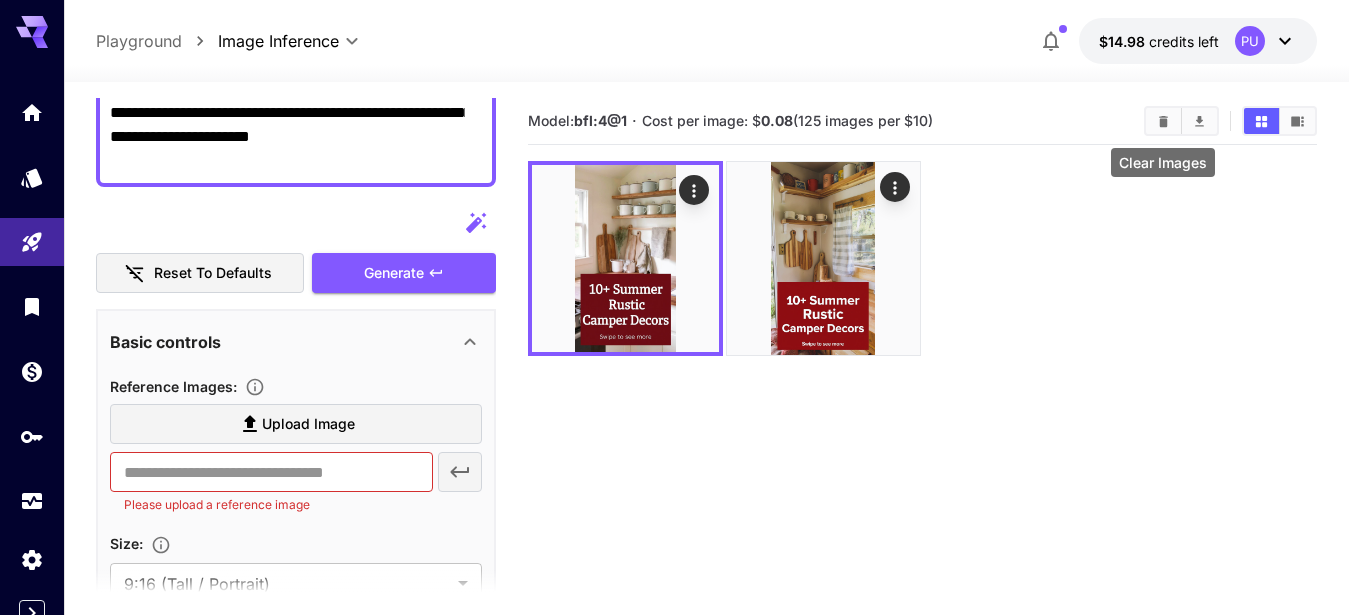 click 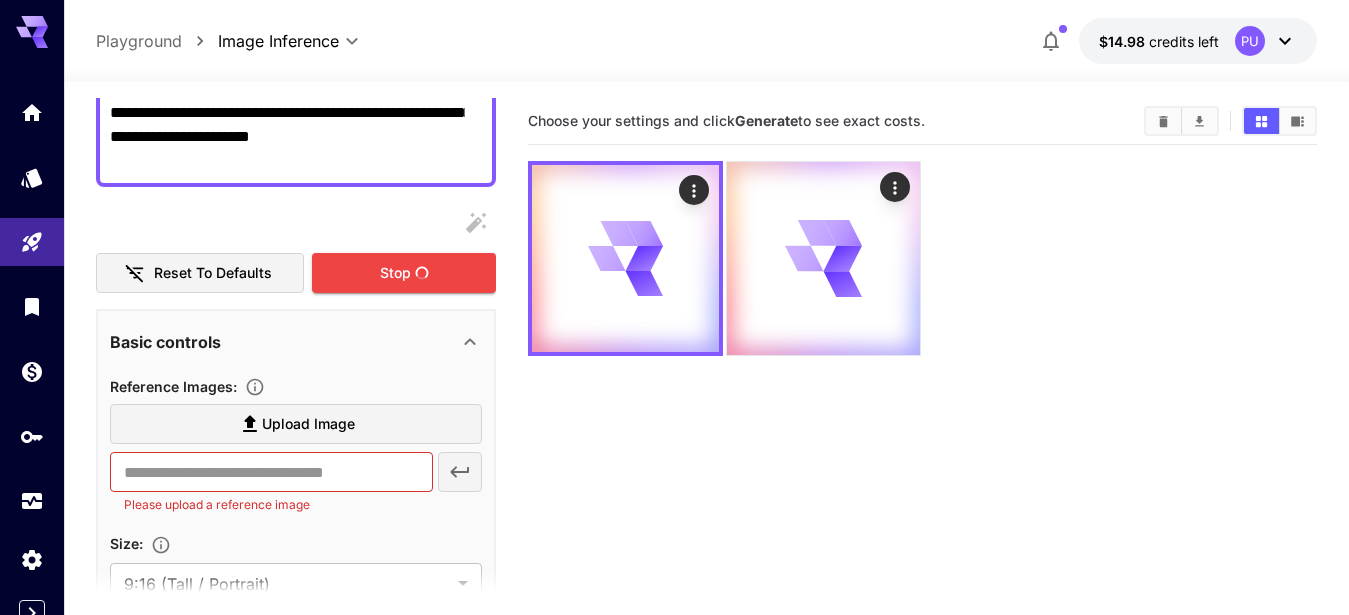 scroll, scrollTop: 0, scrollLeft: 0, axis: both 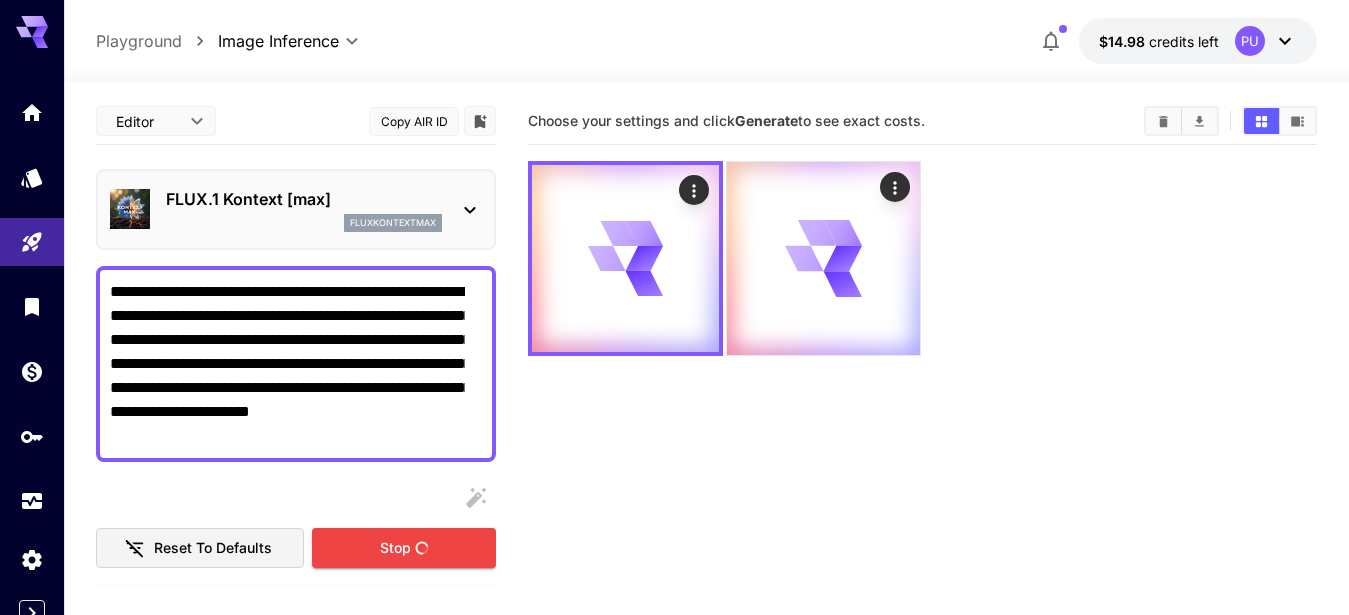 drag, startPoint x: 479, startPoint y: 261, endPoint x: 472, endPoint y: 108, distance: 153.16005 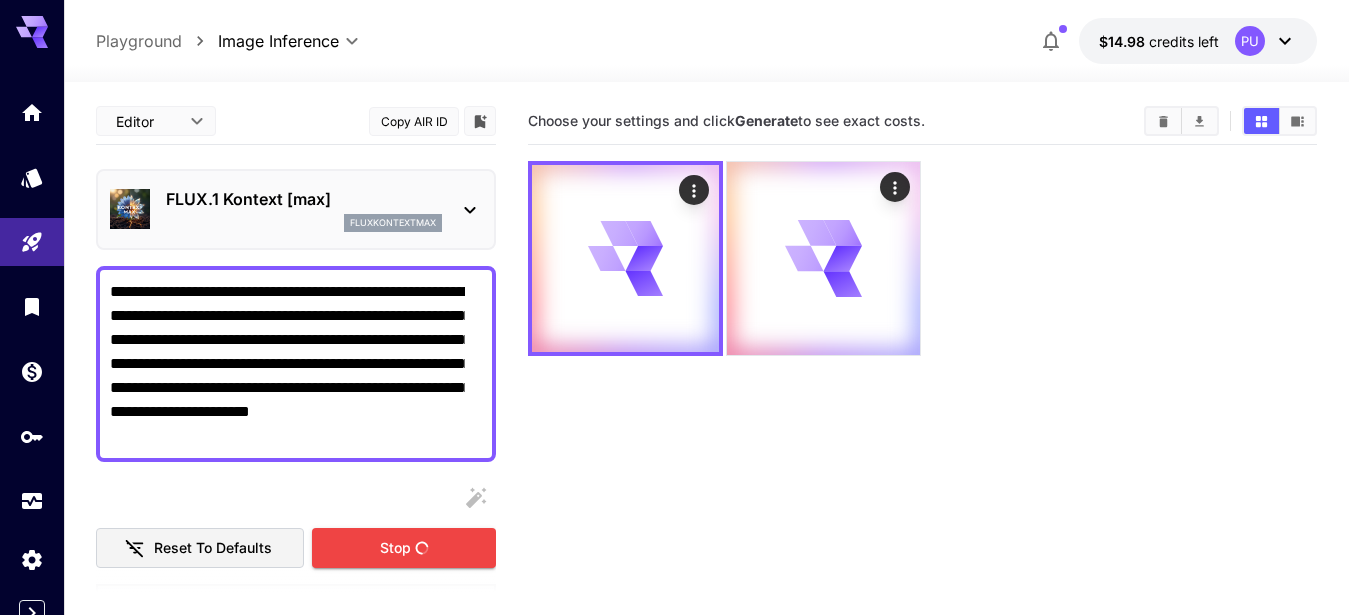 click on "**********" at bounding box center [296, 689] 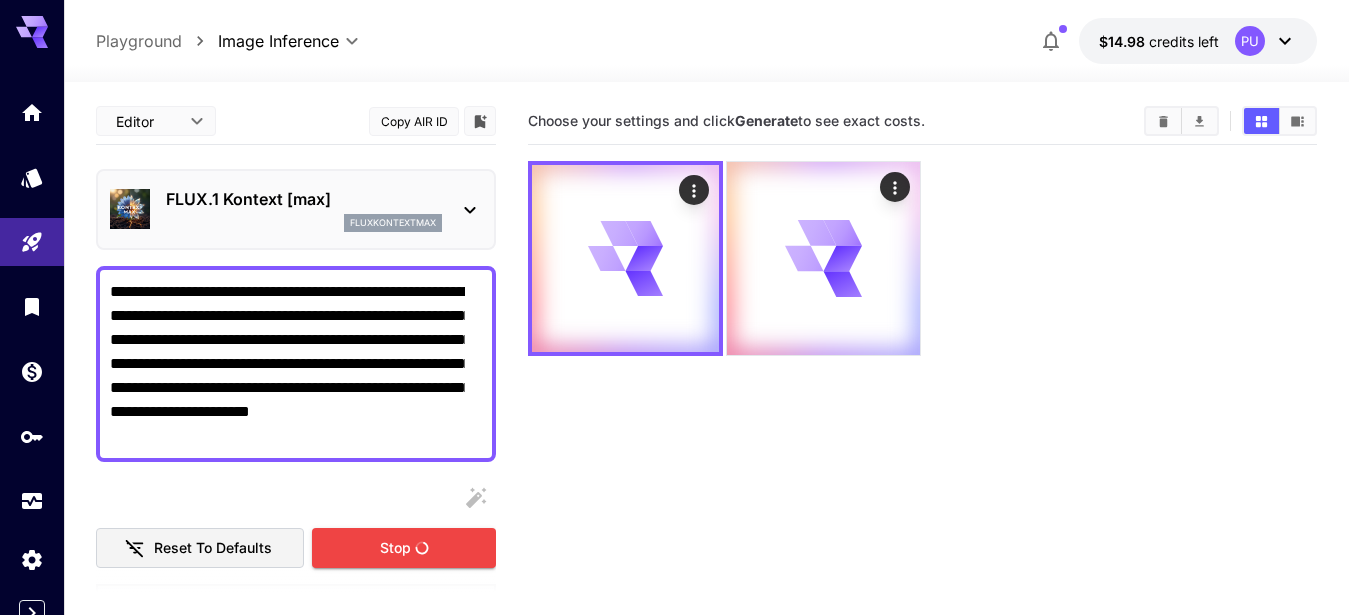 click on "FLUX.1 Kontext [max]" at bounding box center (304, 199) 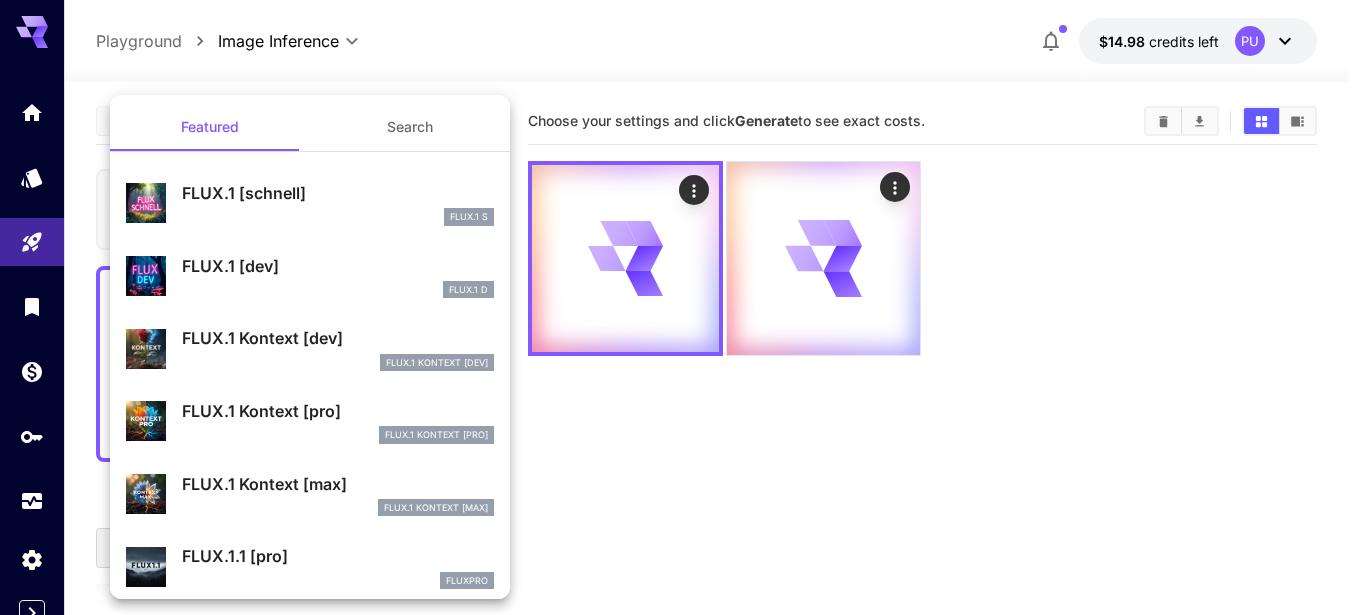 click on "FLUX.1 Kontext [pro]" at bounding box center (338, 411) 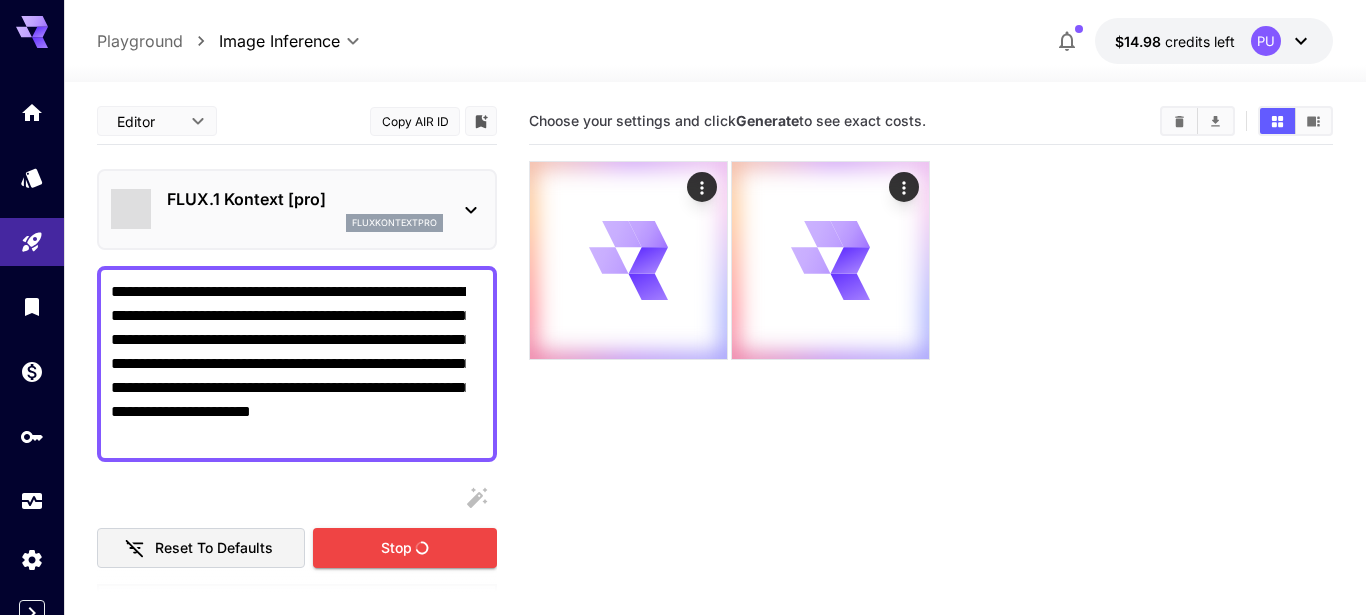 type on "*" 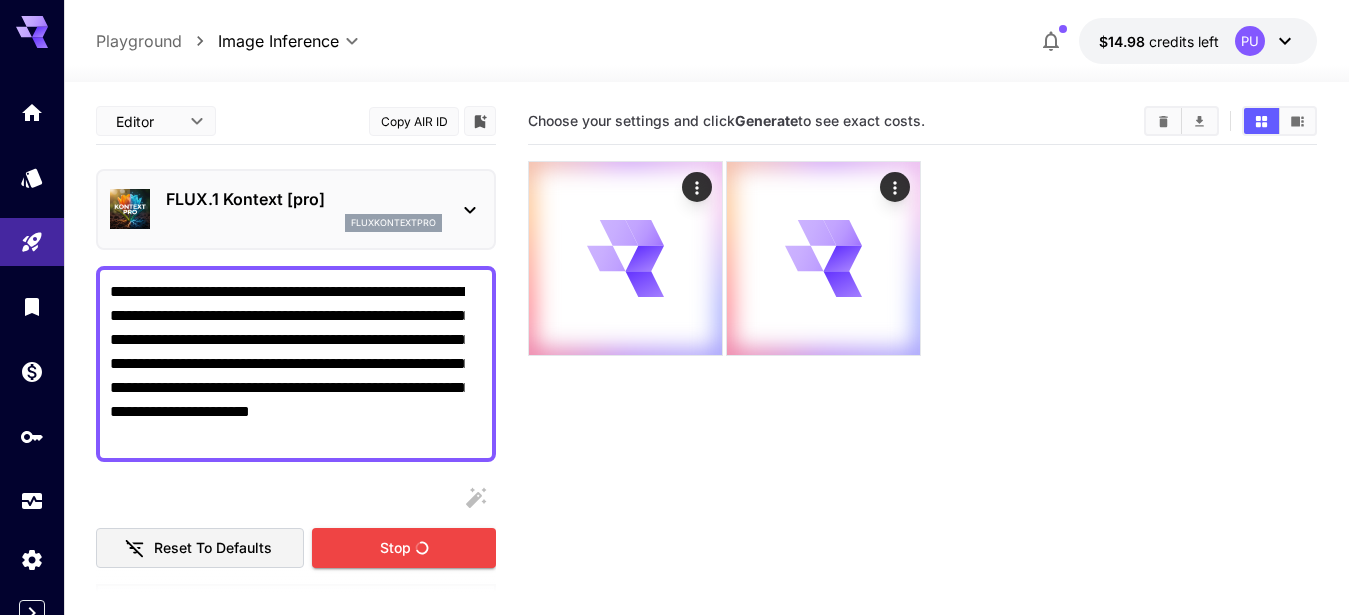 click on "**********" at bounding box center [287, 364] 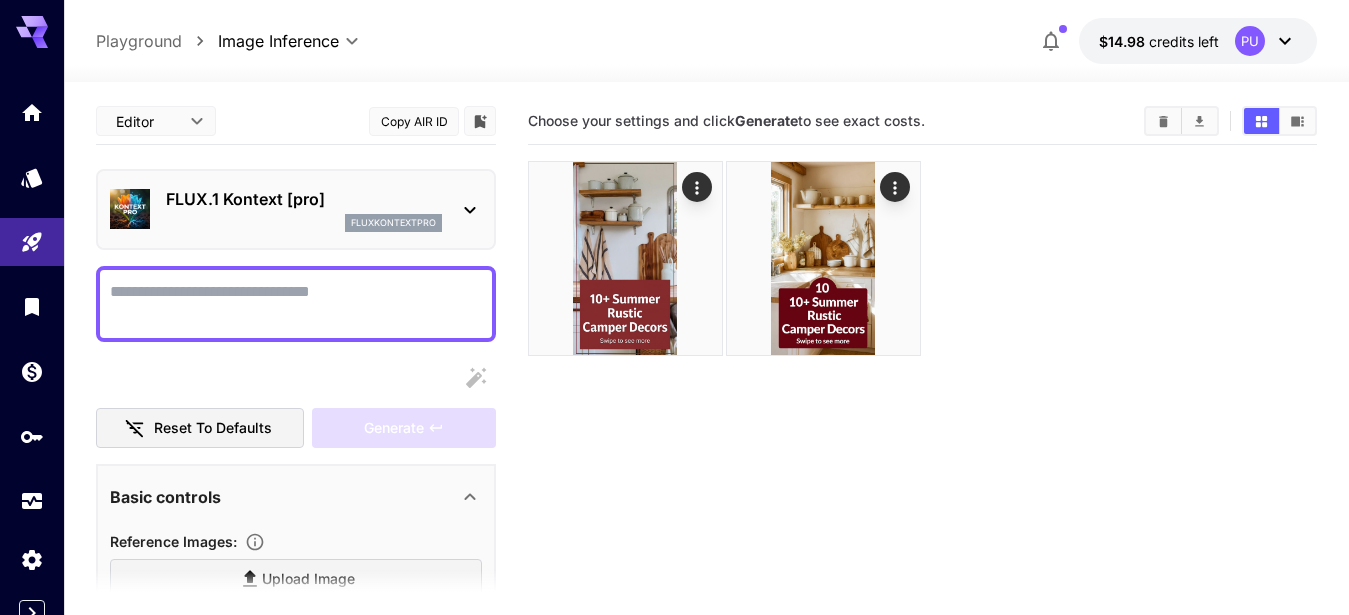 click on "Choose your settings and click  Generate  to see exact costs." at bounding box center [922, 405] 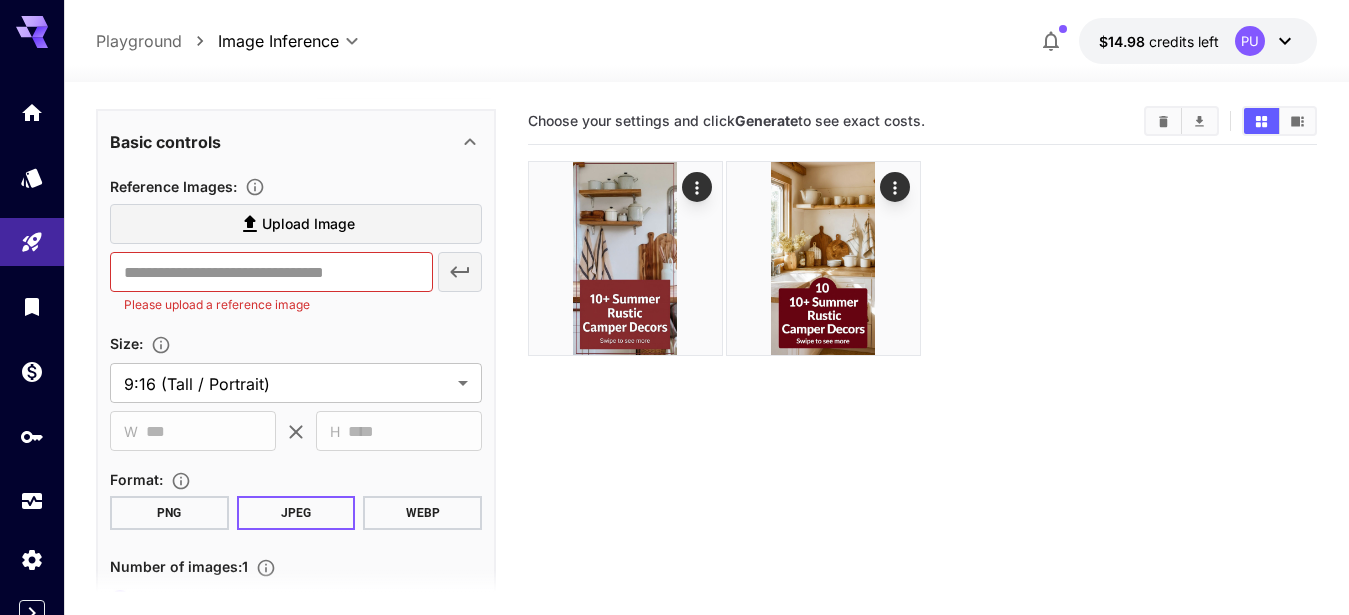 scroll, scrollTop: 366, scrollLeft: 0, axis: vertical 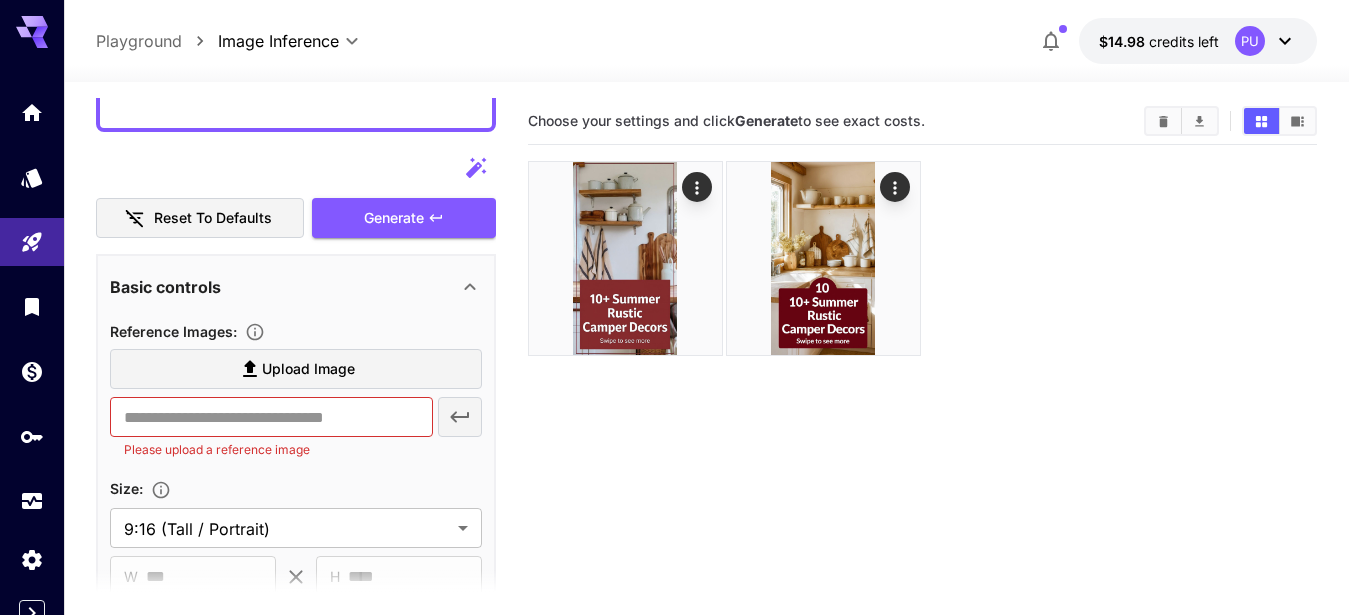 type on "**********" 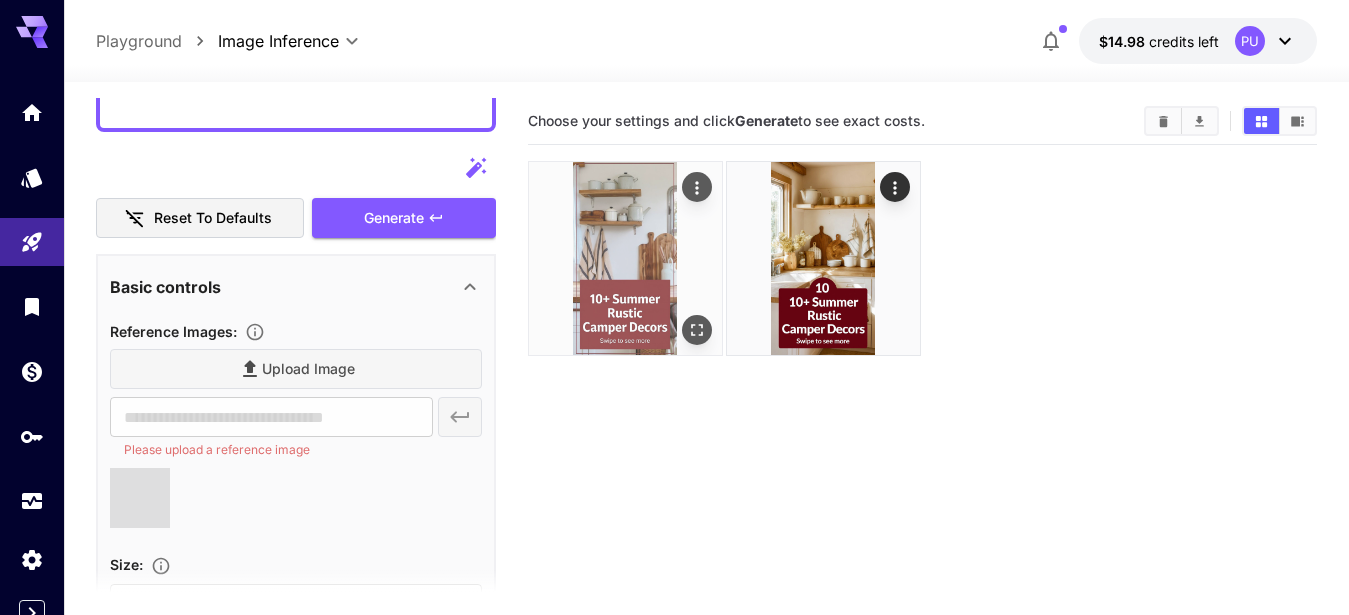 type on "**********" 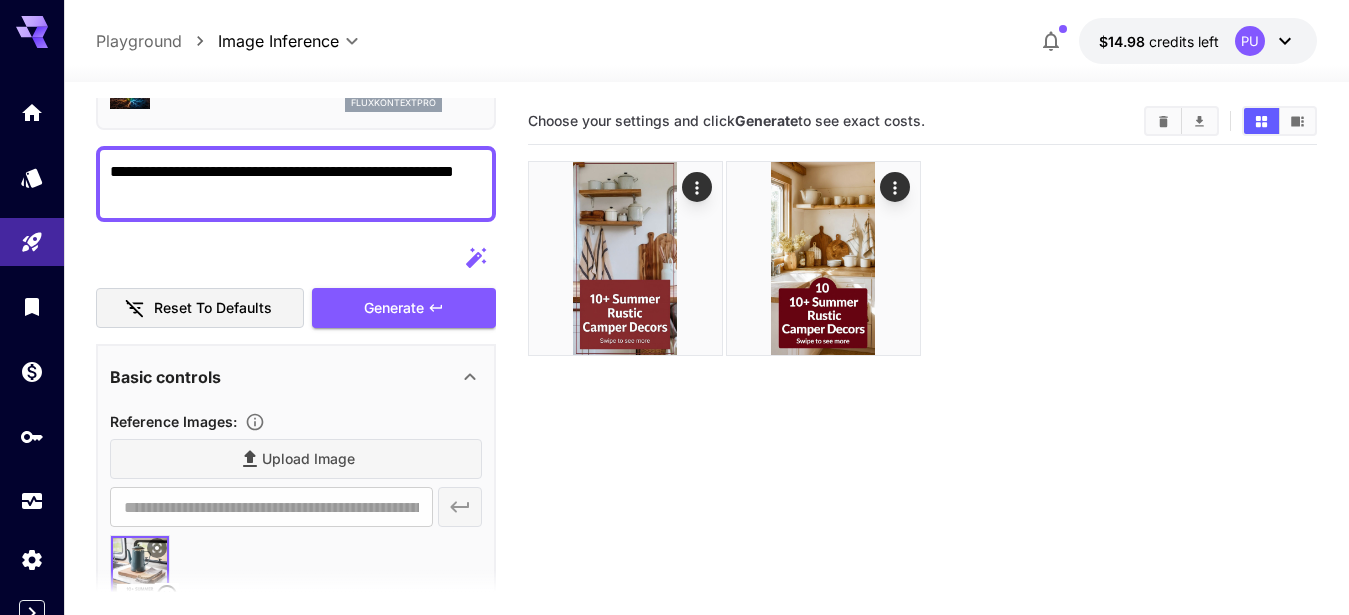 scroll, scrollTop: 57, scrollLeft: 0, axis: vertical 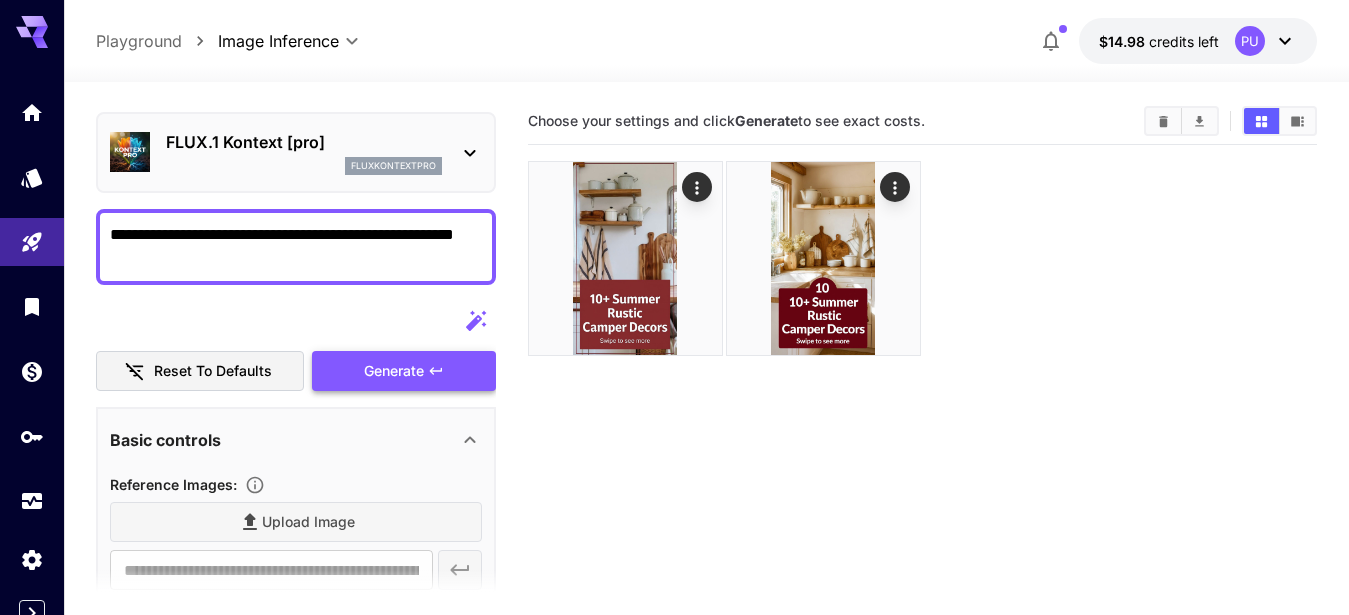click on "Generate" at bounding box center [394, 371] 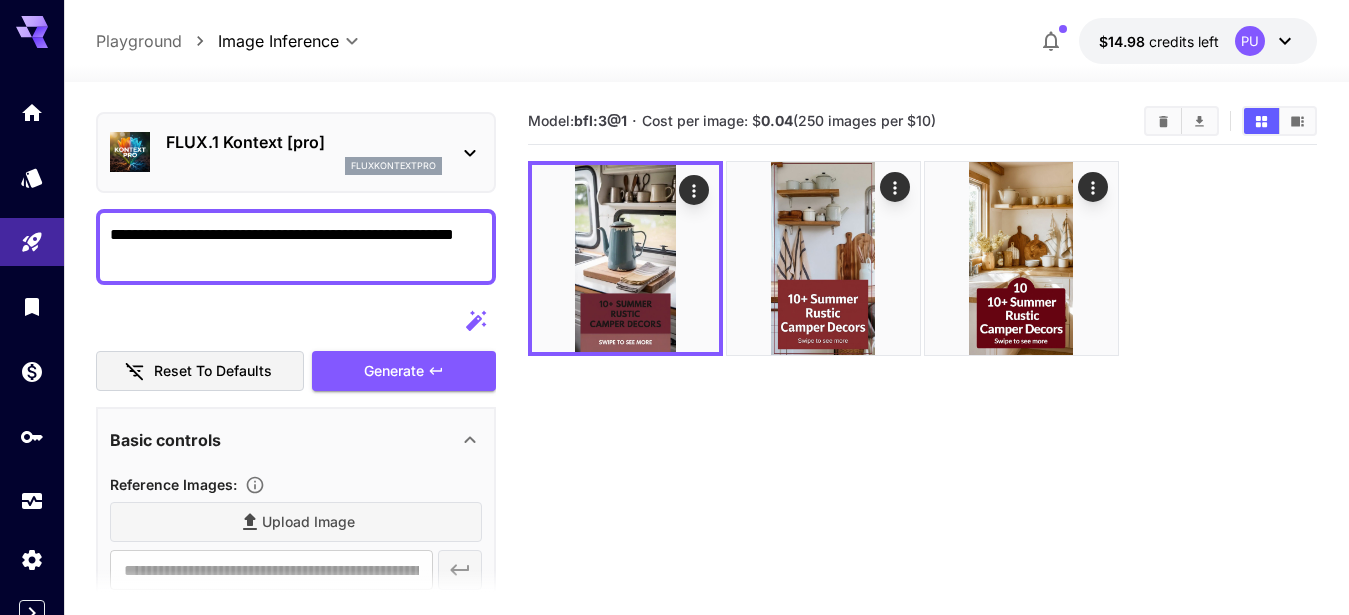 click on "**********" at bounding box center [287, 247] 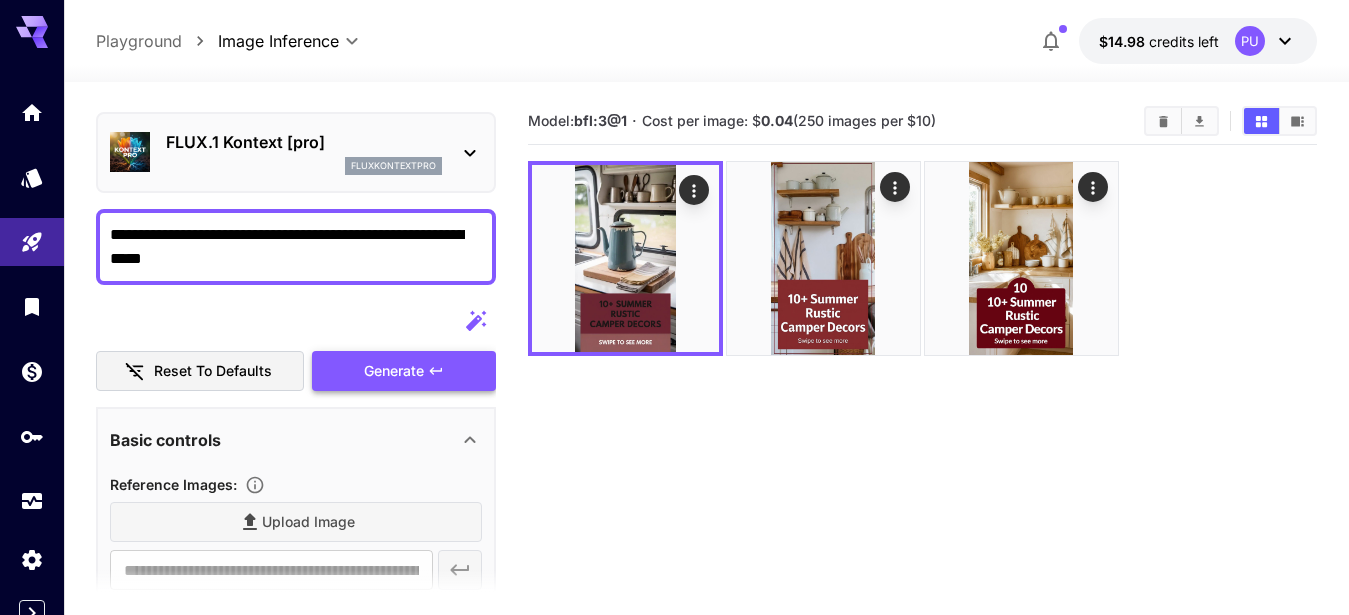 type on "**********" 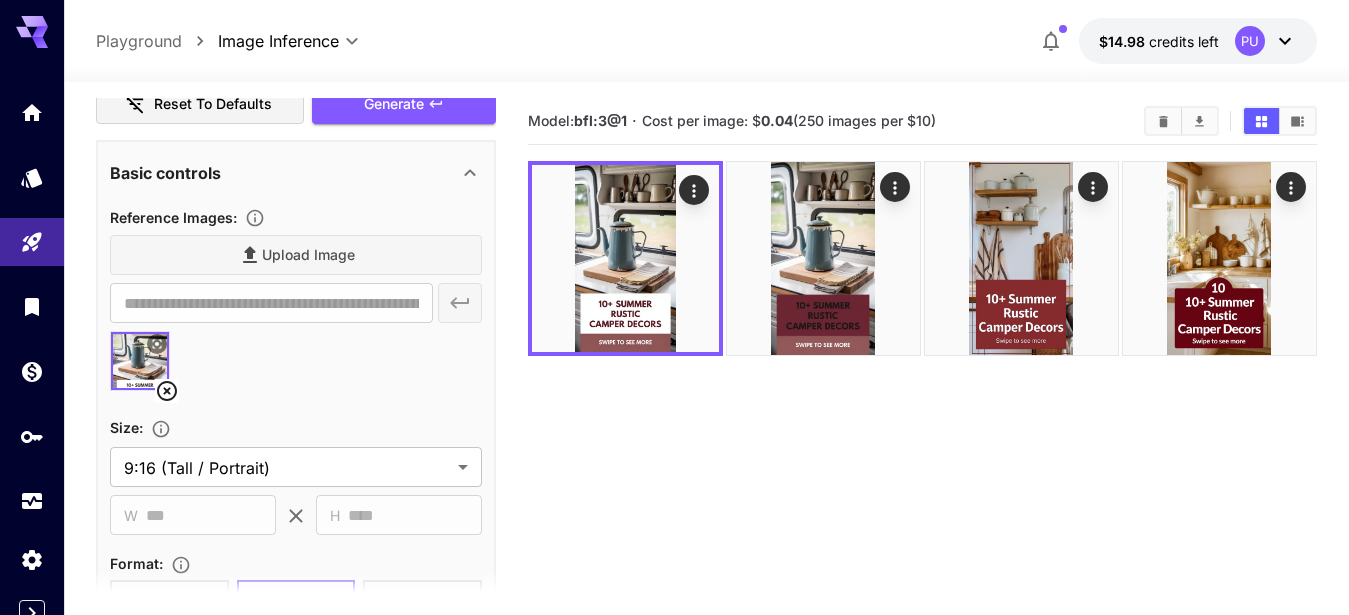 scroll, scrollTop: 344, scrollLeft: 0, axis: vertical 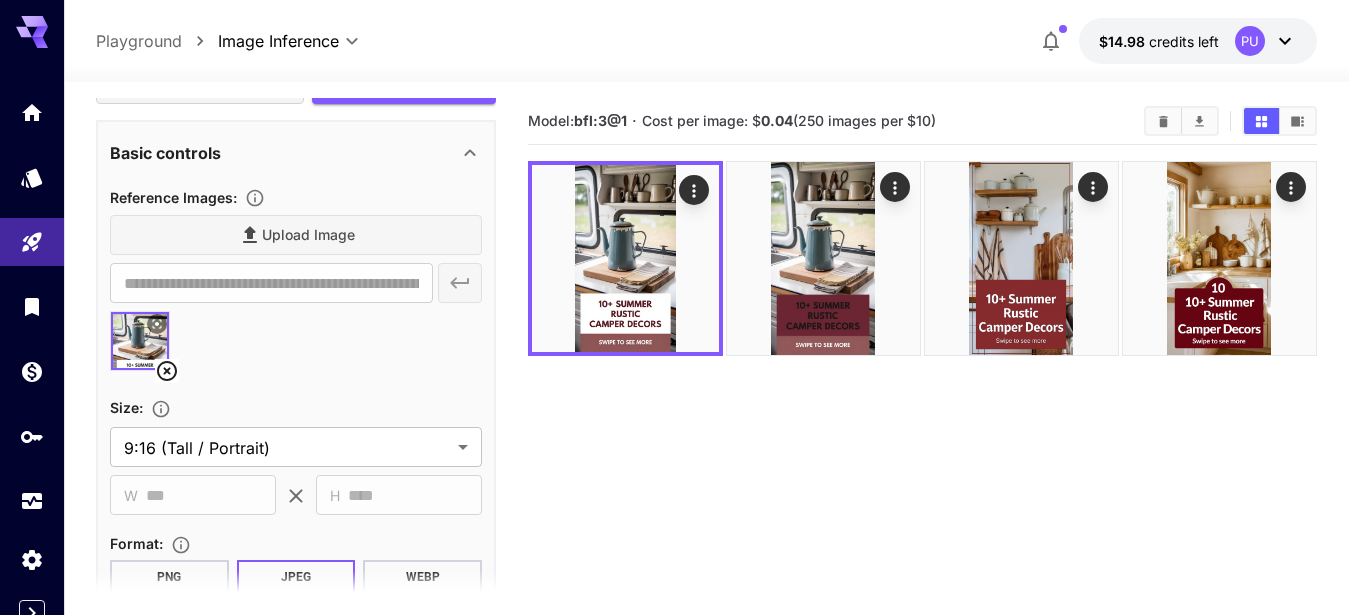 click 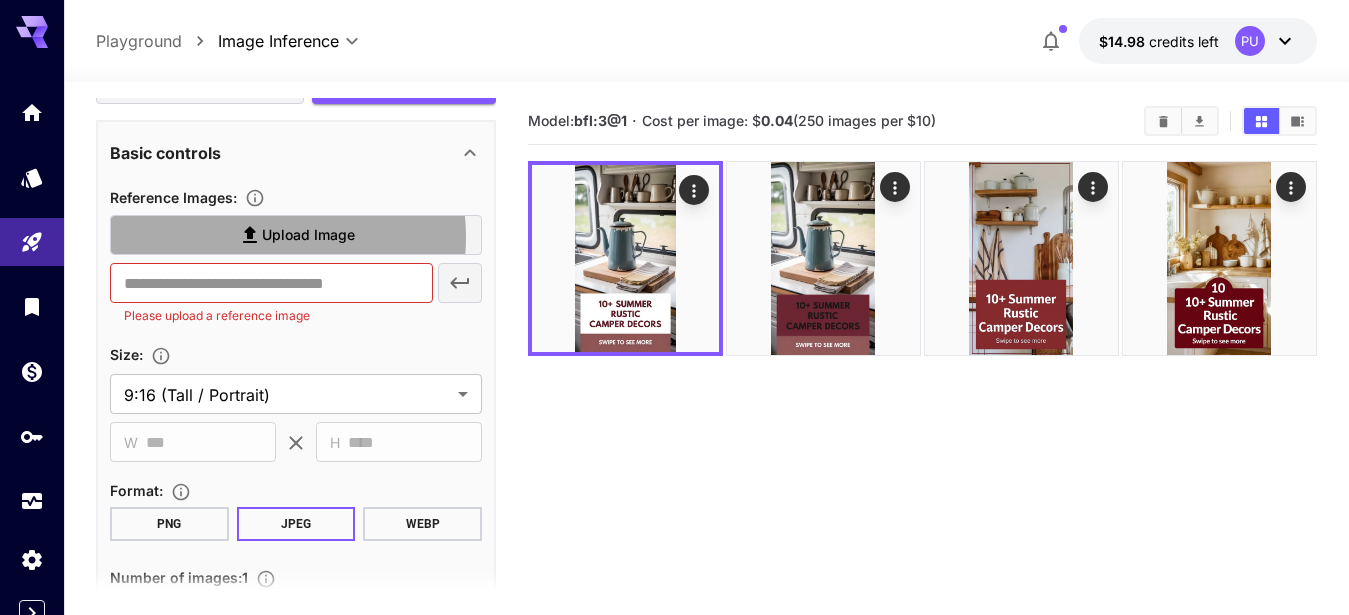 click 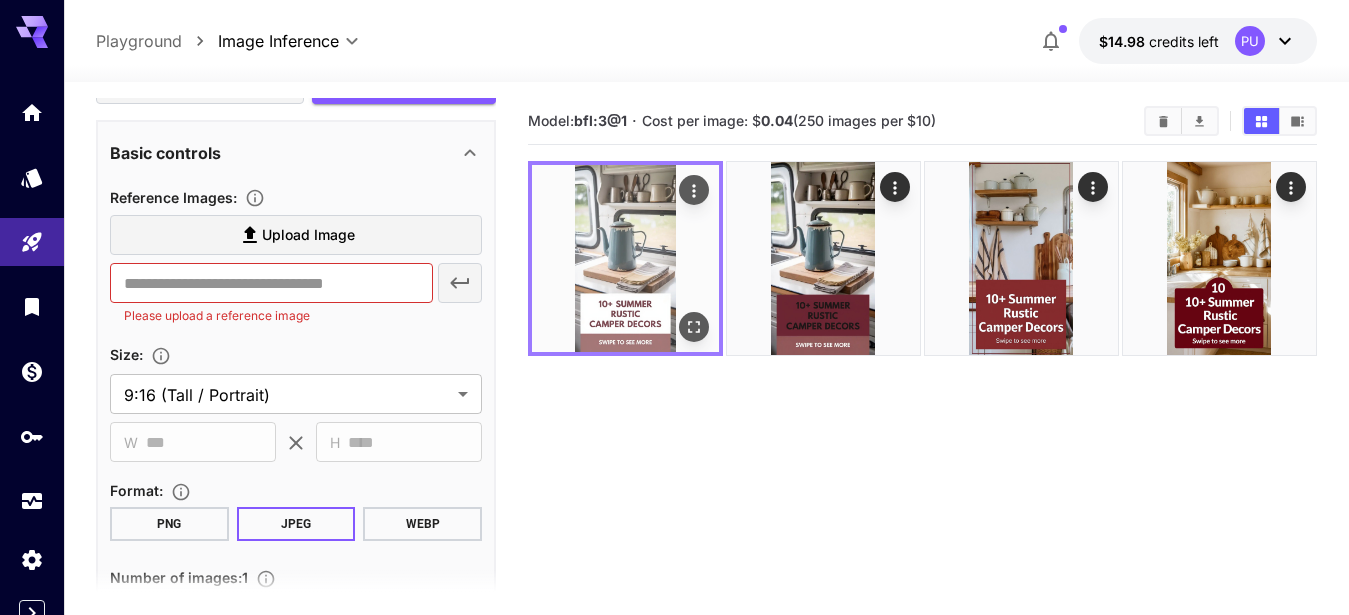 click at bounding box center [625, 258] 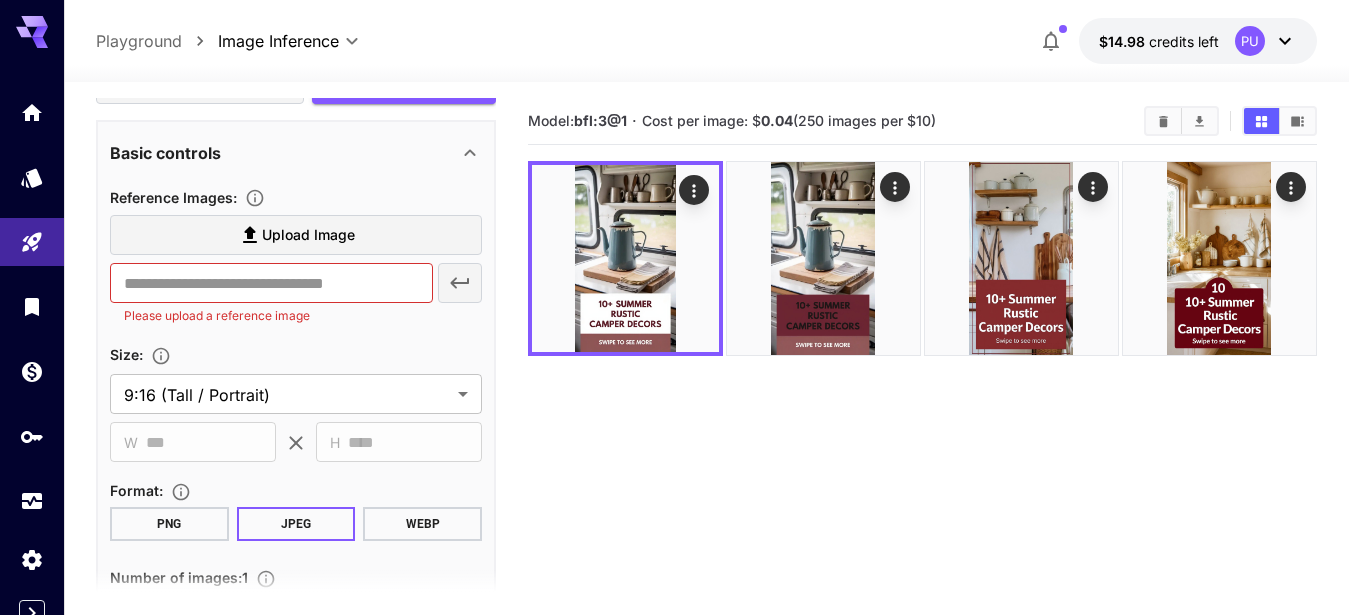 scroll, scrollTop: 348, scrollLeft: 0, axis: vertical 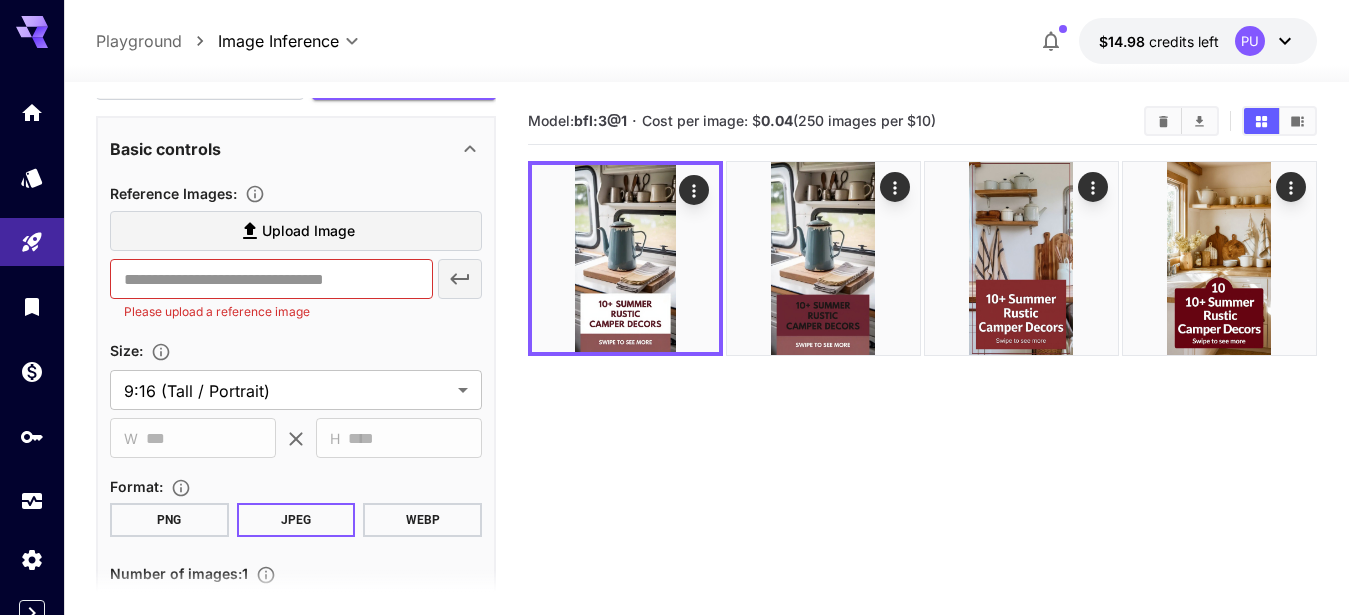 click on "Upload Image" at bounding box center [308, 231] 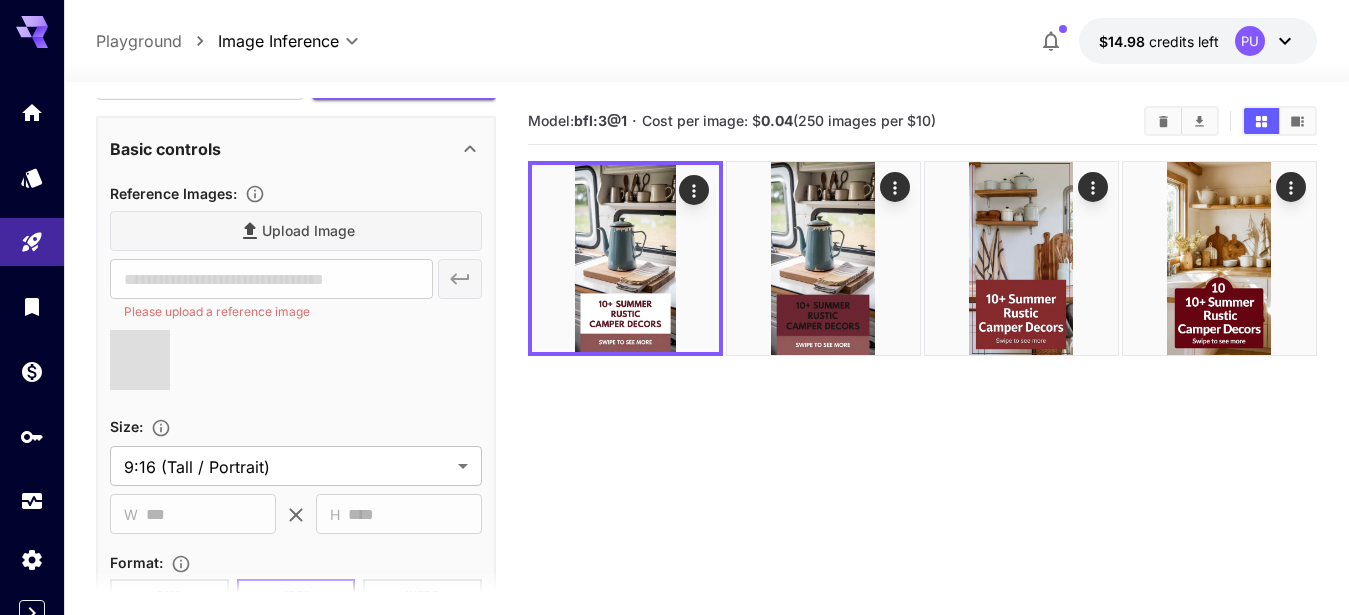 type on "**********" 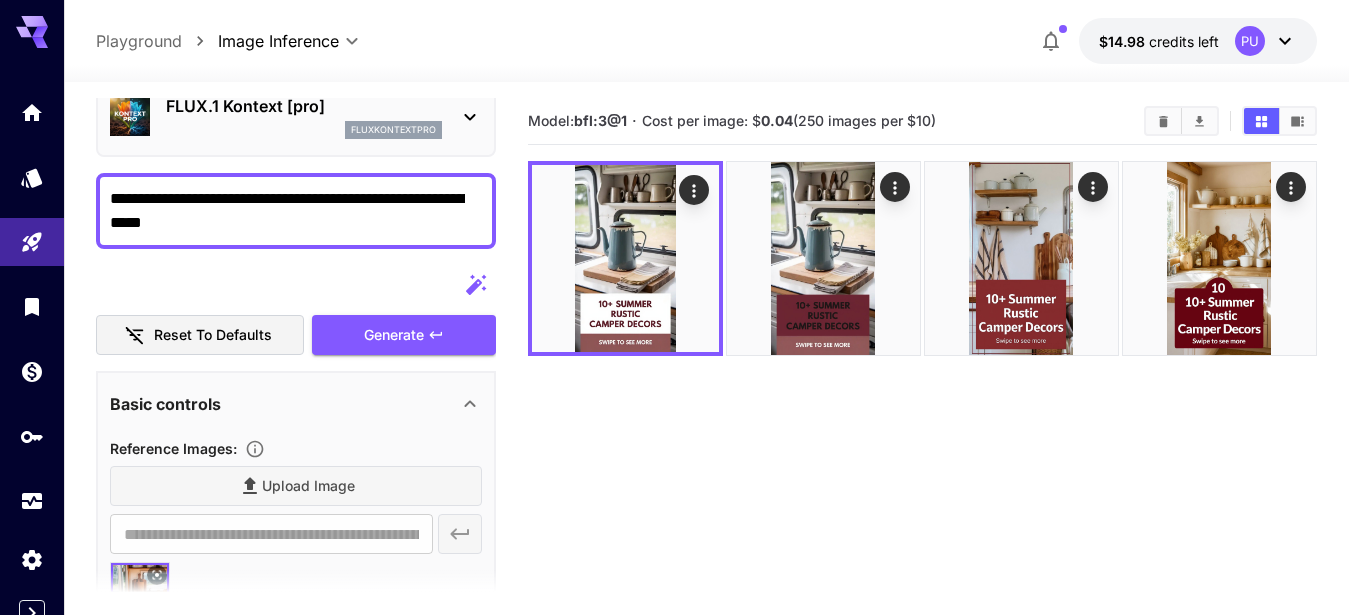 scroll, scrollTop: 84, scrollLeft: 0, axis: vertical 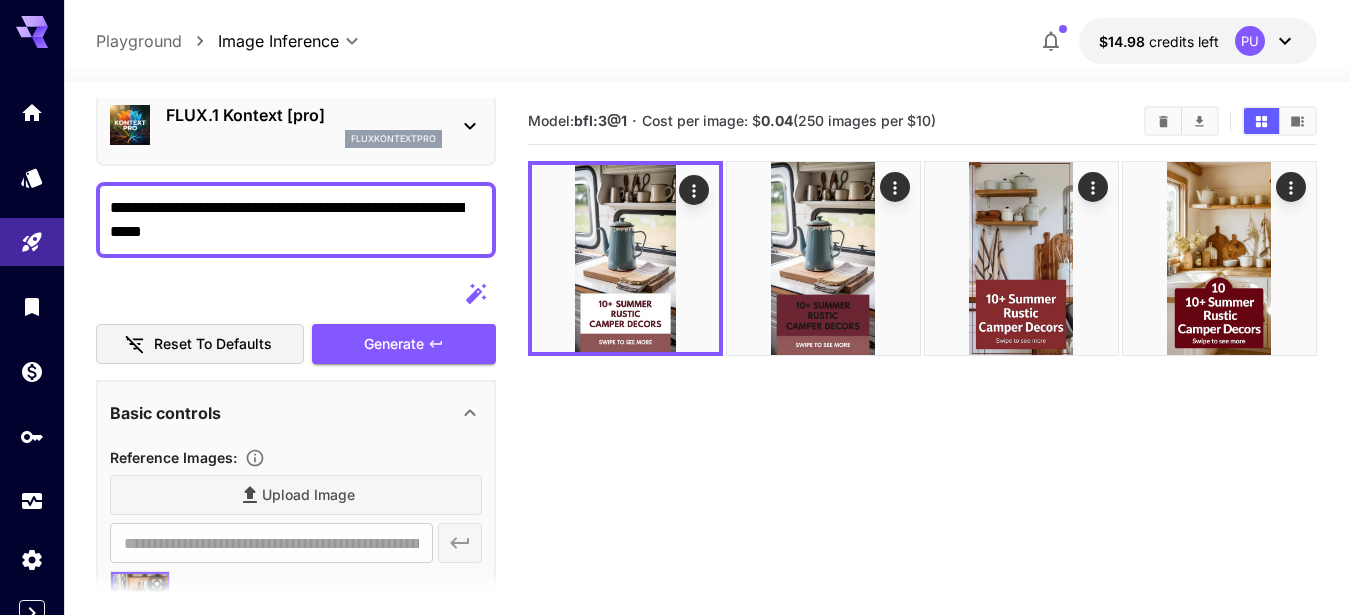 drag, startPoint x: 229, startPoint y: 205, endPoint x: 157, endPoint y: 233, distance: 77.25283 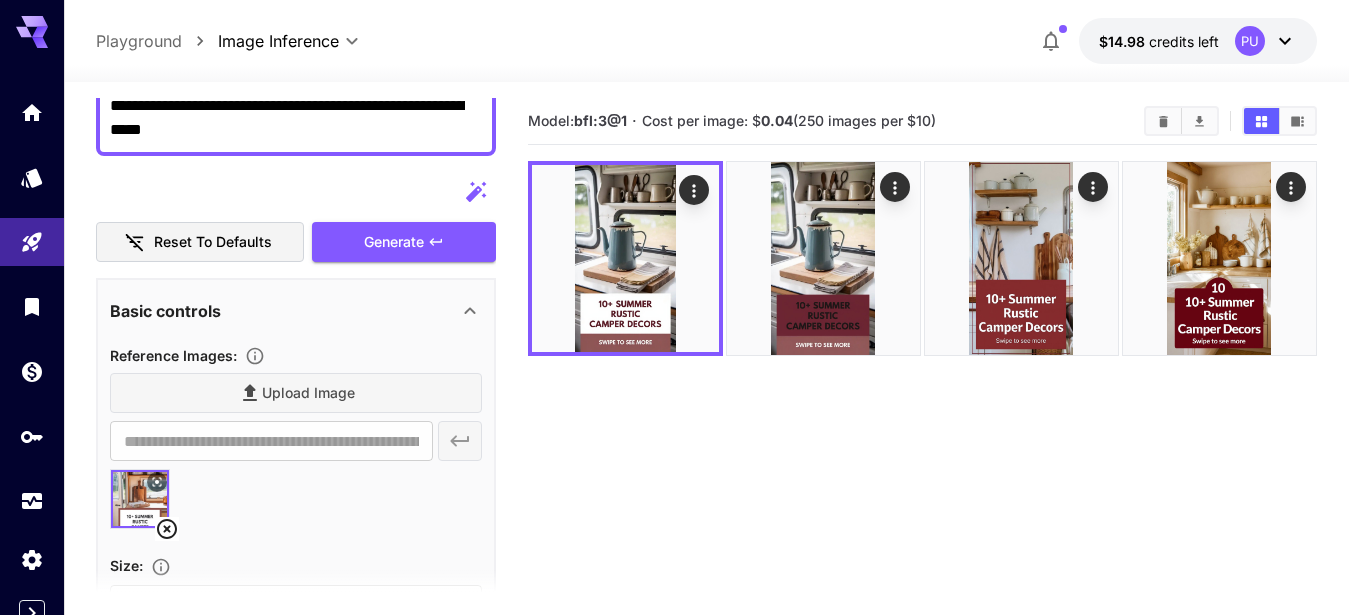scroll, scrollTop: 27, scrollLeft: 0, axis: vertical 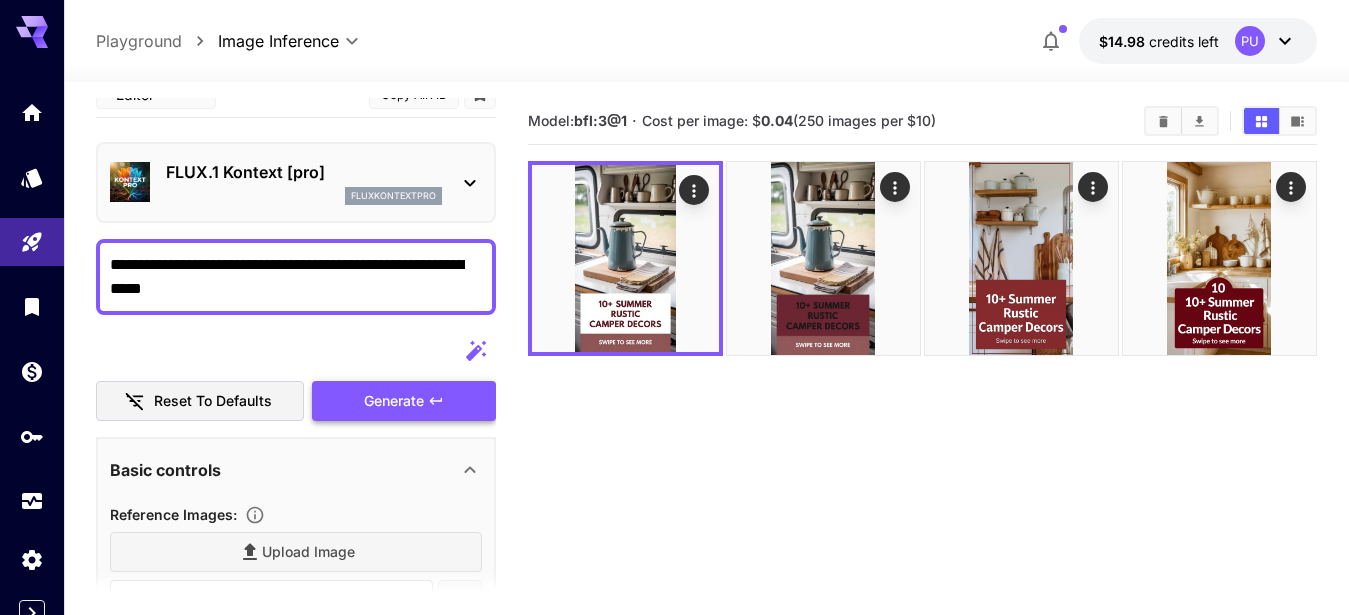click on "Generate" at bounding box center (404, 401) 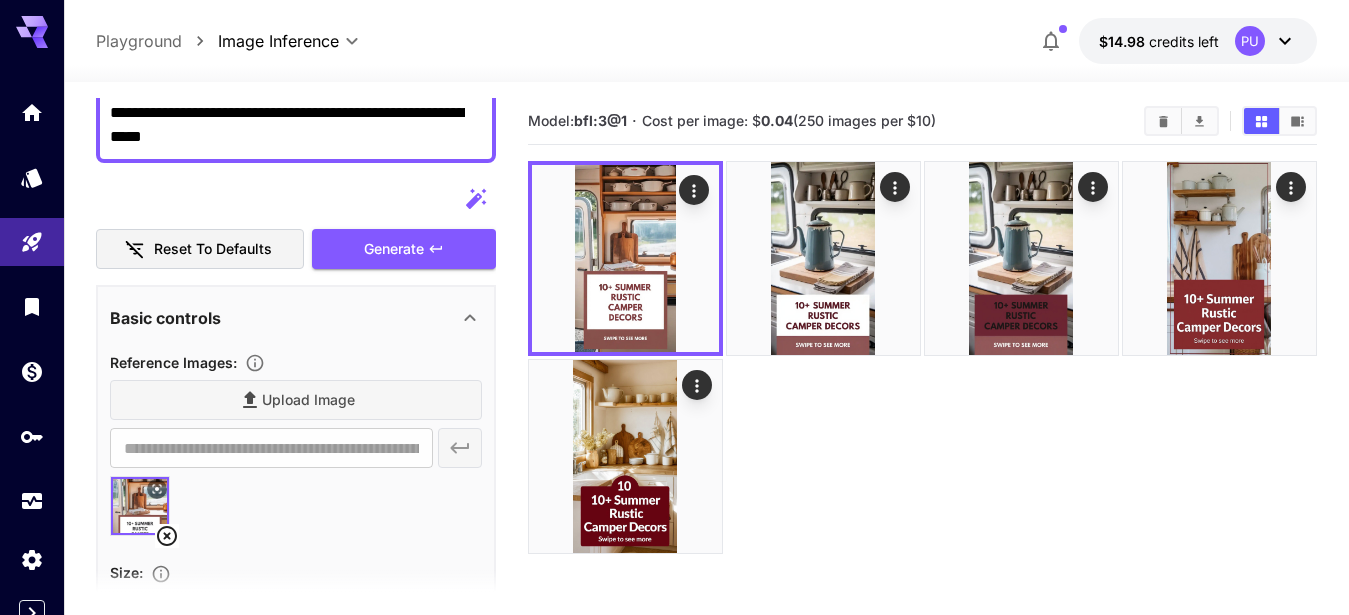 scroll, scrollTop: 208, scrollLeft: 0, axis: vertical 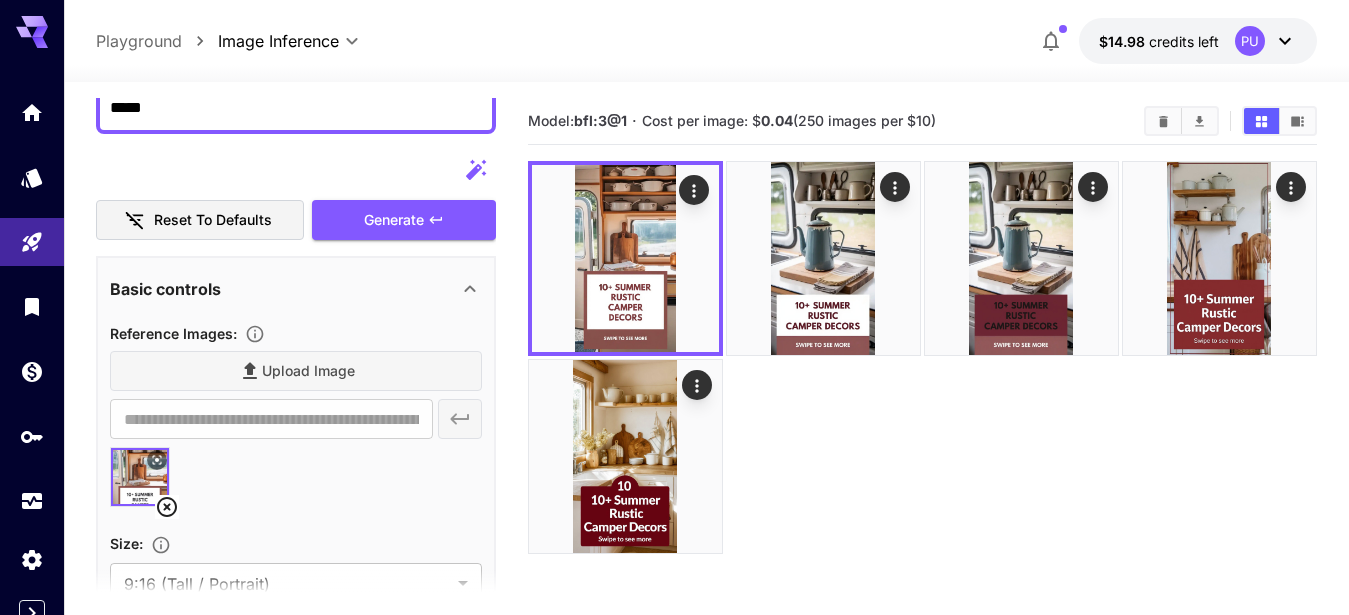 click 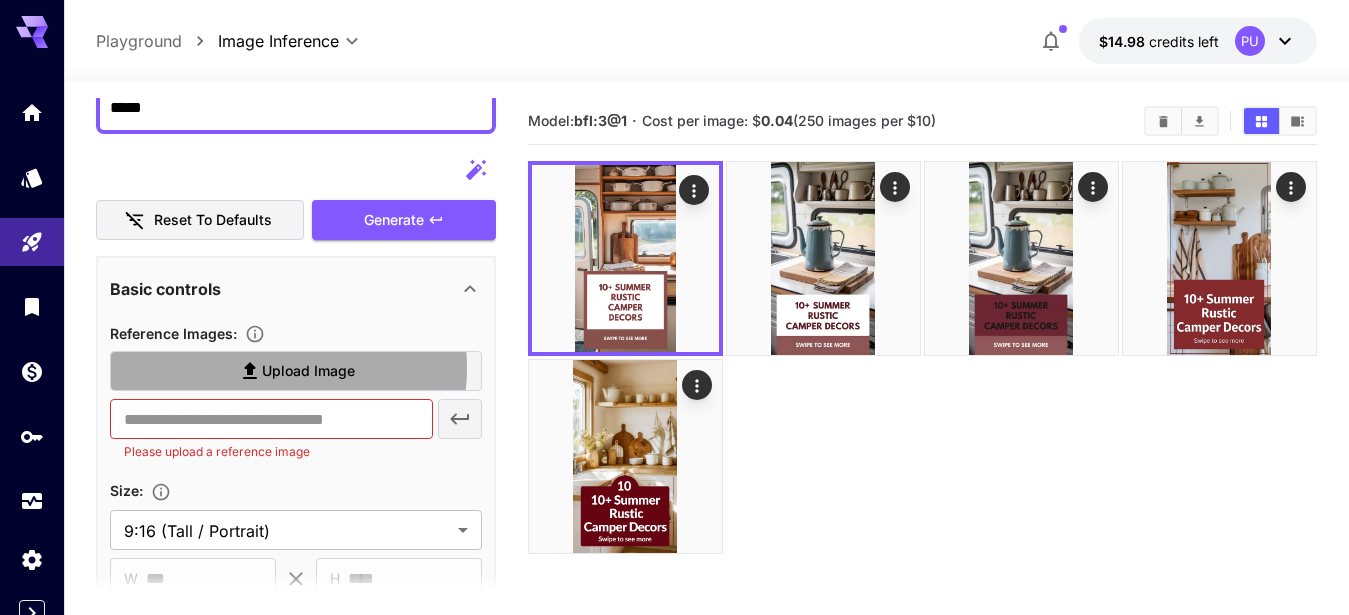 click on "Upload Image" at bounding box center (308, 371) 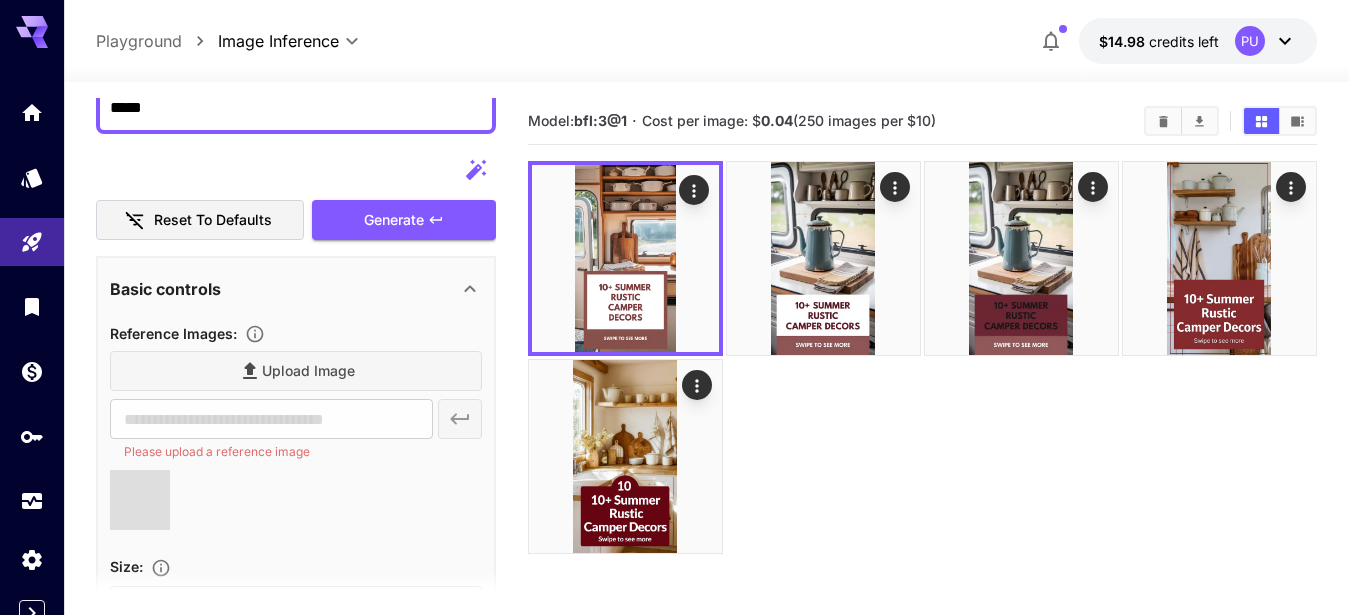 type on "**********" 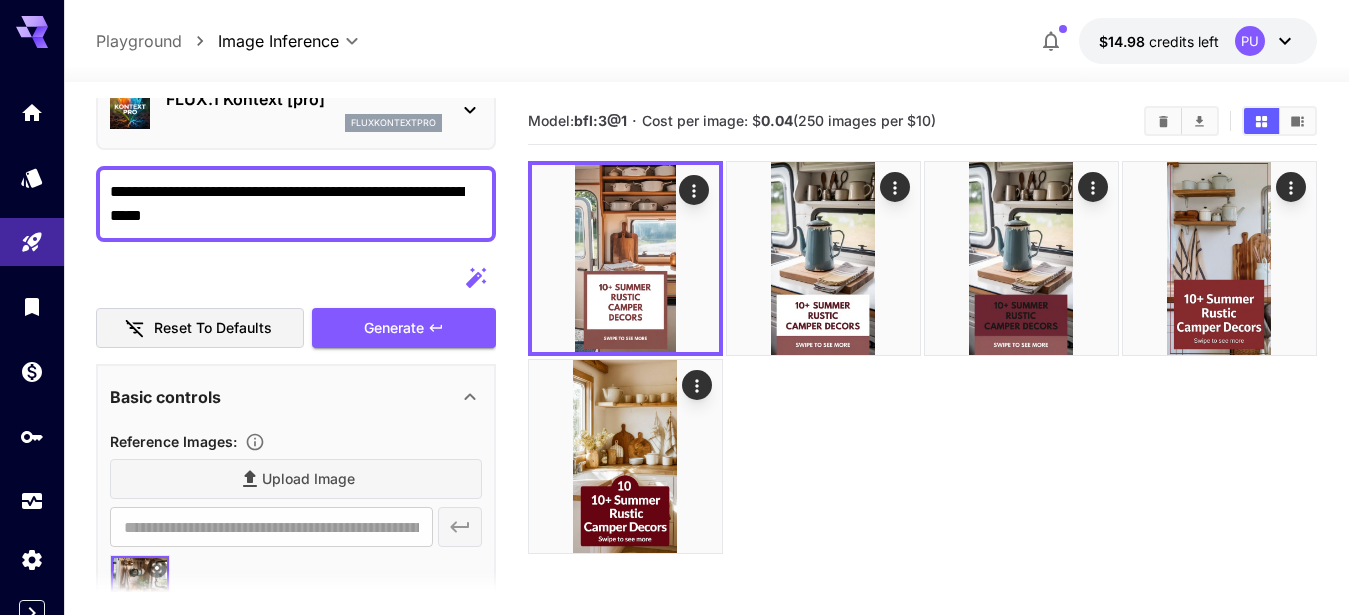 scroll, scrollTop: 93, scrollLeft: 0, axis: vertical 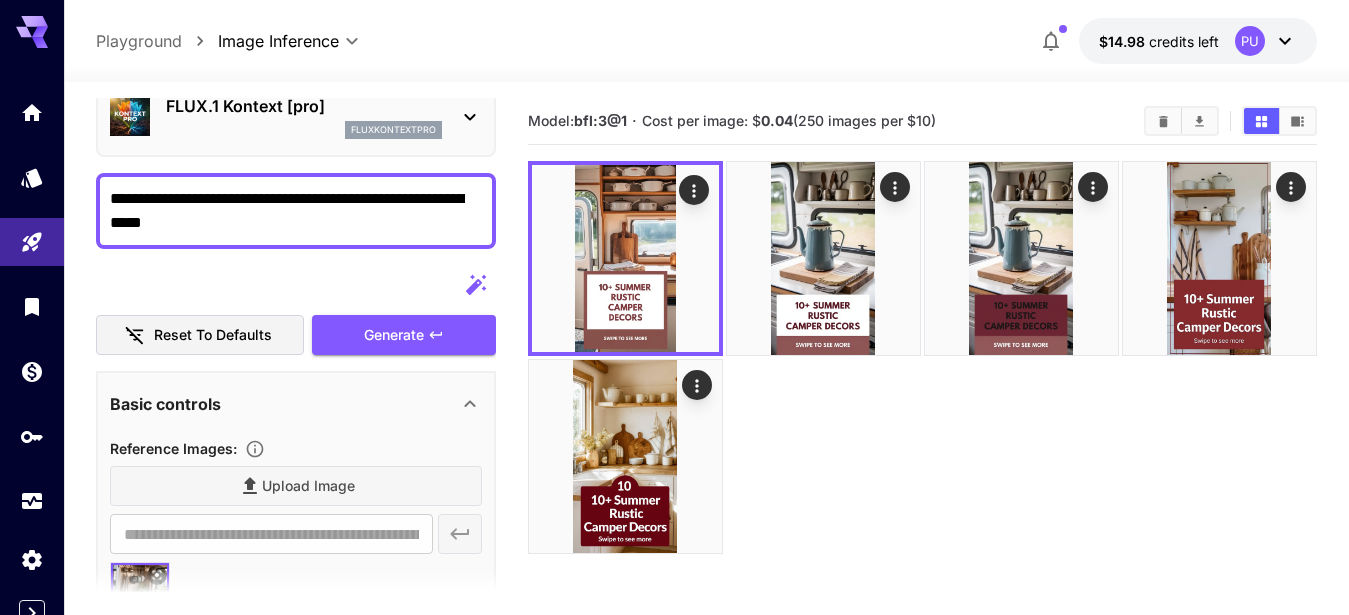 click on "**********" at bounding box center [287, 211] 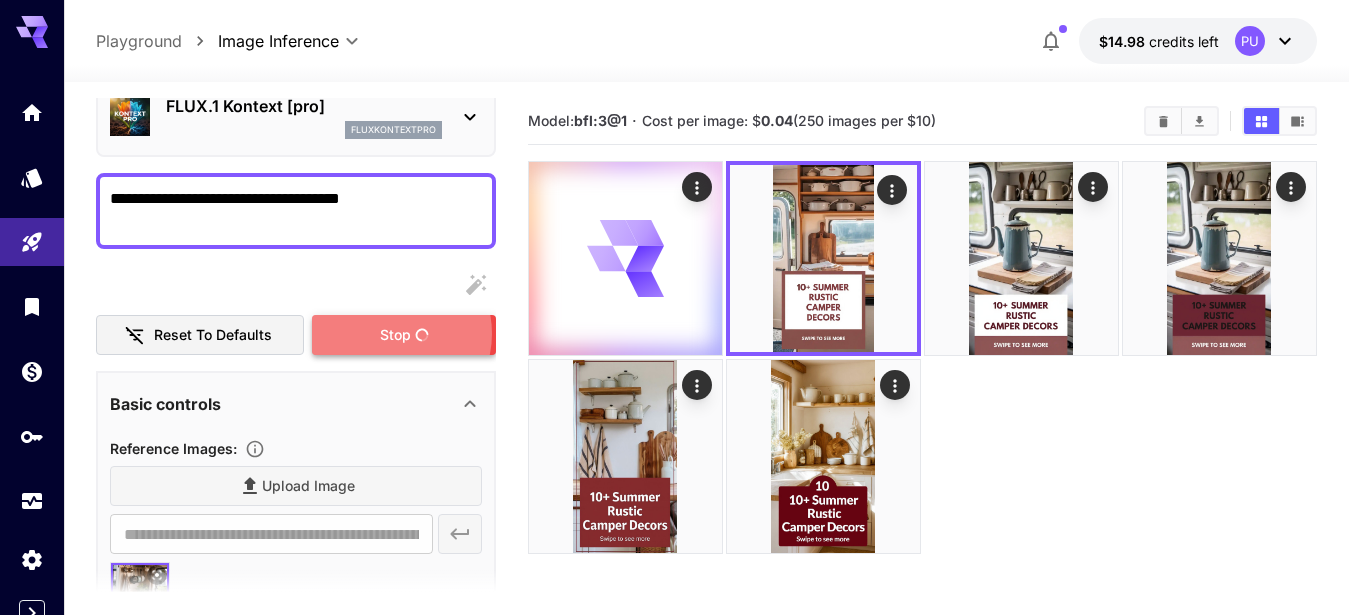 click on "Stop" at bounding box center [395, 335] 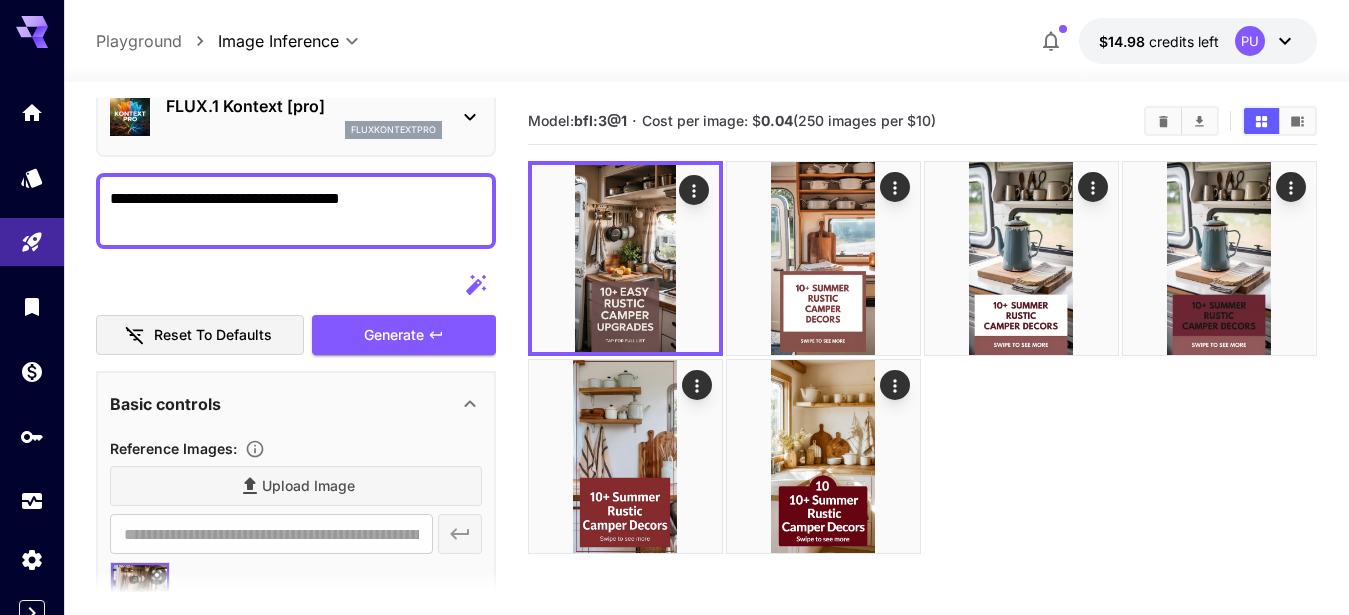 click on "**********" at bounding box center [287, 211] 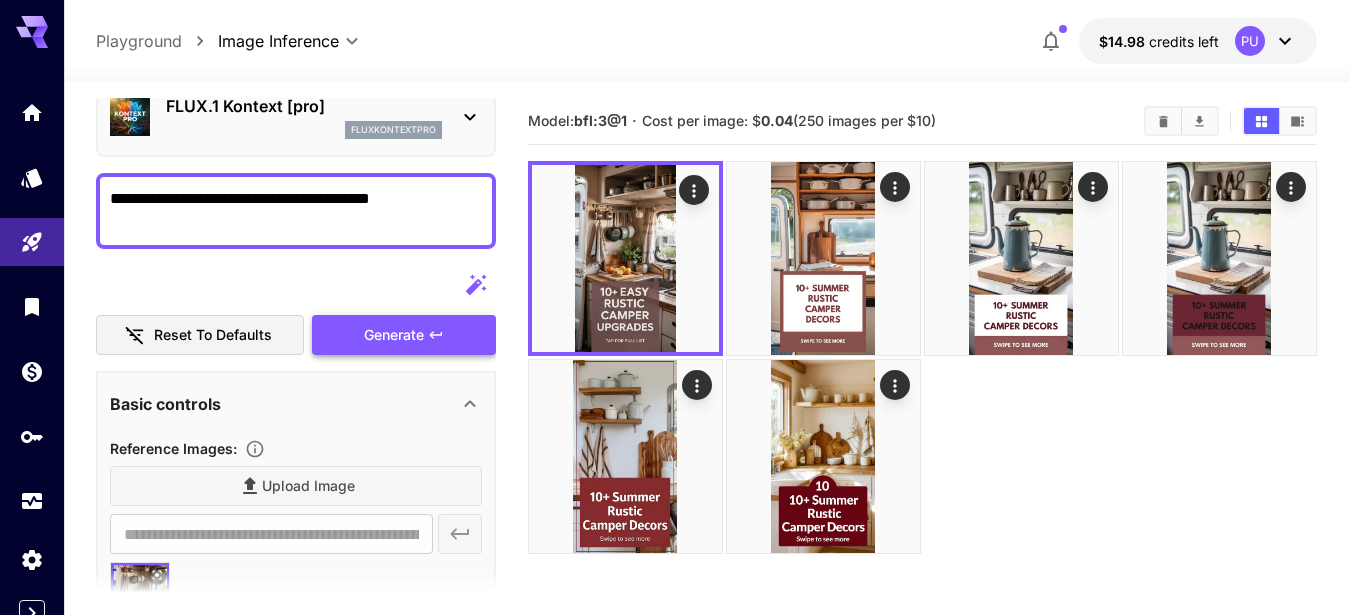click on "Generate" at bounding box center (394, 335) 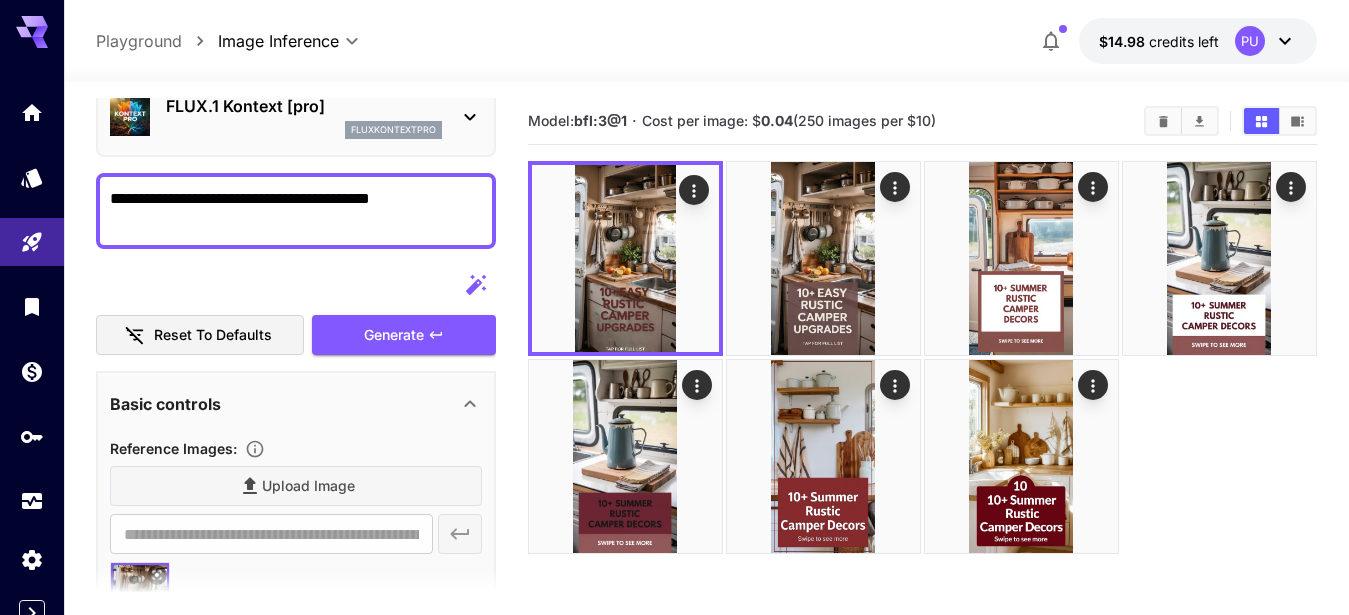 click on "**********" at bounding box center [287, 211] 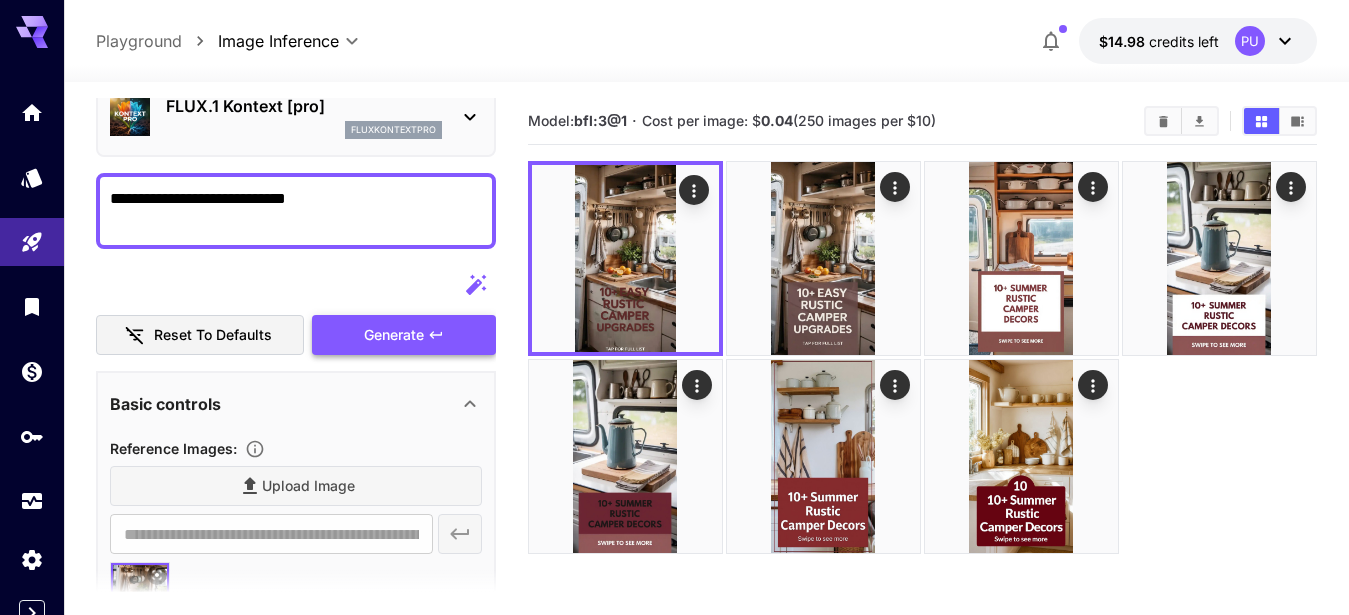 click on "Generate" at bounding box center [394, 335] 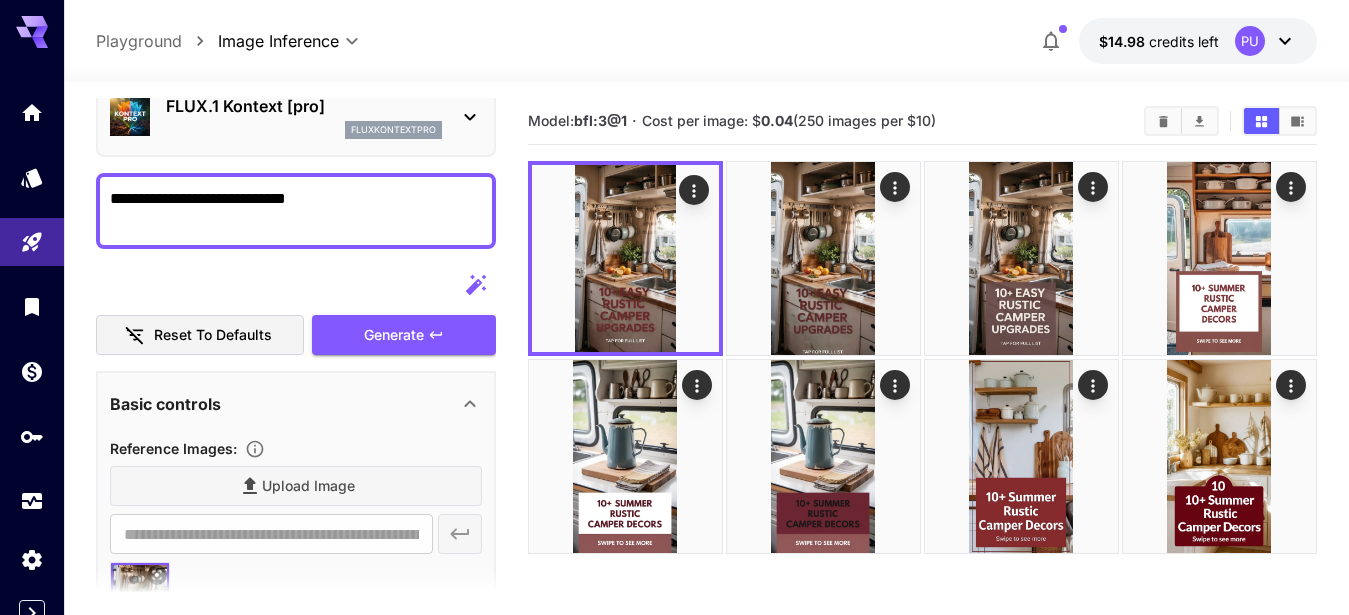 click on "**********" at bounding box center [287, 211] 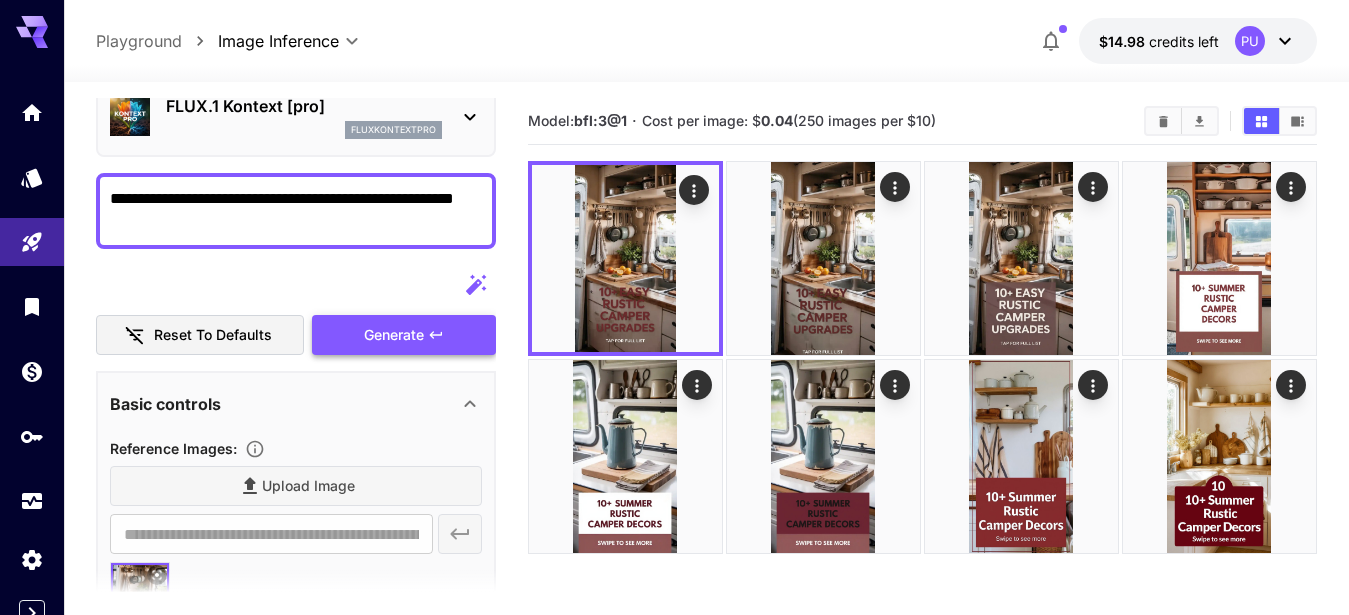 type on "**********" 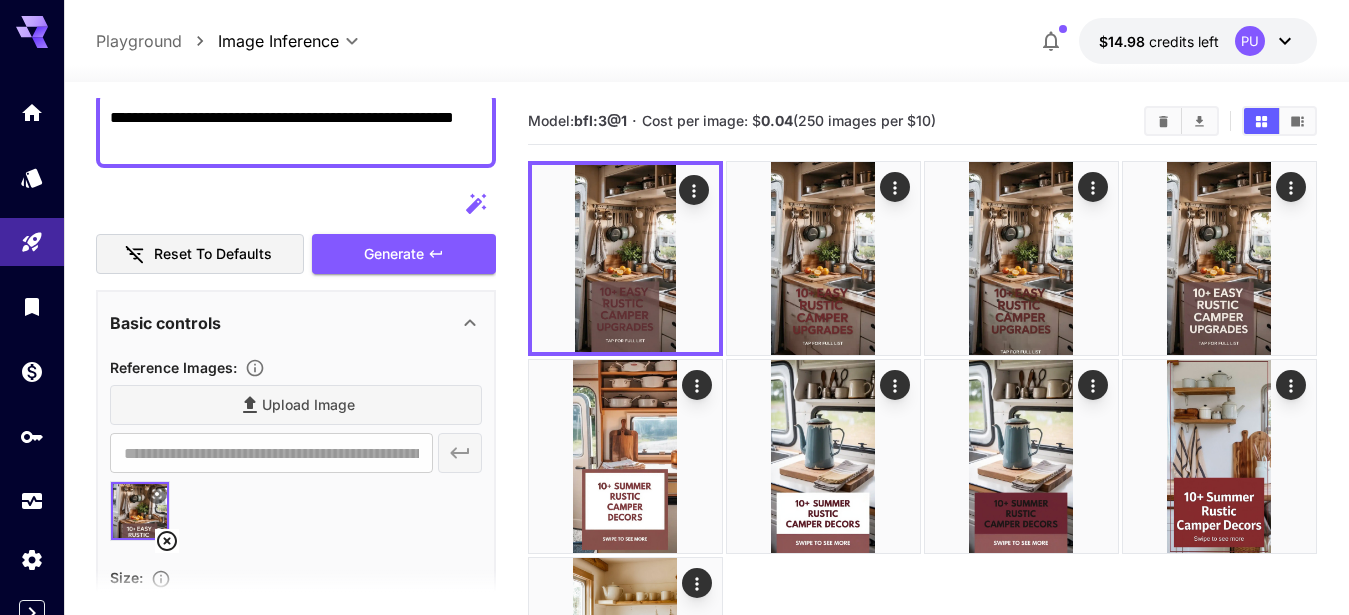 scroll, scrollTop: 261, scrollLeft: 0, axis: vertical 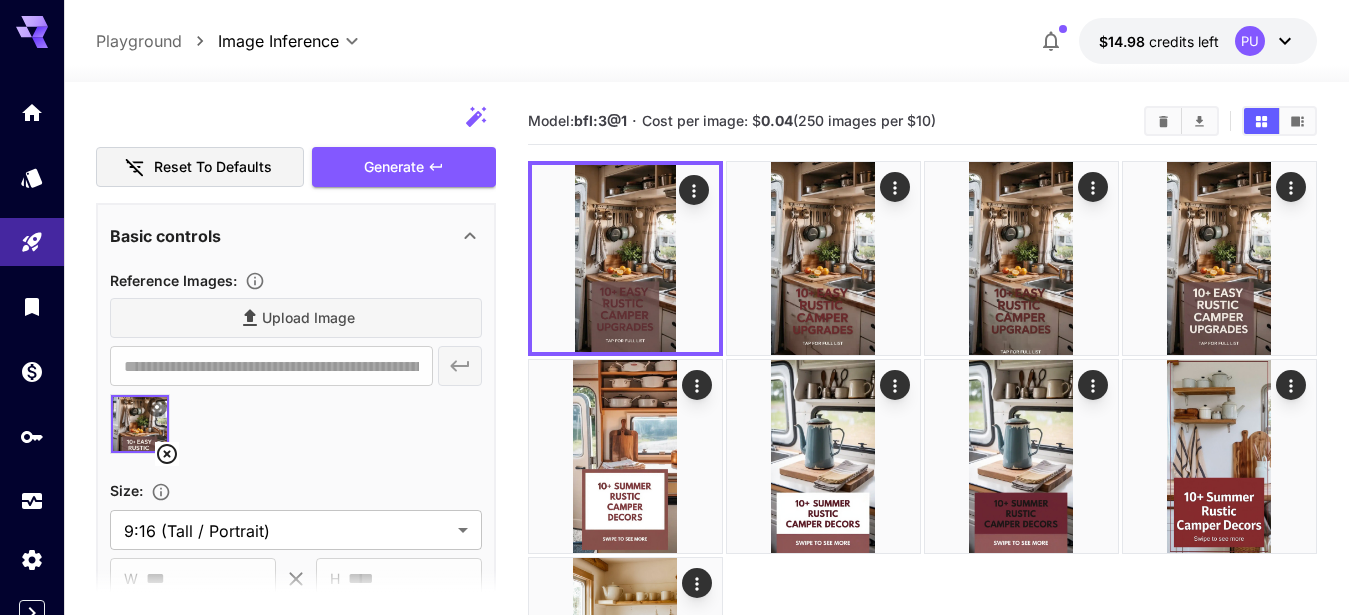 click 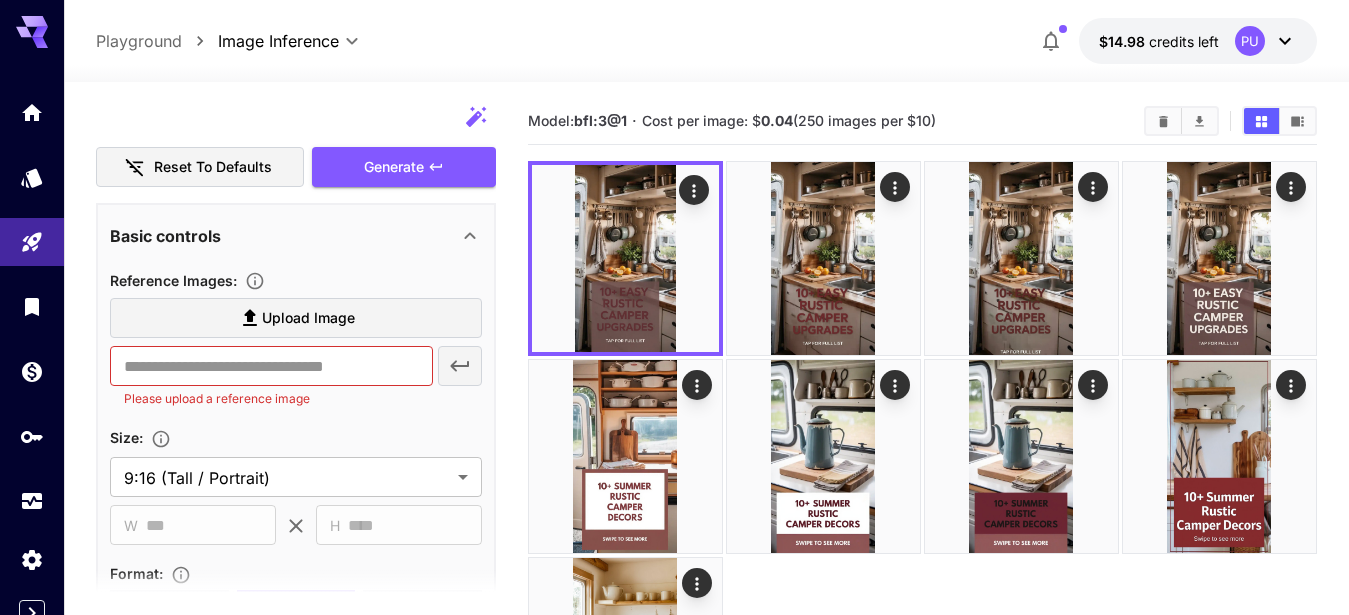 click on "Upload Image" at bounding box center [308, 318] 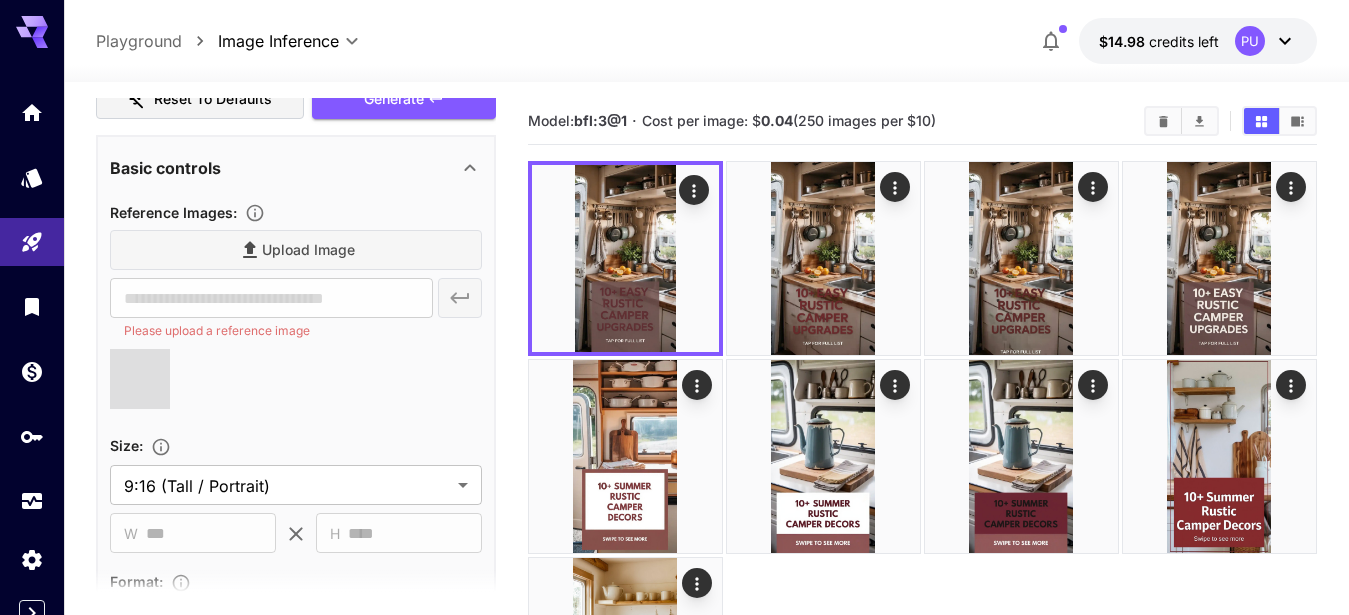 type on "**********" 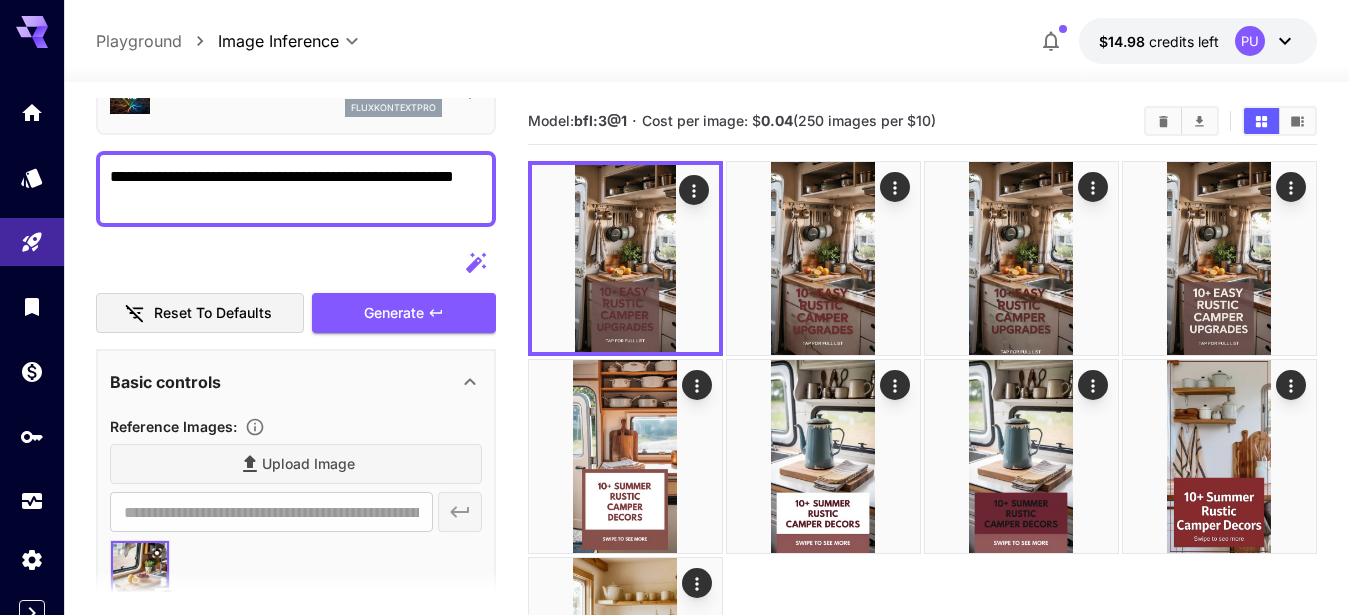 scroll, scrollTop: 96, scrollLeft: 0, axis: vertical 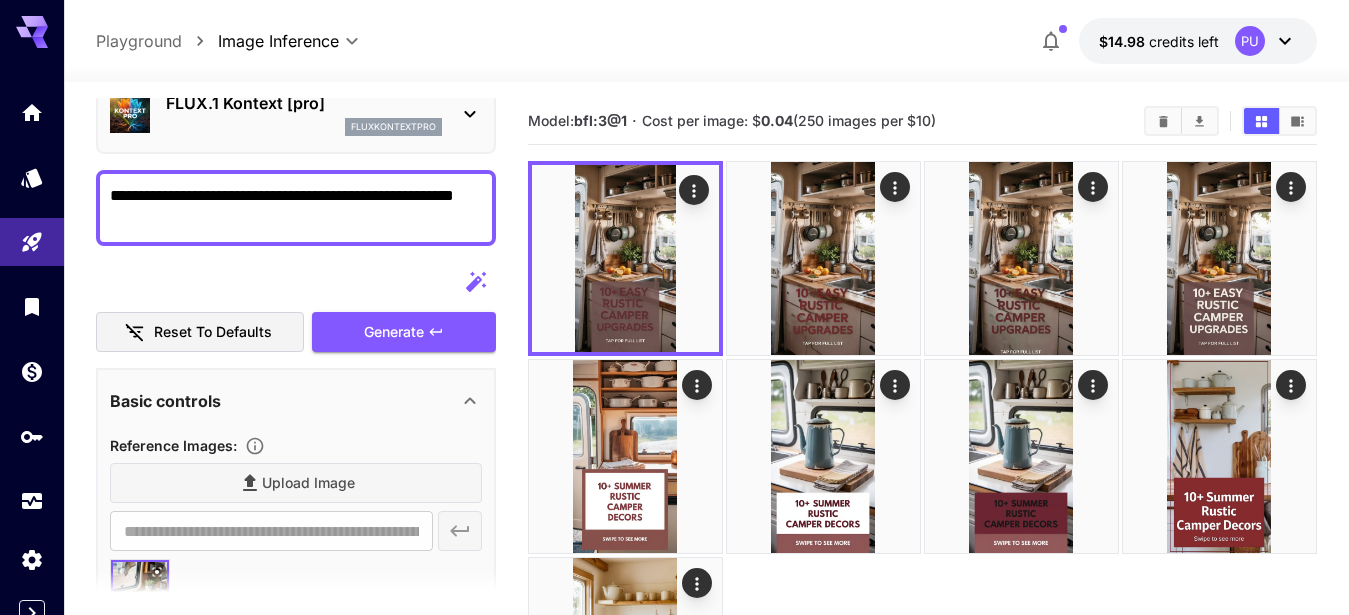 click 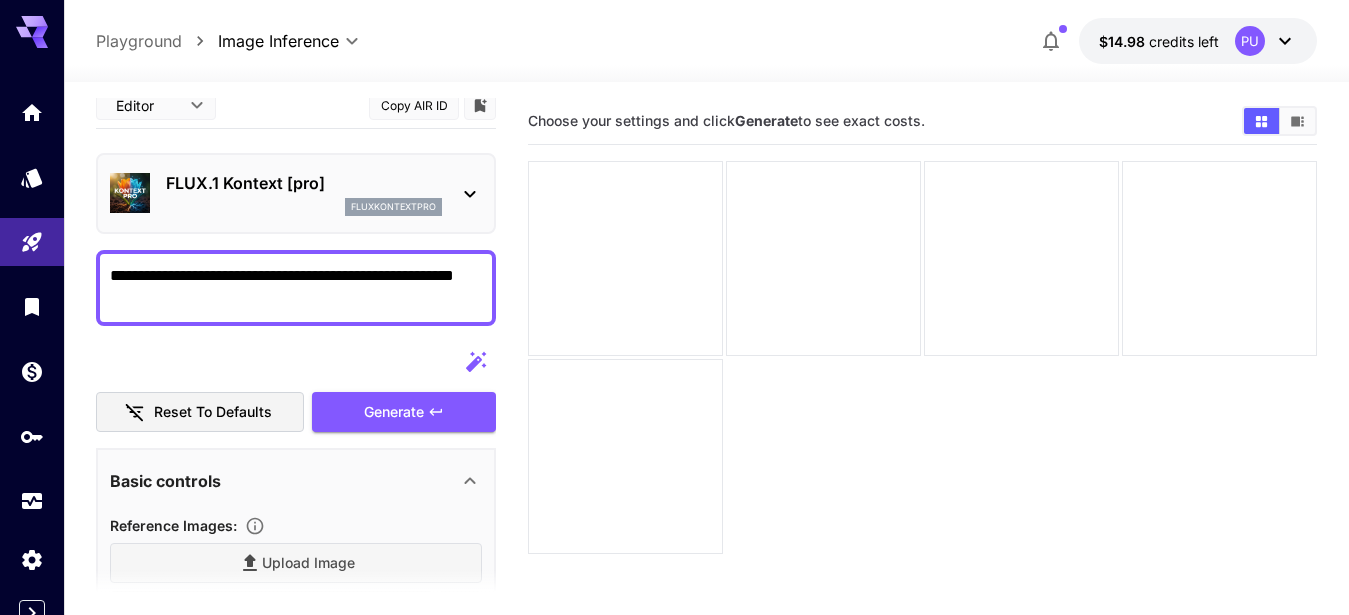 scroll, scrollTop: 0, scrollLeft: 0, axis: both 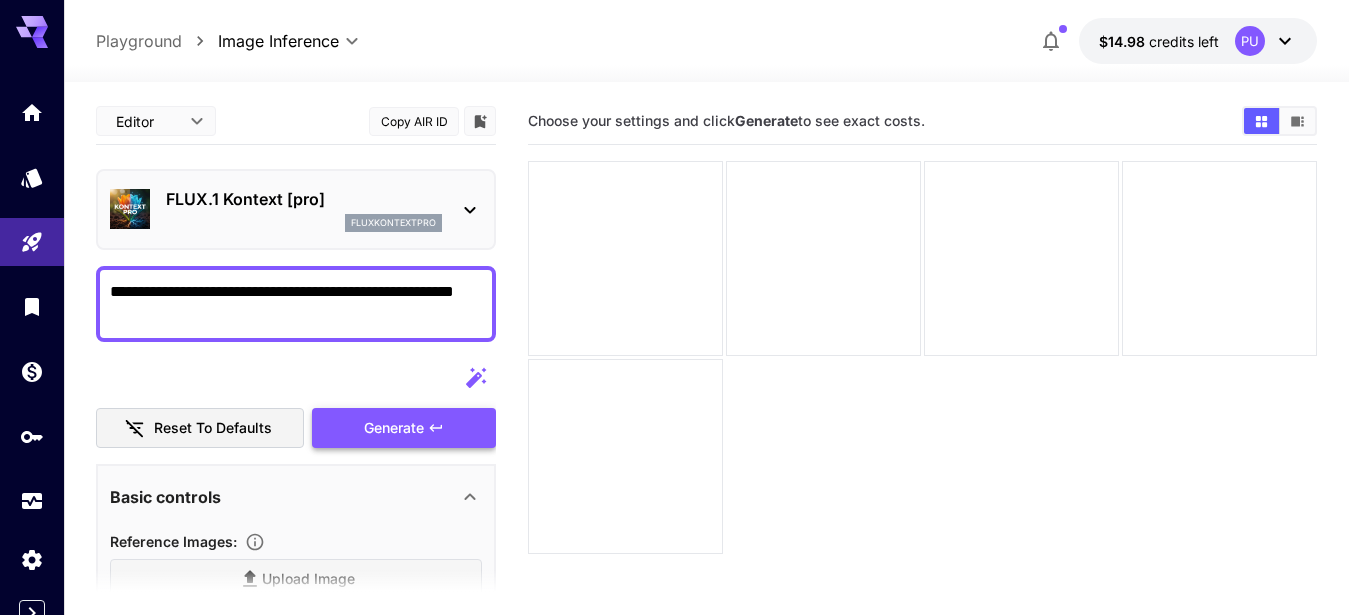 click on "Generate" at bounding box center [394, 428] 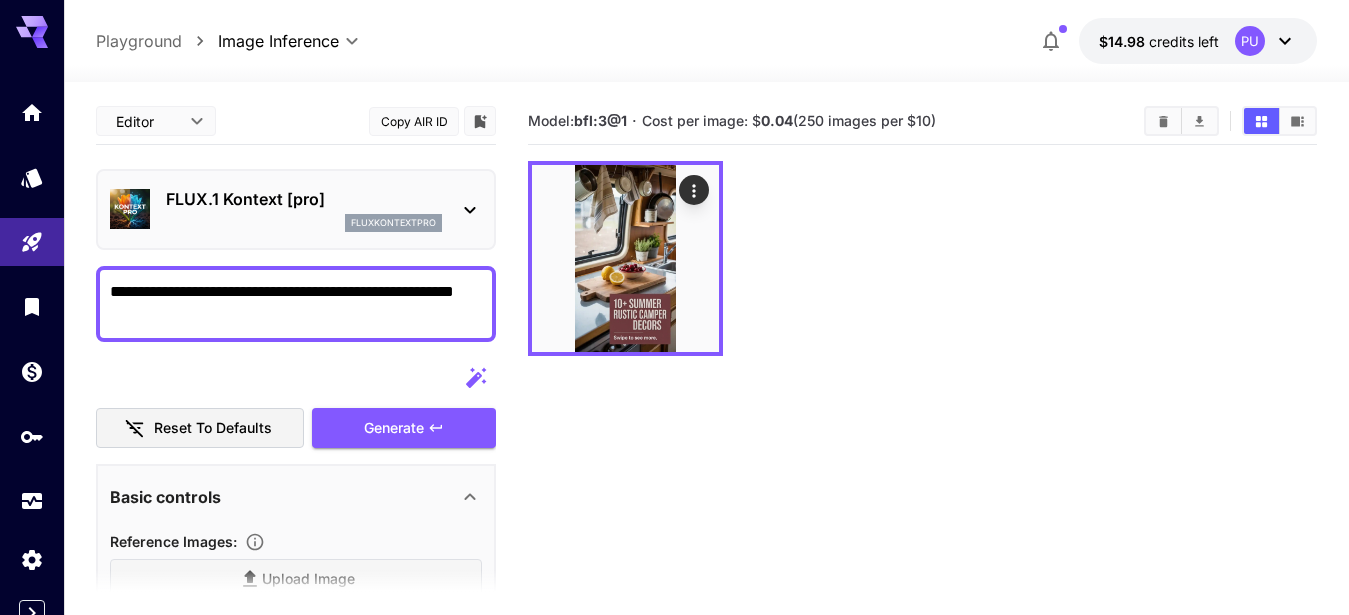 click at bounding box center [922, 258] 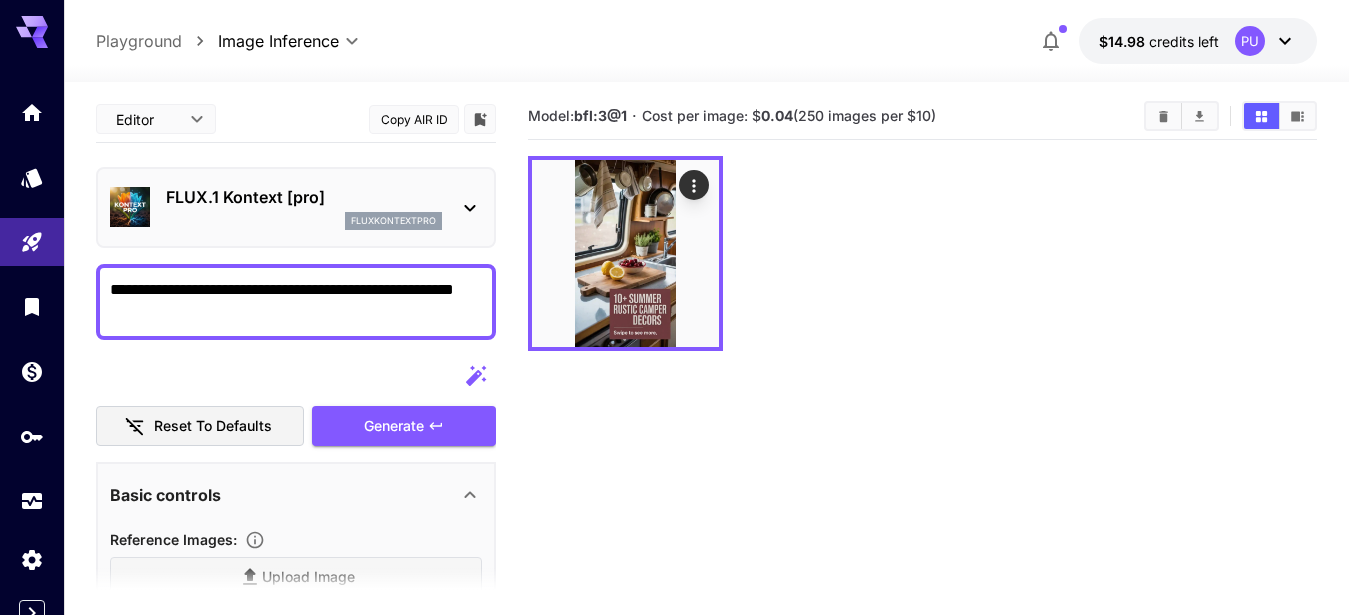 scroll, scrollTop: 0, scrollLeft: 0, axis: both 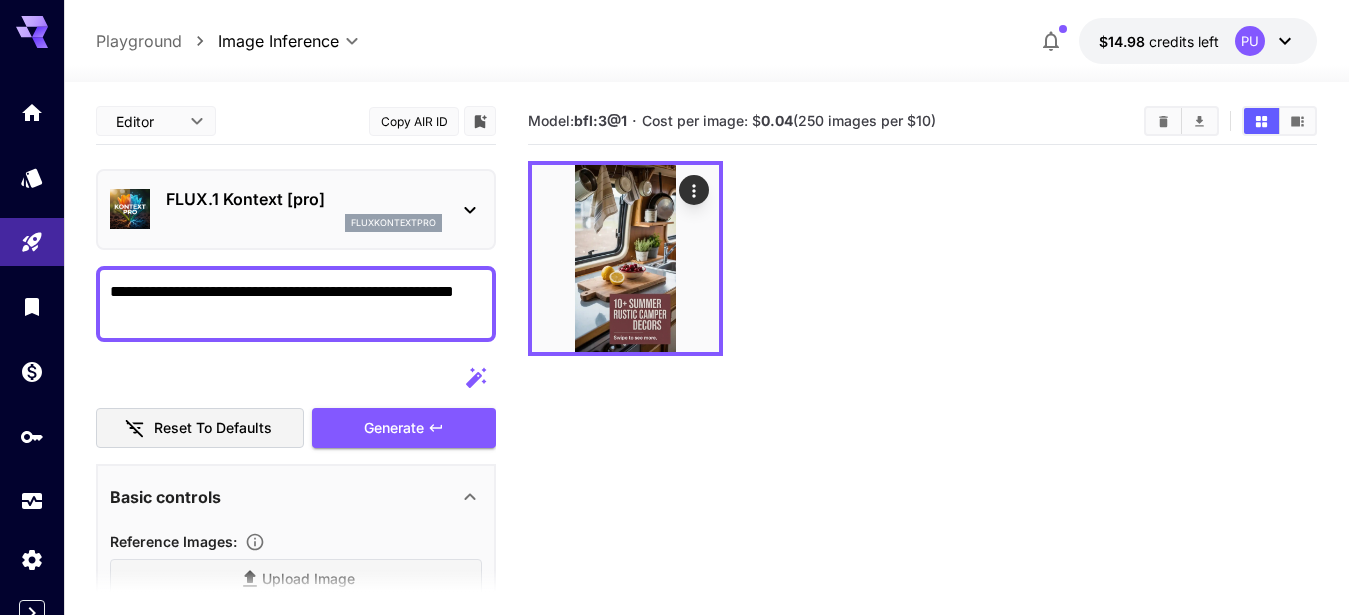 click on "**********" at bounding box center (287, 304) 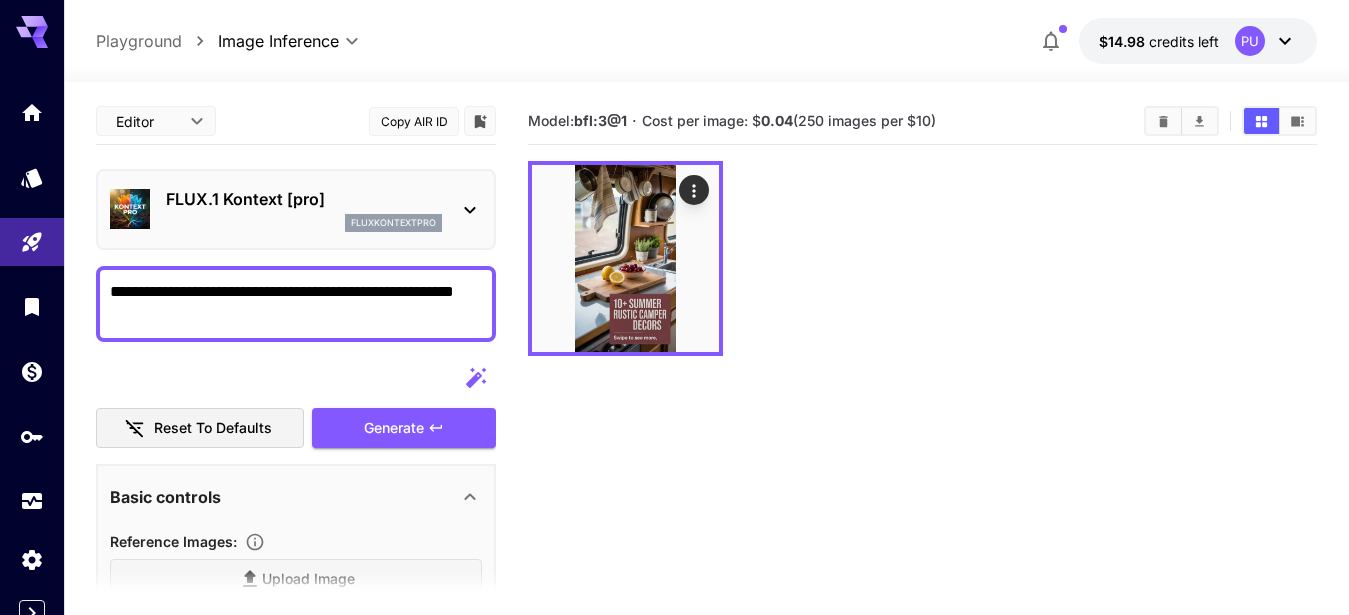 paste on "**********" 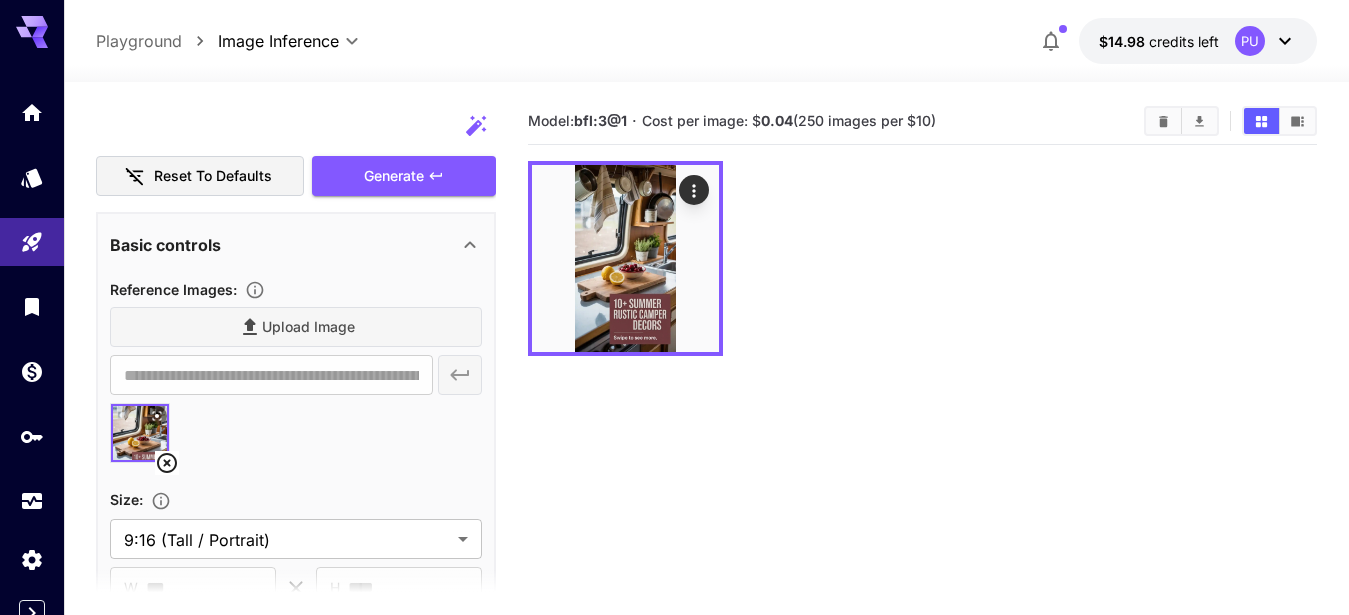 scroll, scrollTop: 308, scrollLeft: 0, axis: vertical 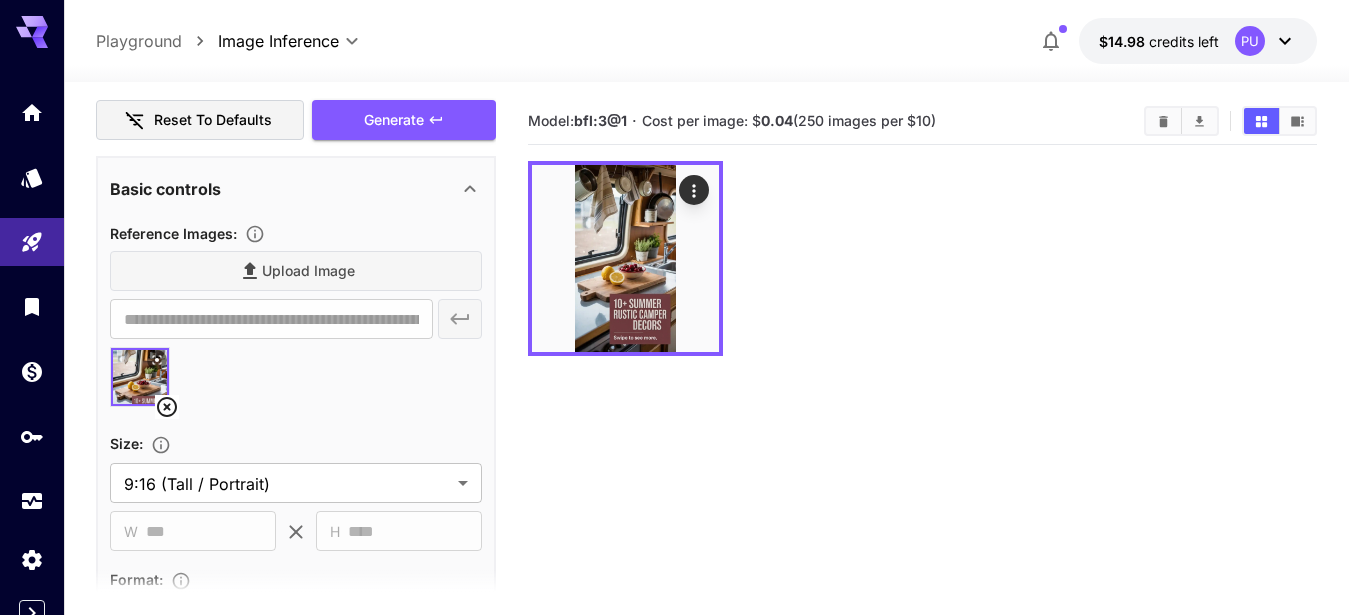 type on "**********" 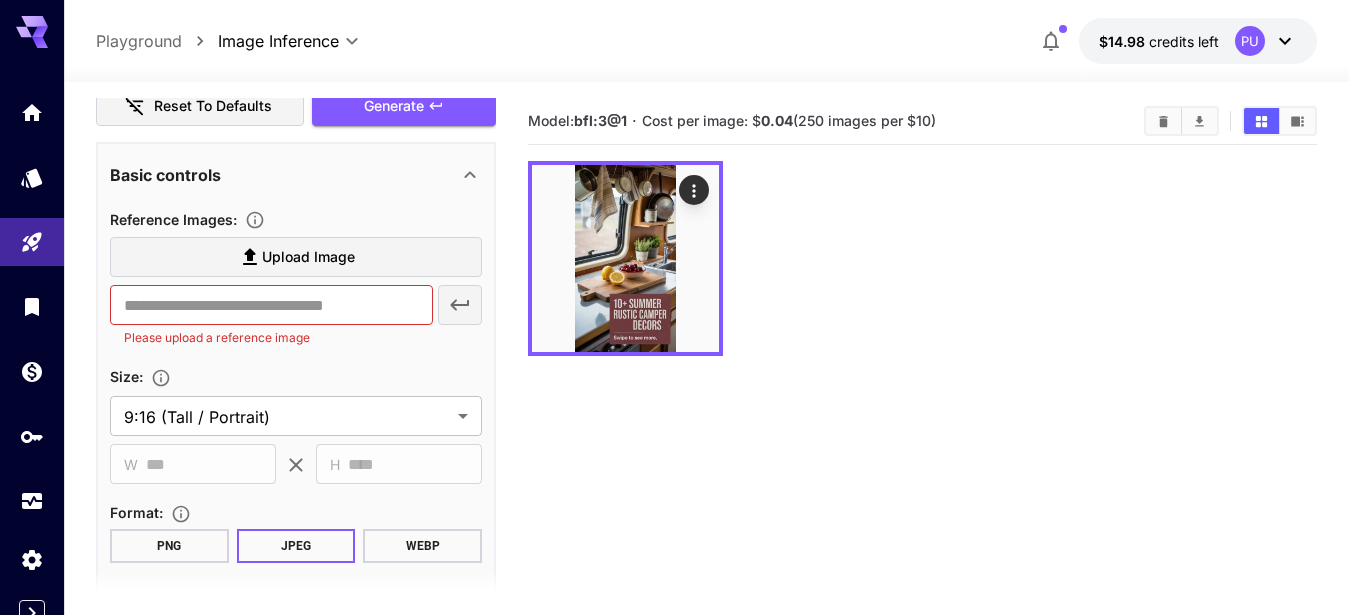 scroll, scrollTop: 305, scrollLeft: 0, axis: vertical 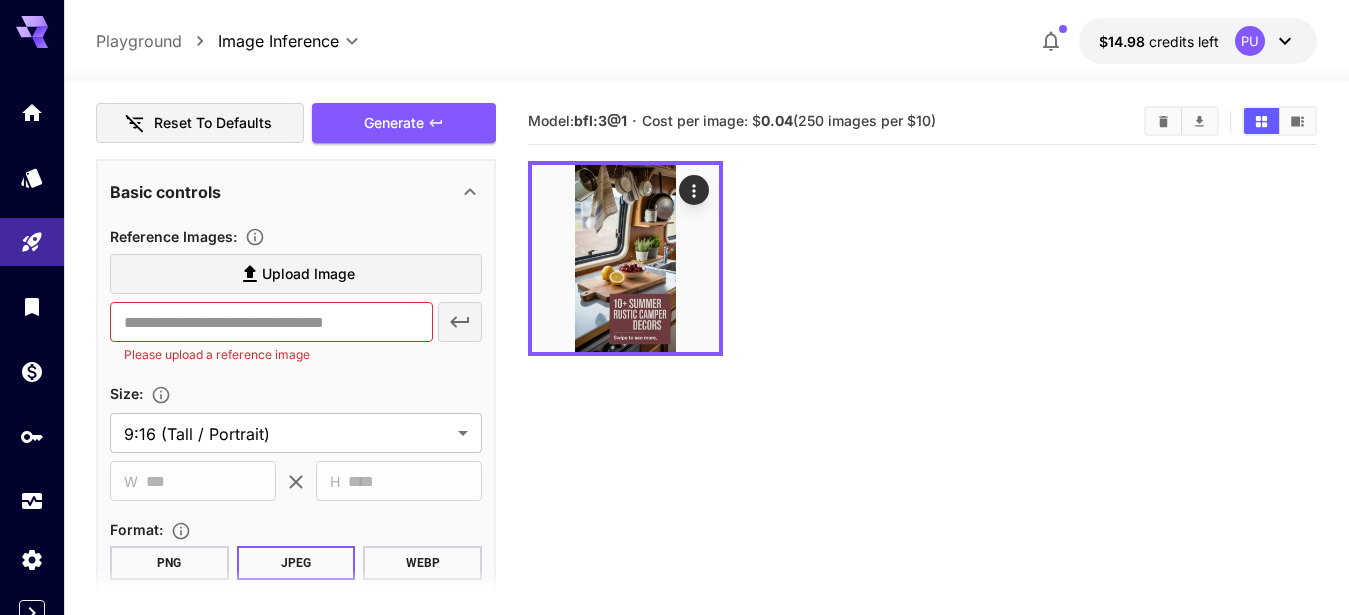 click on "Upload Image" at bounding box center (308, 274) 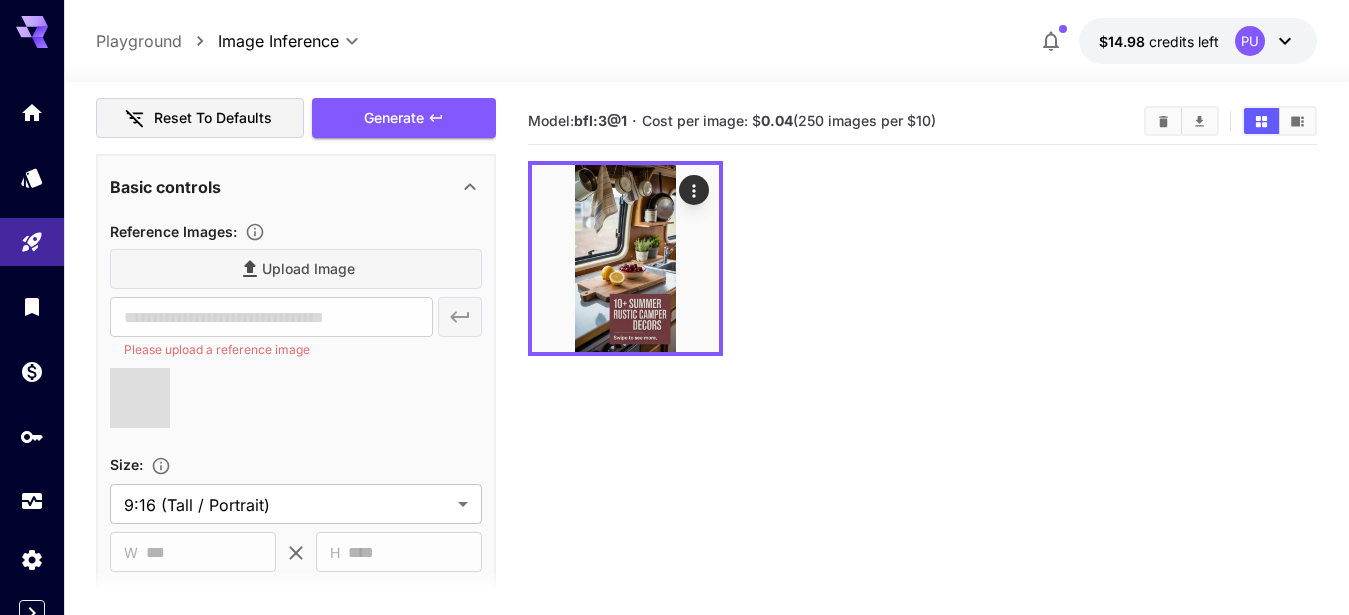 scroll, scrollTop: 308, scrollLeft: 0, axis: vertical 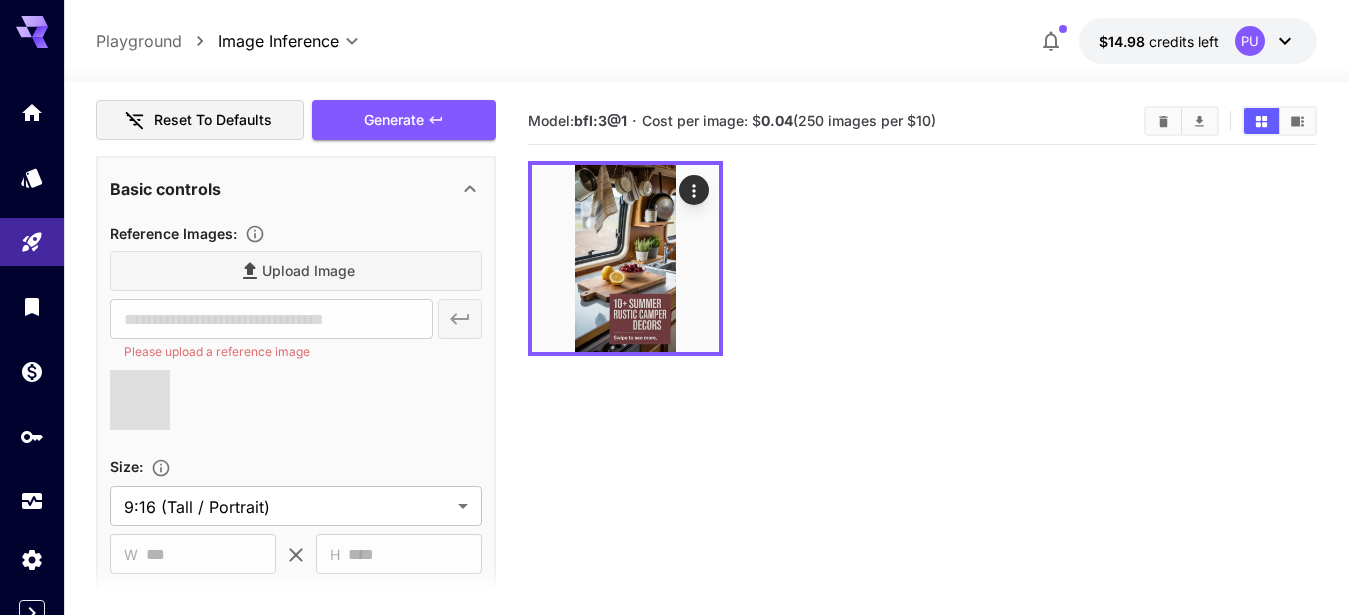 type on "**********" 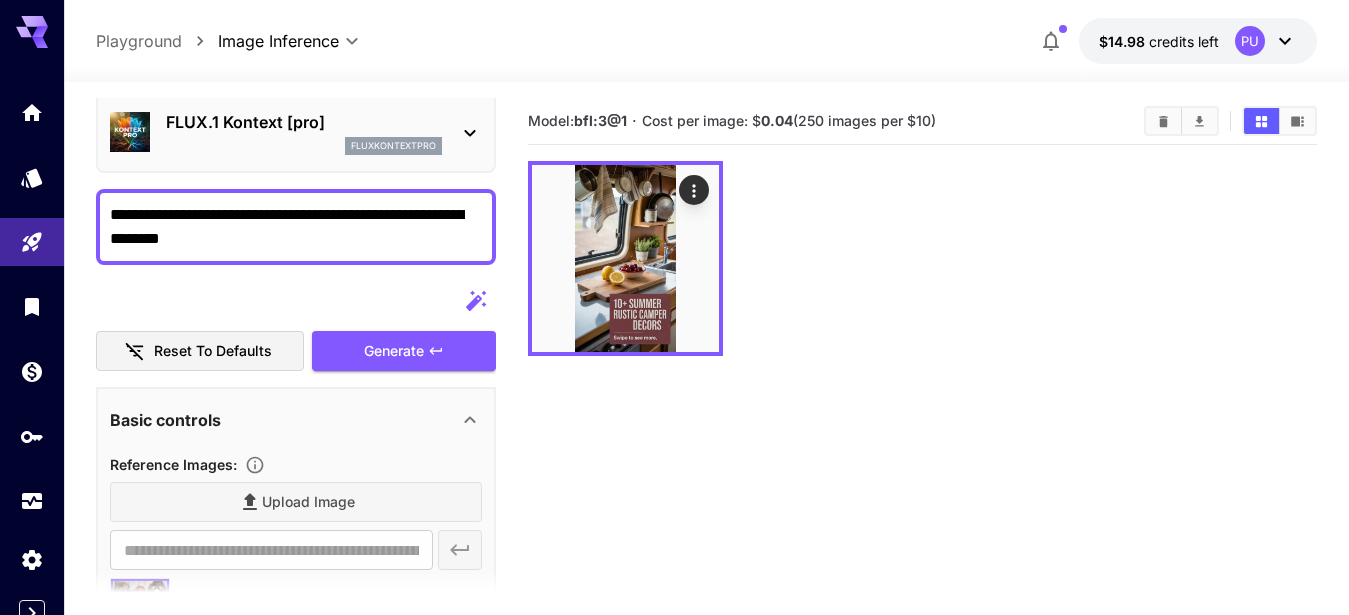 scroll, scrollTop: 0, scrollLeft: 0, axis: both 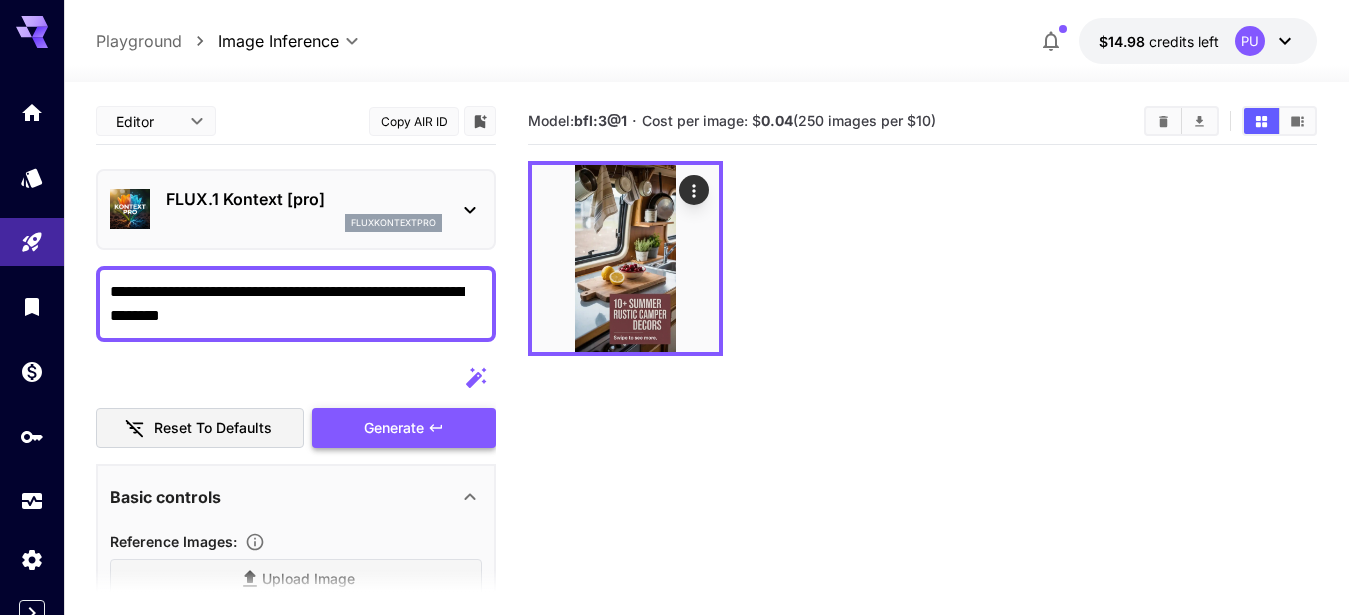 click on "Generate" at bounding box center [394, 428] 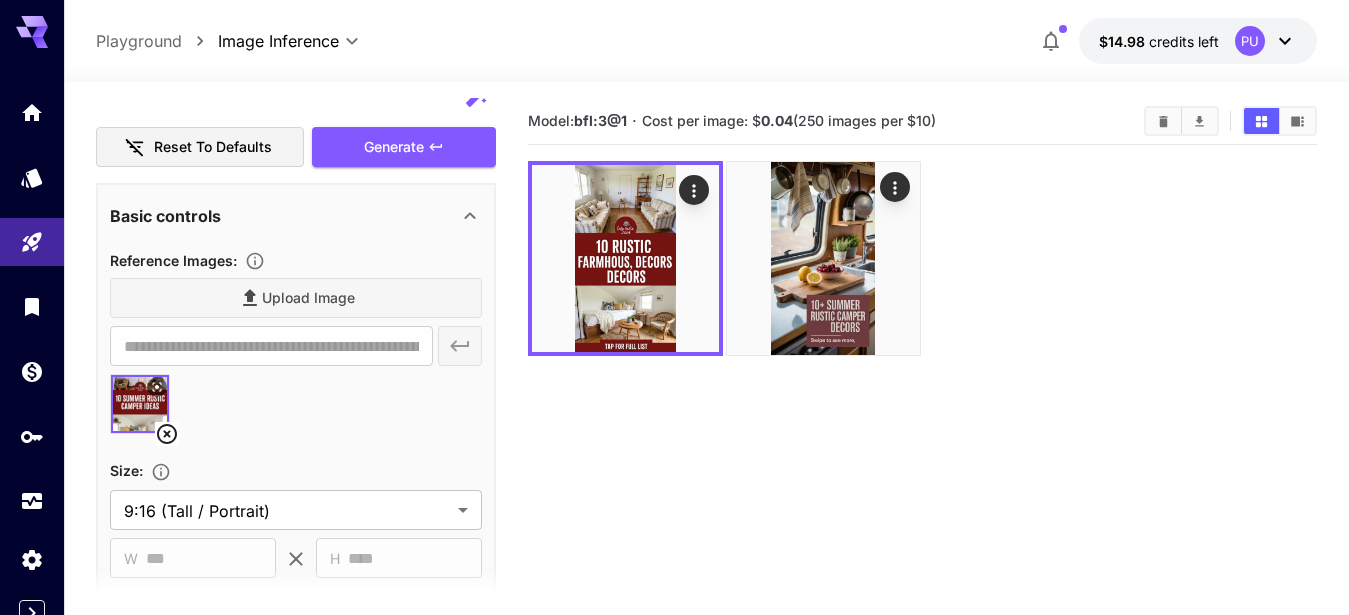 scroll, scrollTop: 286, scrollLeft: 0, axis: vertical 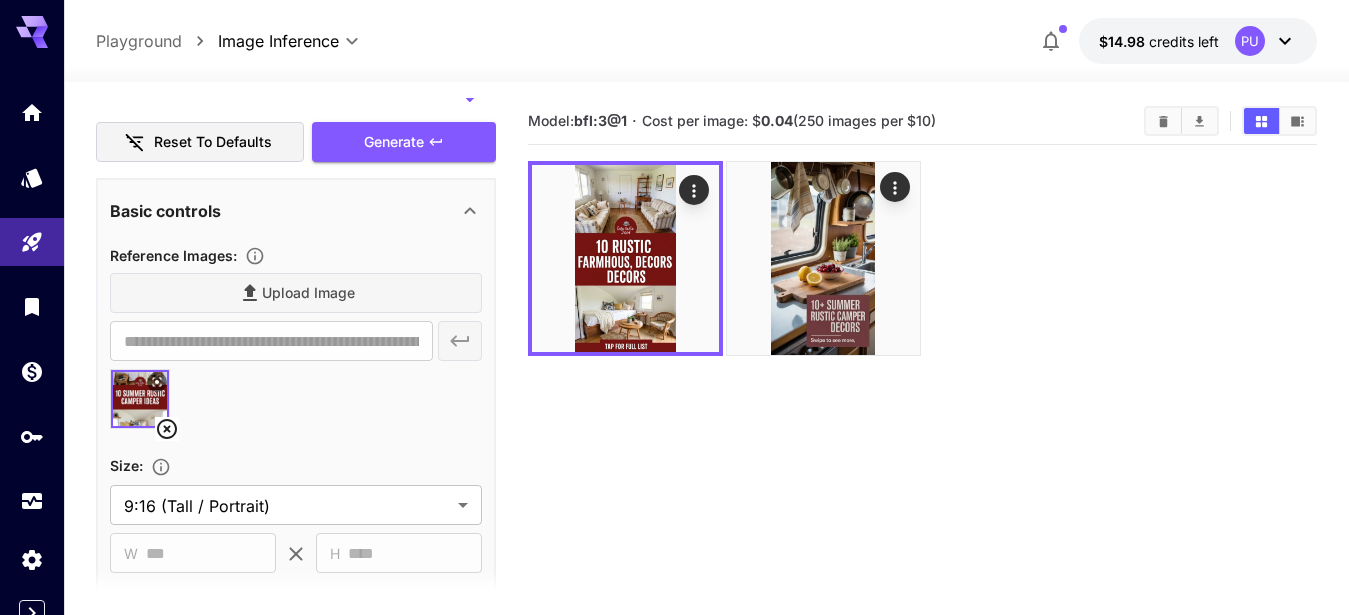 click 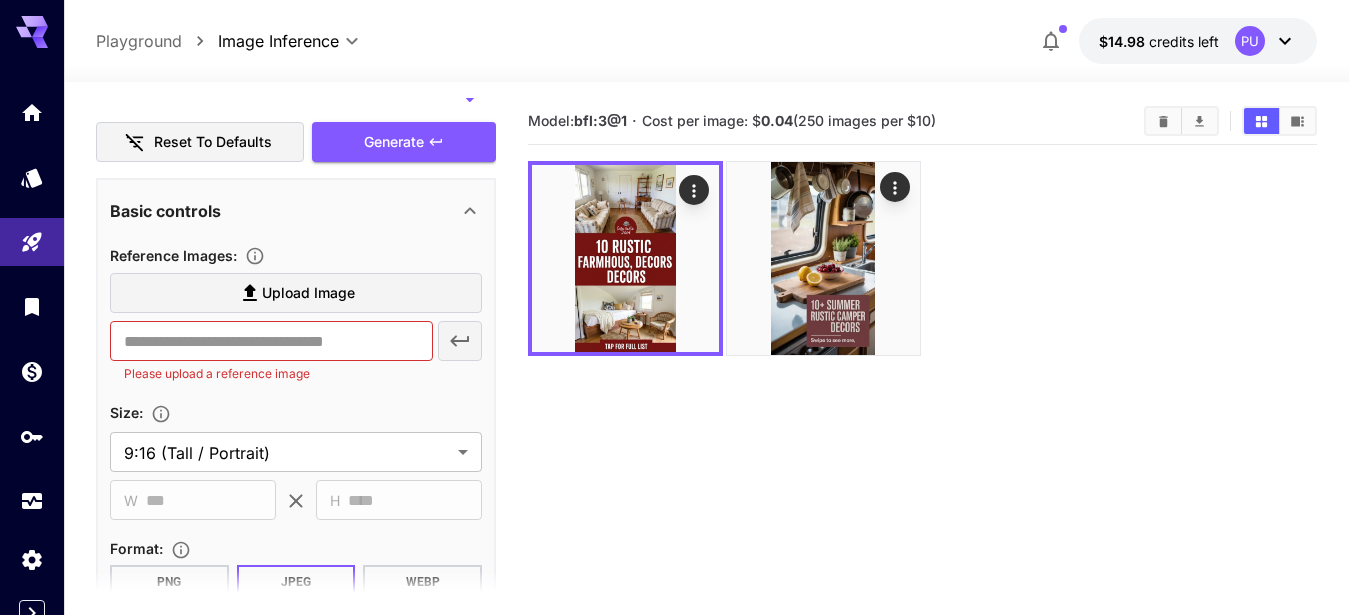 click on "Upload Image" at bounding box center (308, 293) 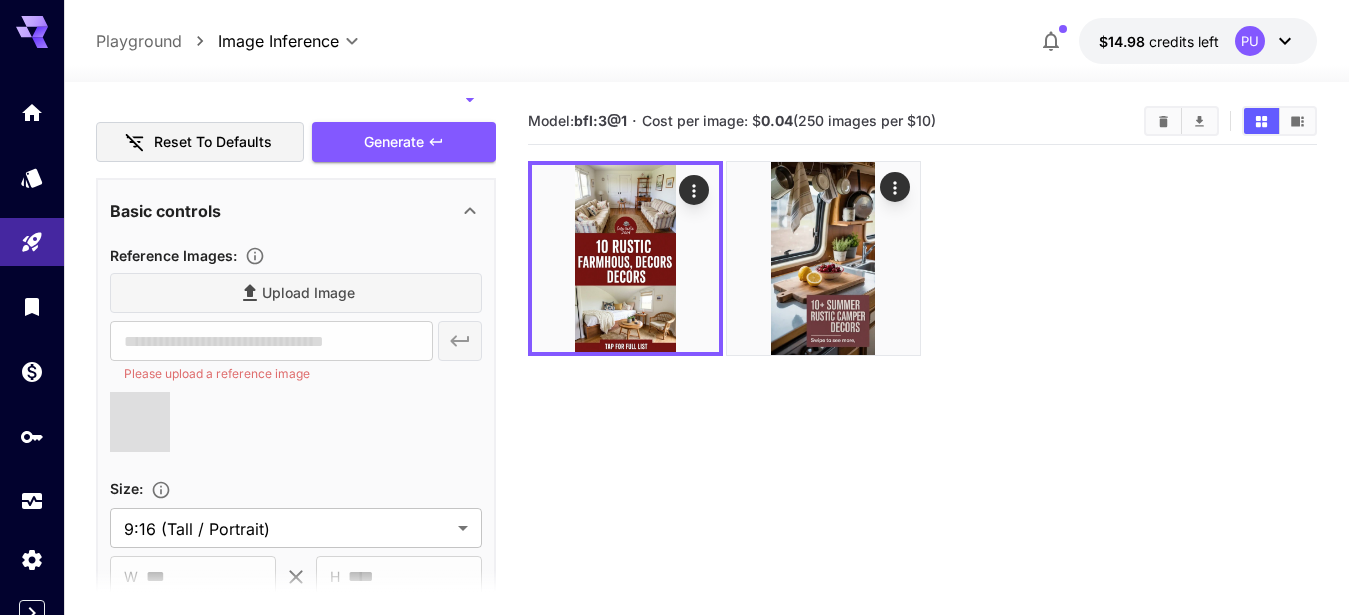 type on "**********" 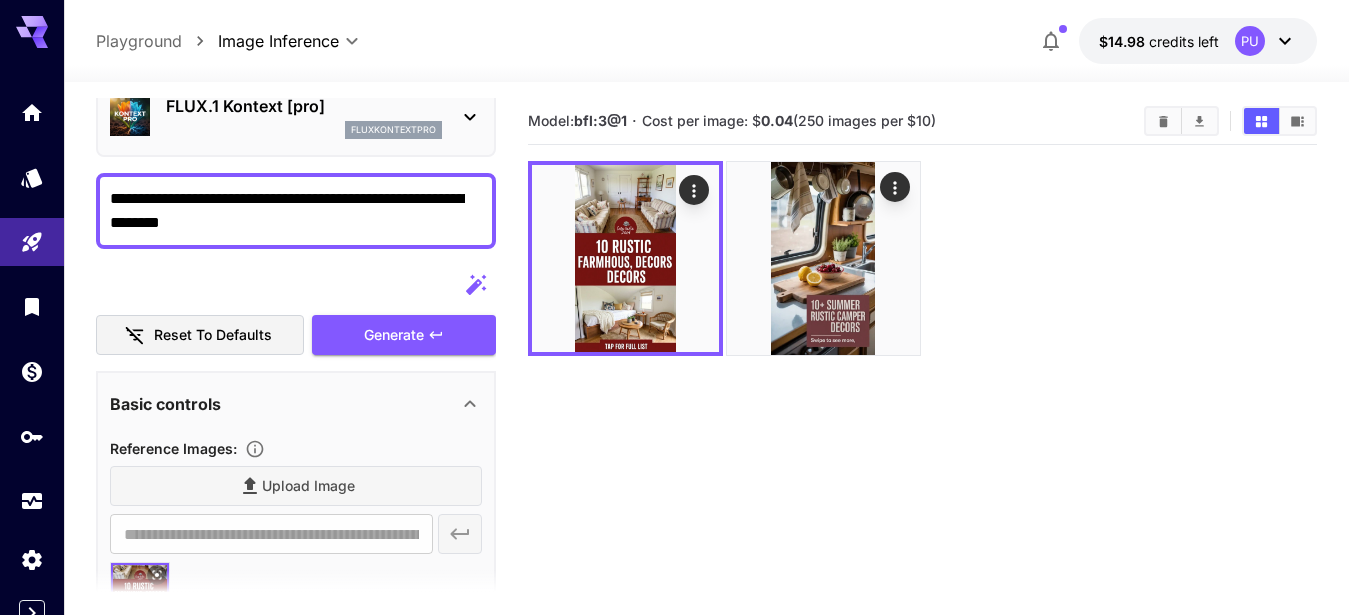 scroll, scrollTop: 79, scrollLeft: 0, axis: vertical 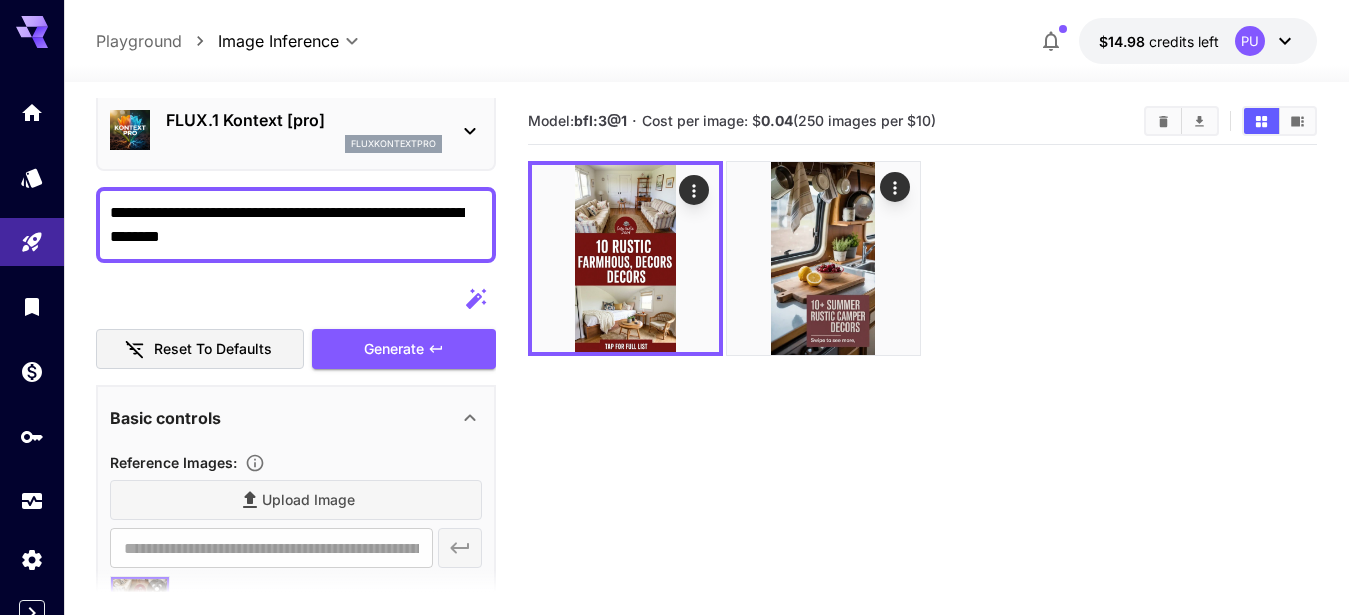 click on "**********" at bounding box center (287, 225) 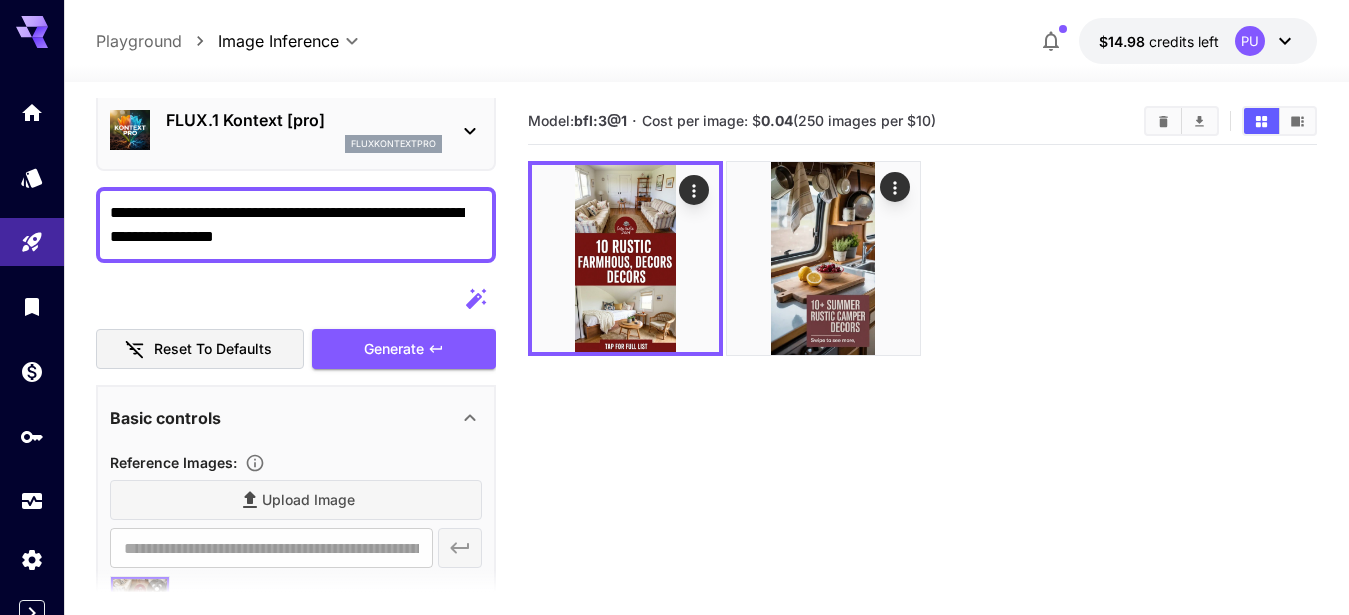 click on "**********" at bounding box center (287, 225) 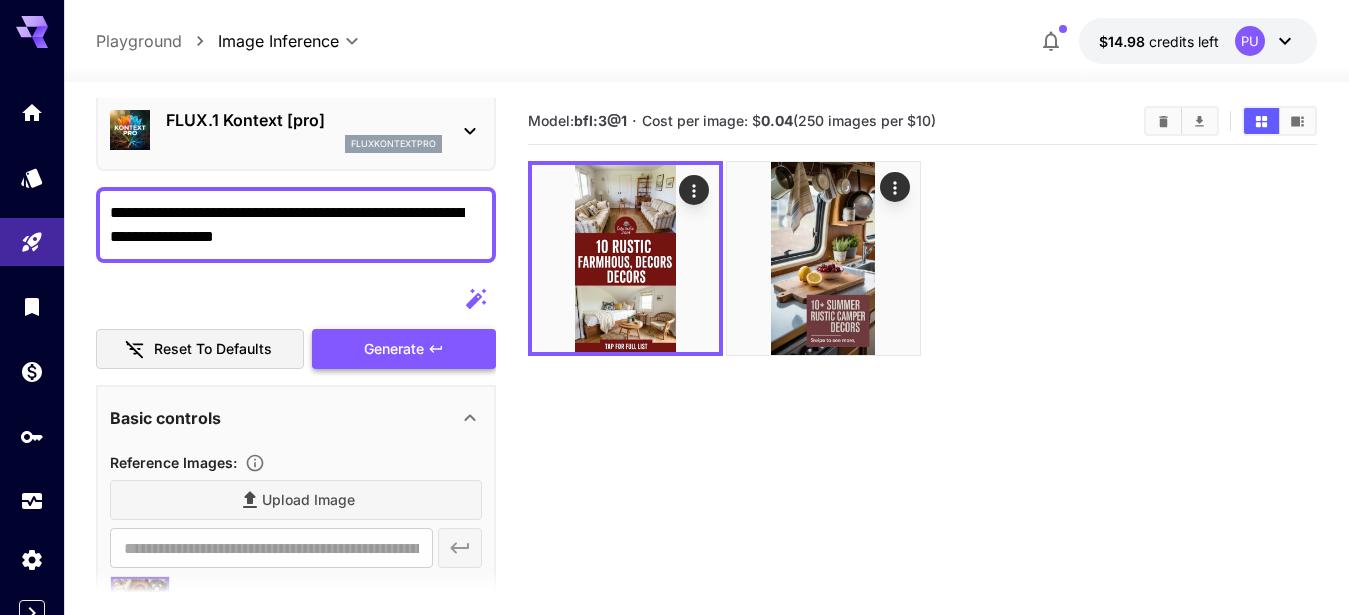type on "**********" 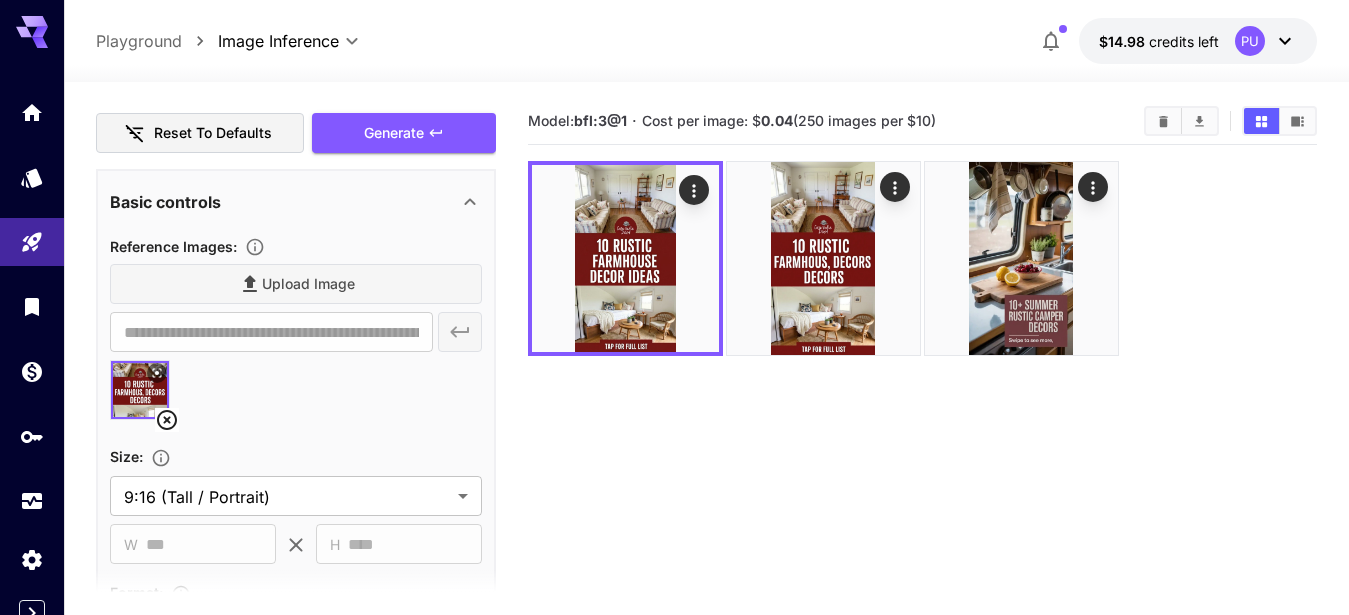 scroll, scrollTop: 320, scrollLeft: 0, axis: vertical 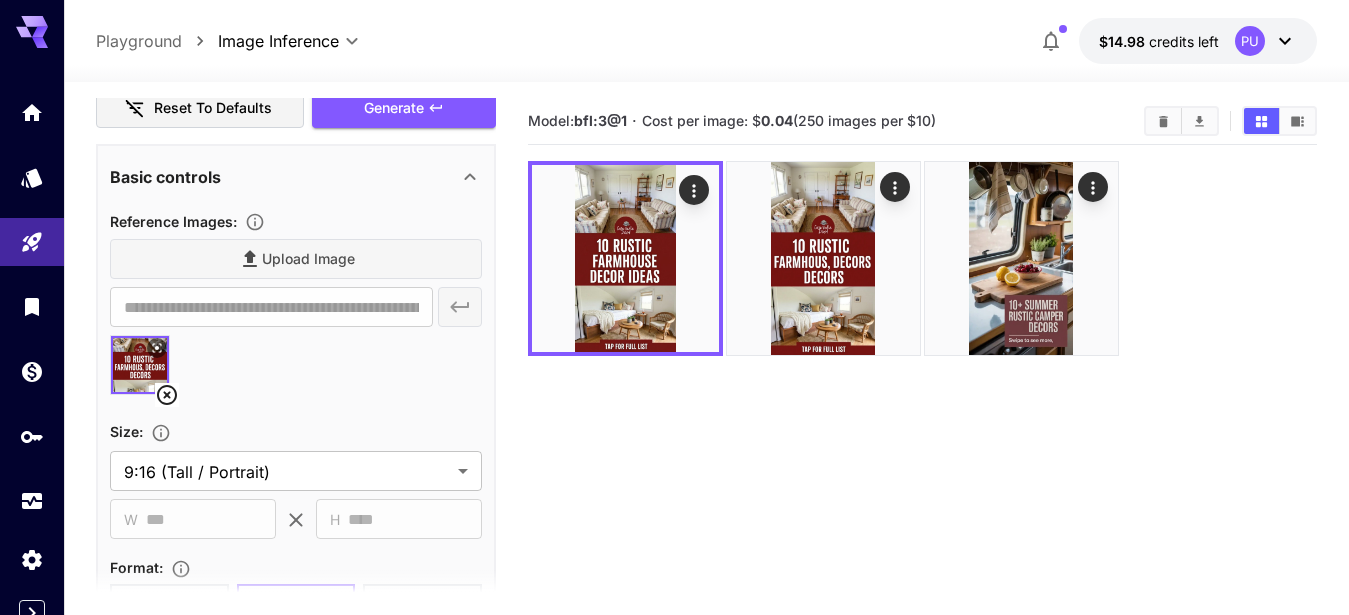 click 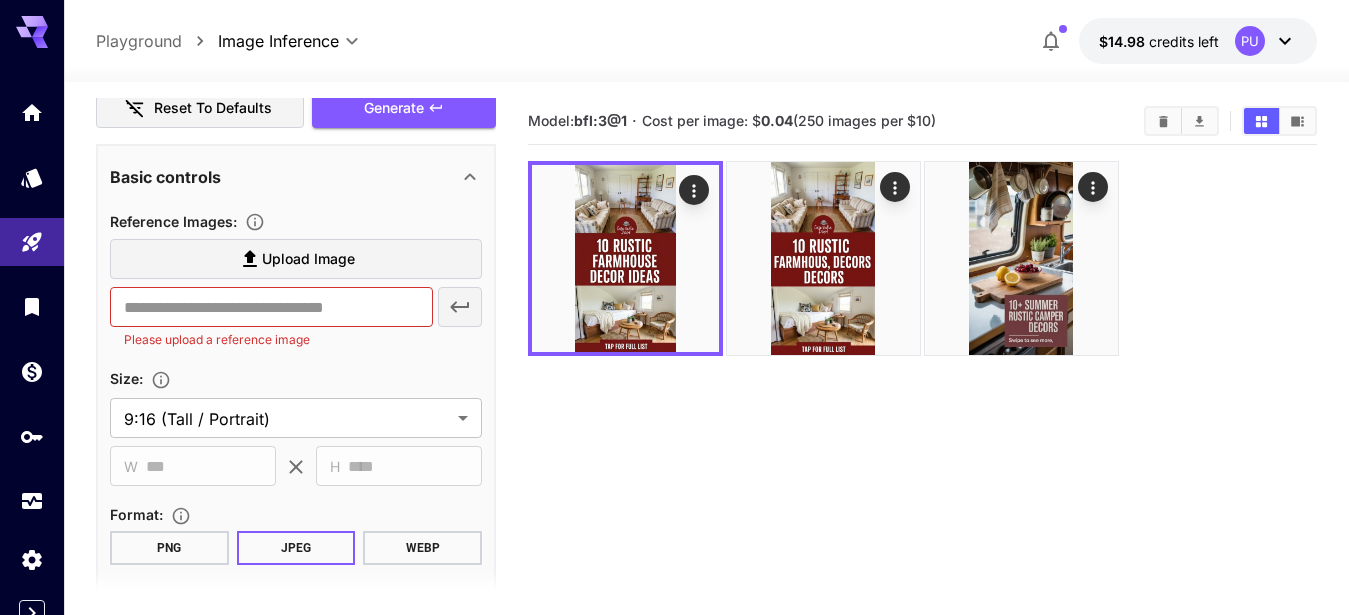 click on "Upload Image" at bounding box center [308, 259] 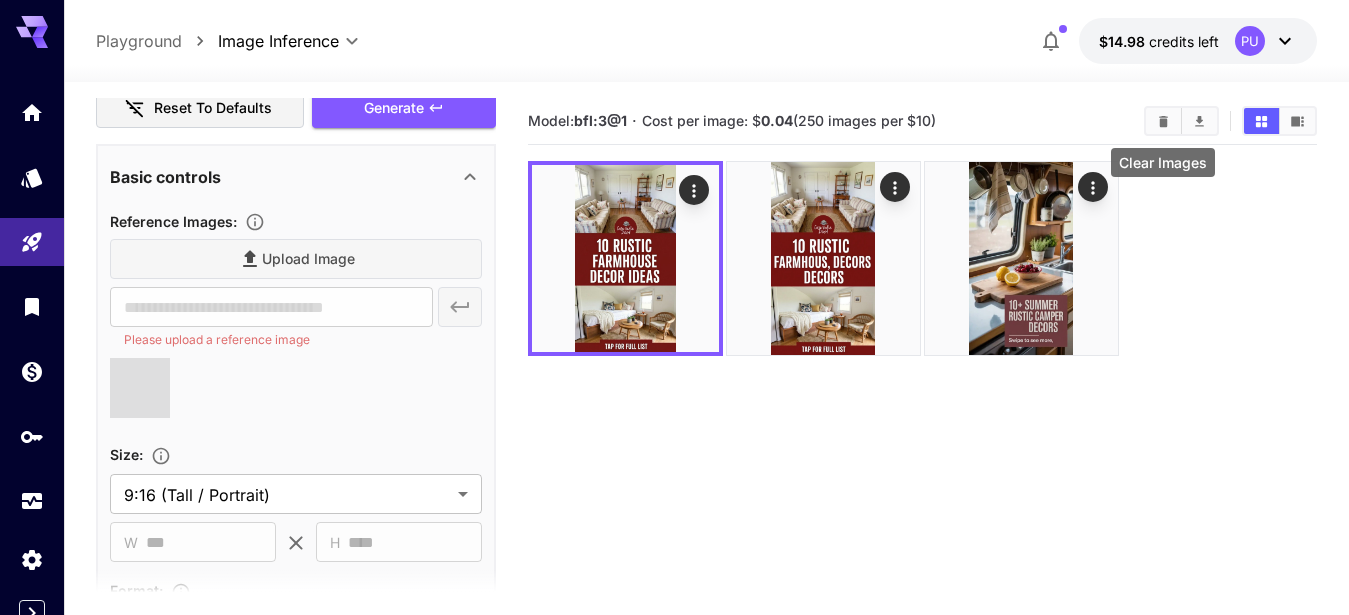 click 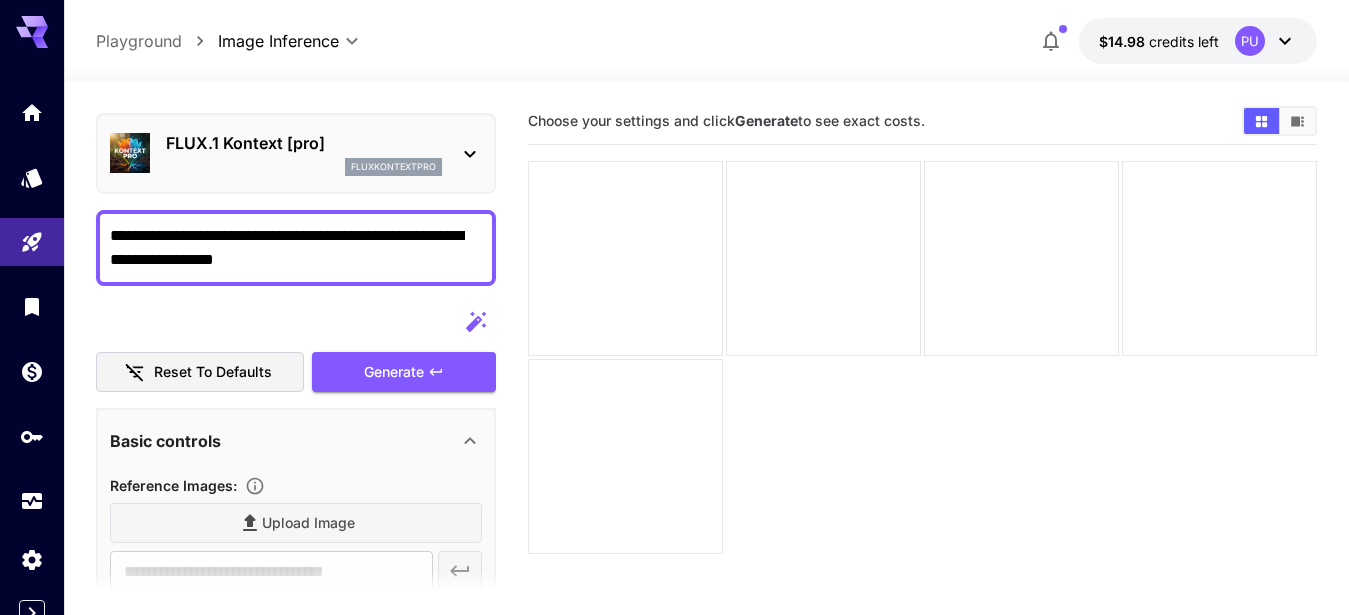 type on "**********" 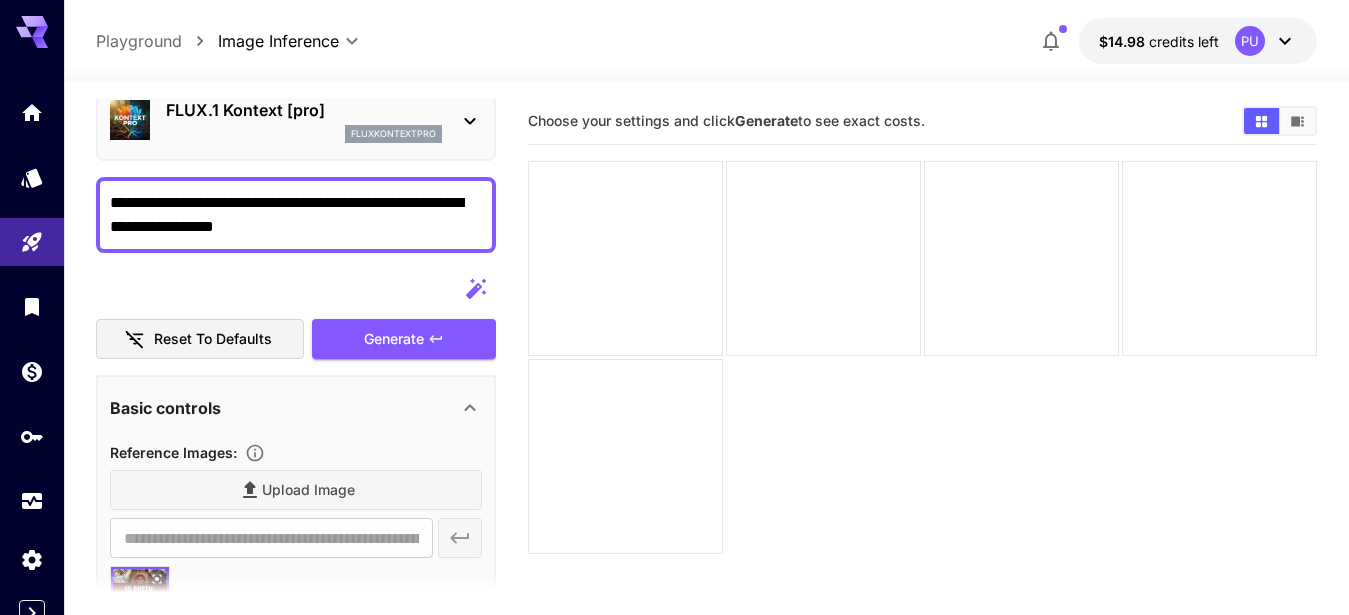 scroll, scrollTop: 87, scrollLeft: 0, axis: vertical 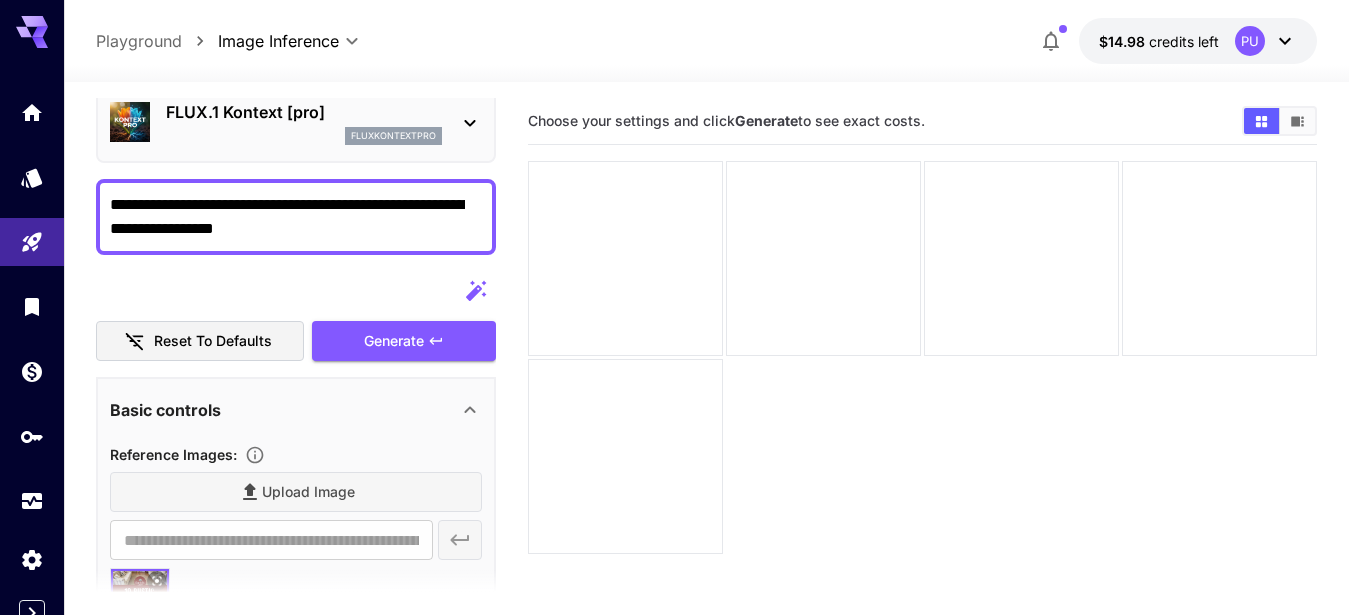 click on "**********" at bounding box center (287, 217) 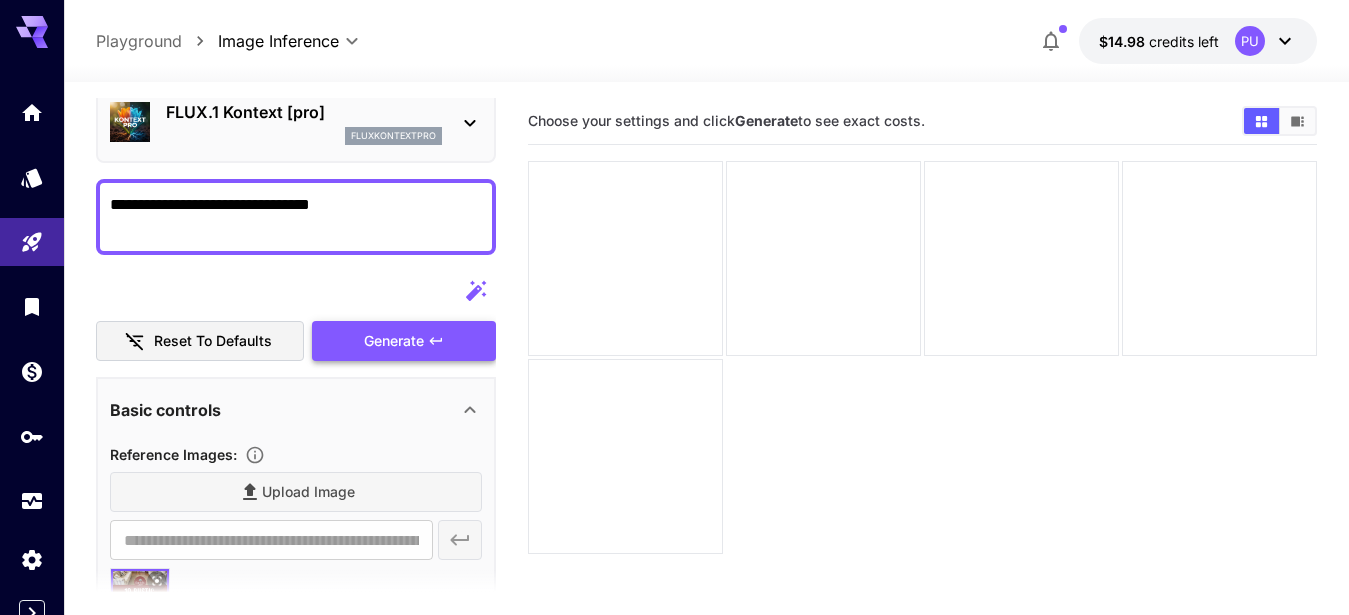 type on "**********" 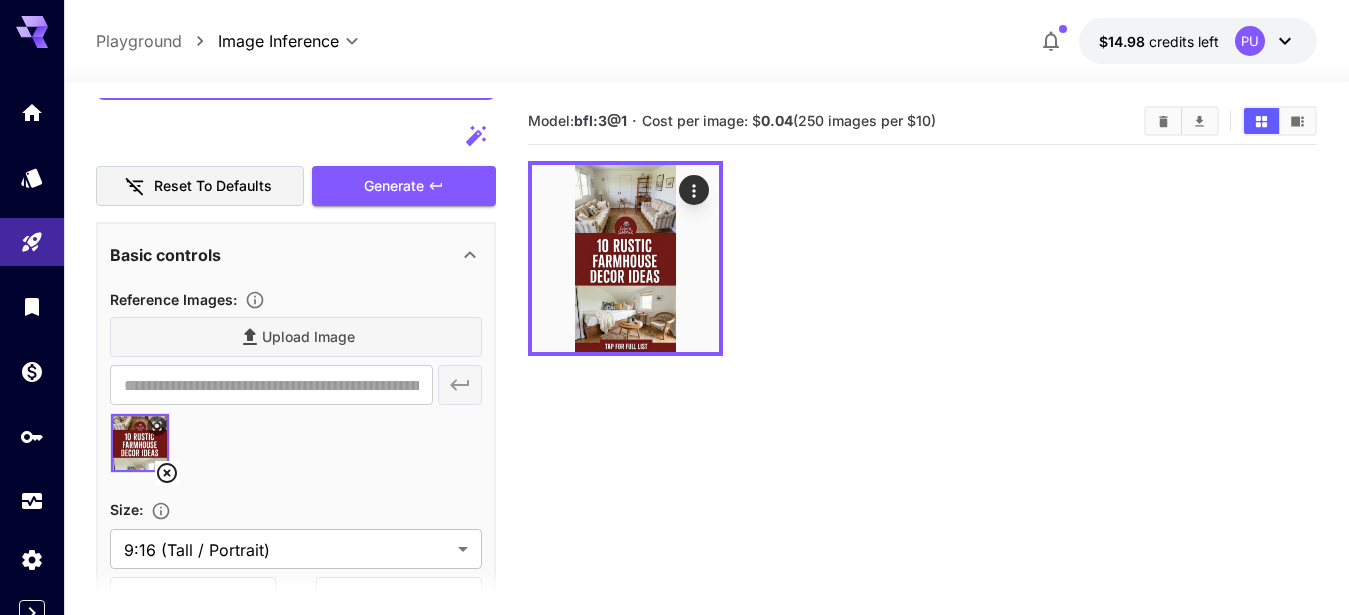 scroll, scrollTop: 276, scrollLeft: 0, axis: vertical 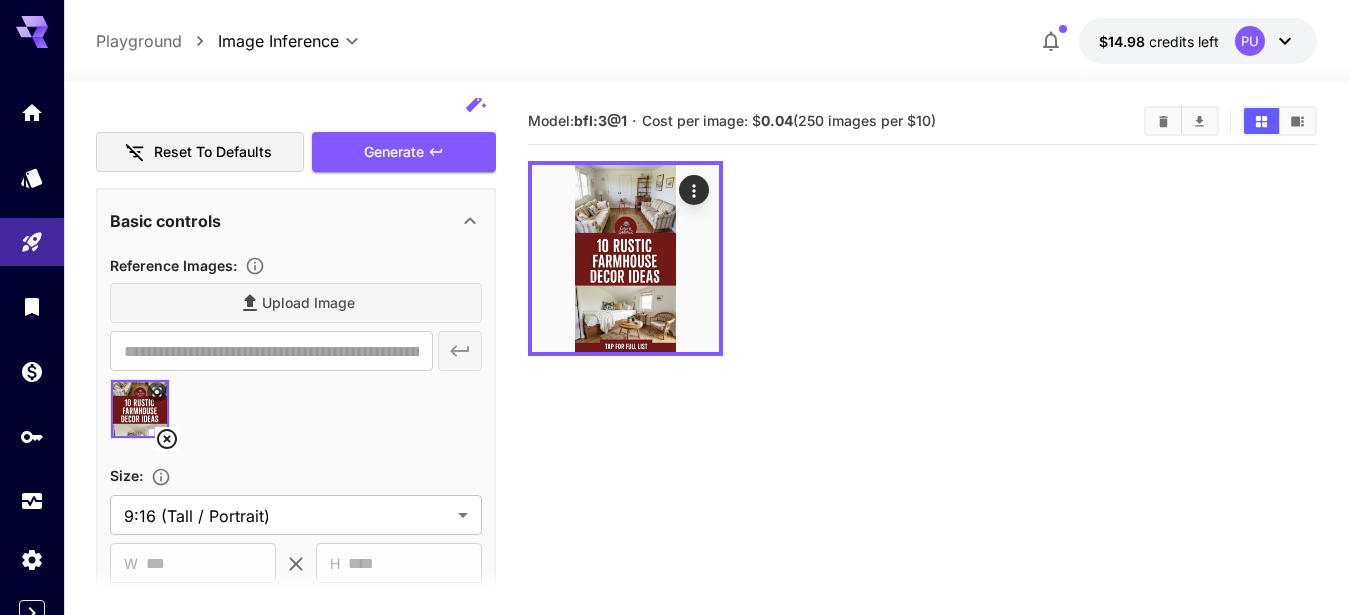 click 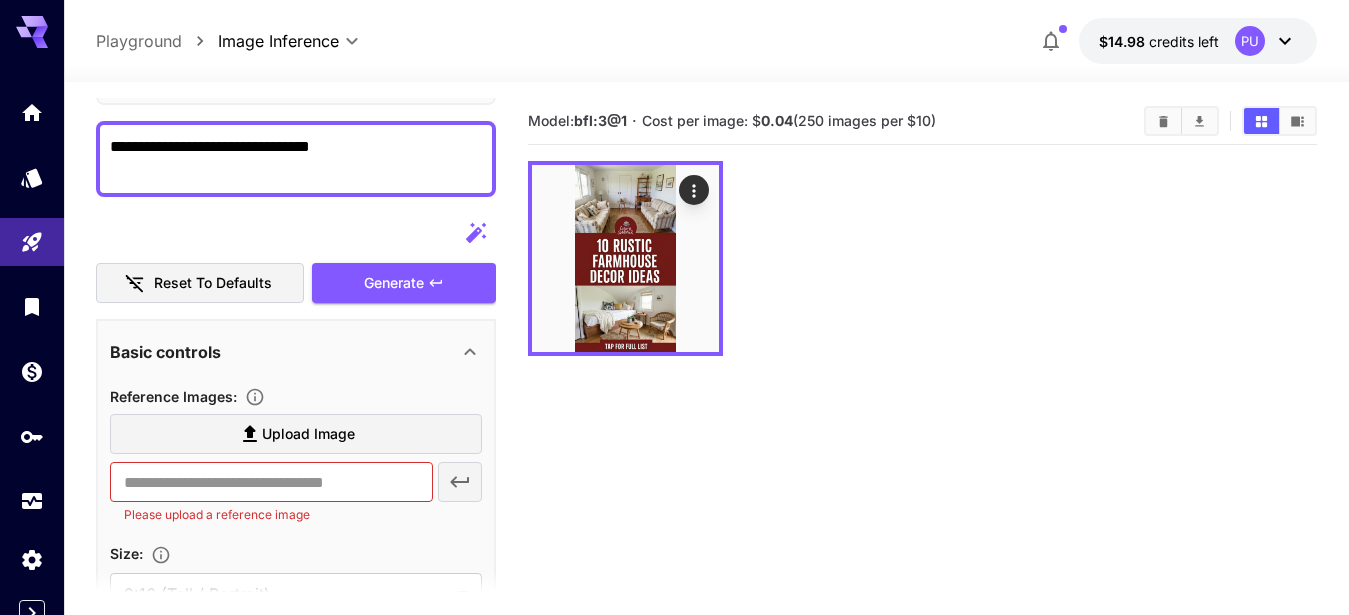 scroll, scrollTop: 121, scrollLeft: 0, axis: vertical 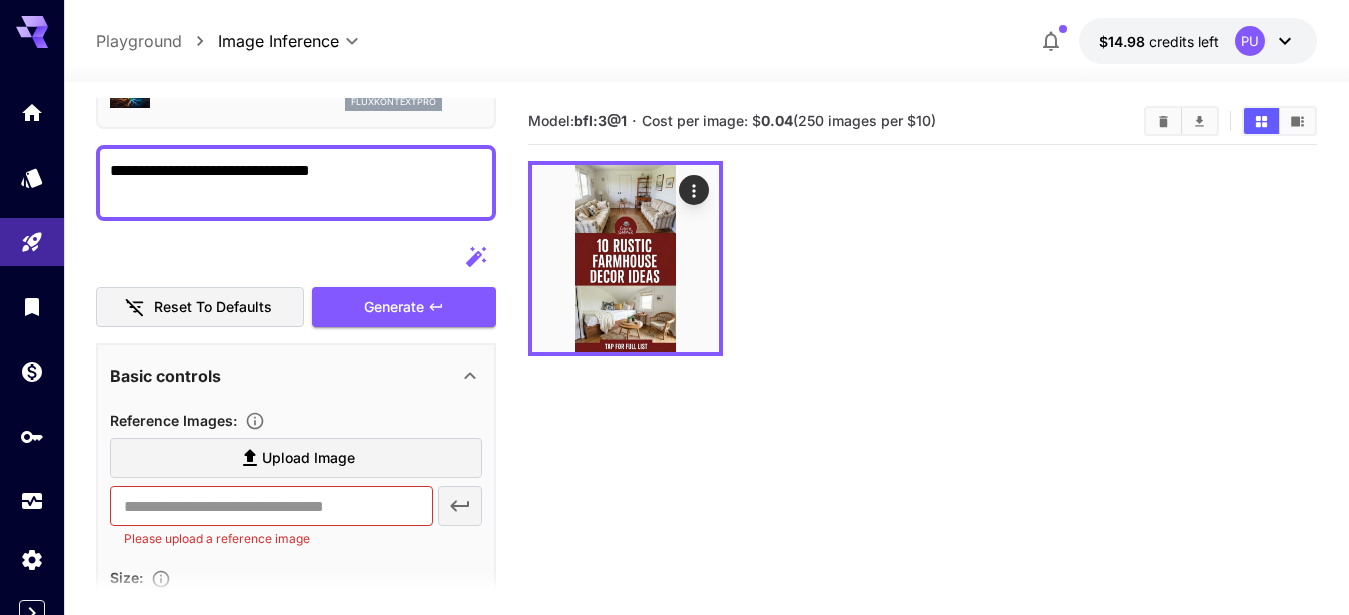 click on "**********" at bounding box center (287, 183) 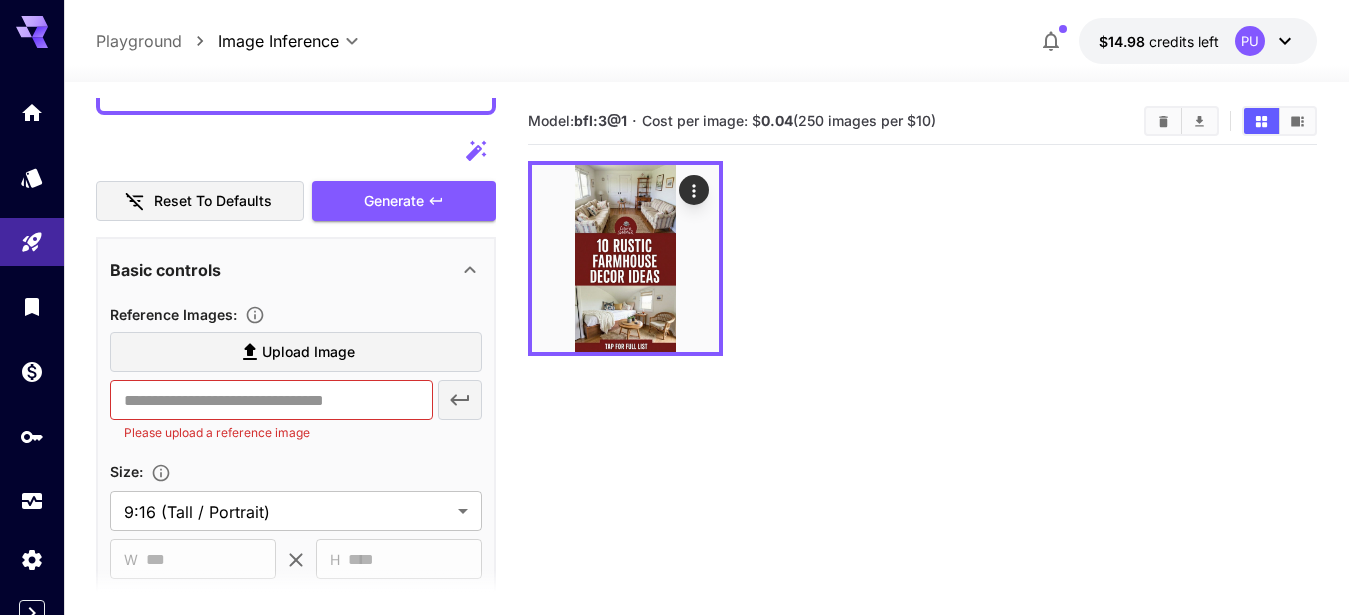 scroll, scrollTop: 236, scrollLeft: 0, axis: vertical 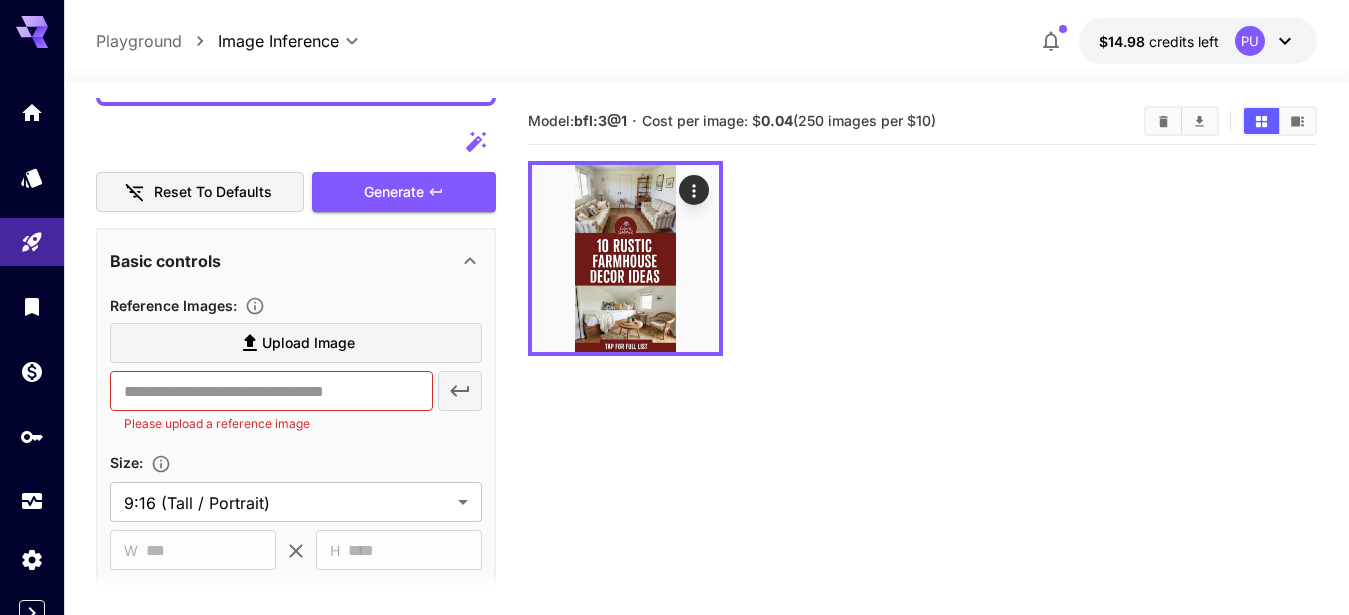 type on "**********" 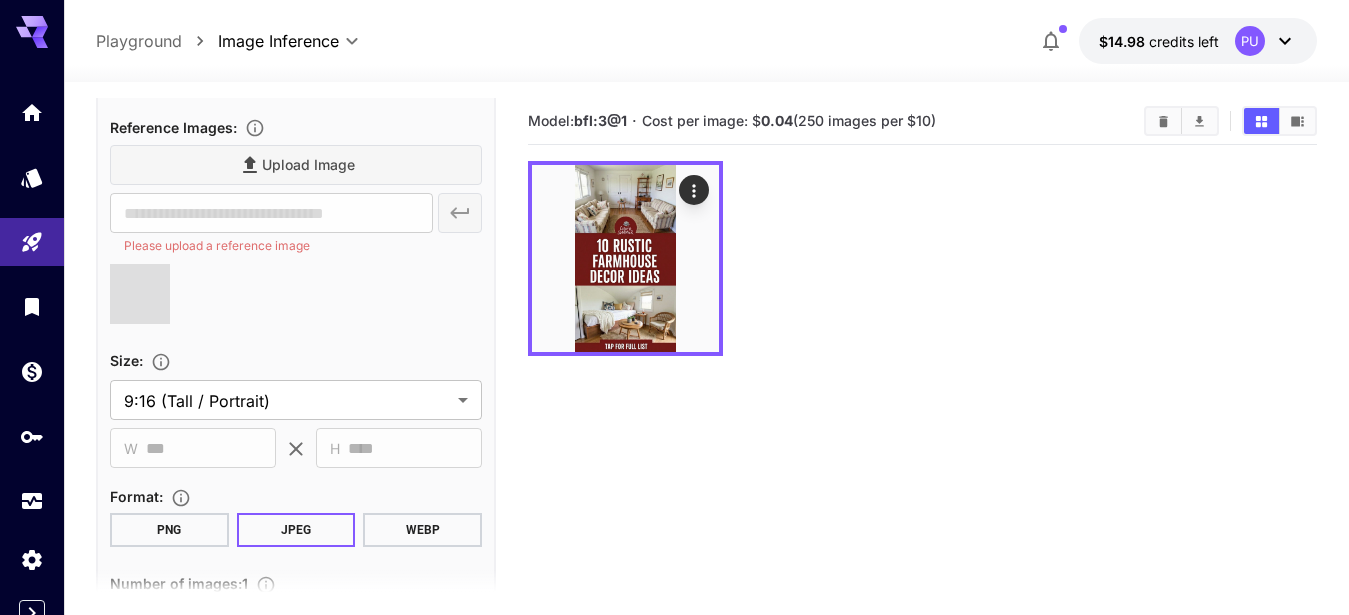 scroll, scrollTop: 412, scrollLeft: 0, axis: vertical 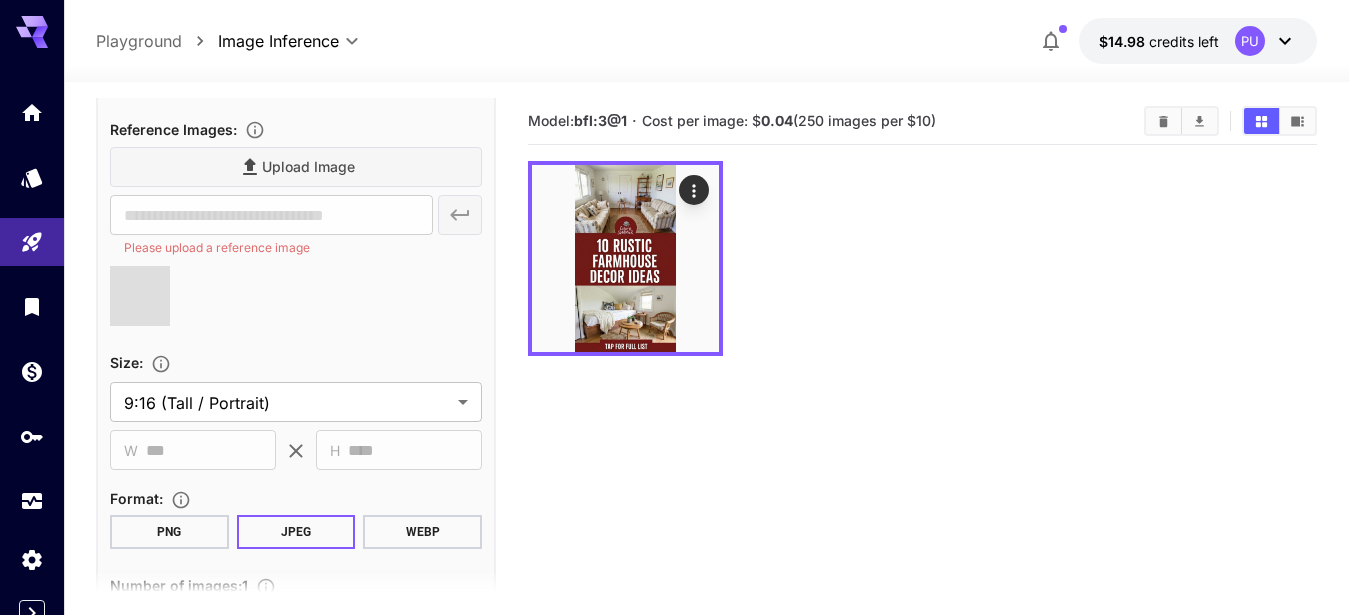 type on "**********" 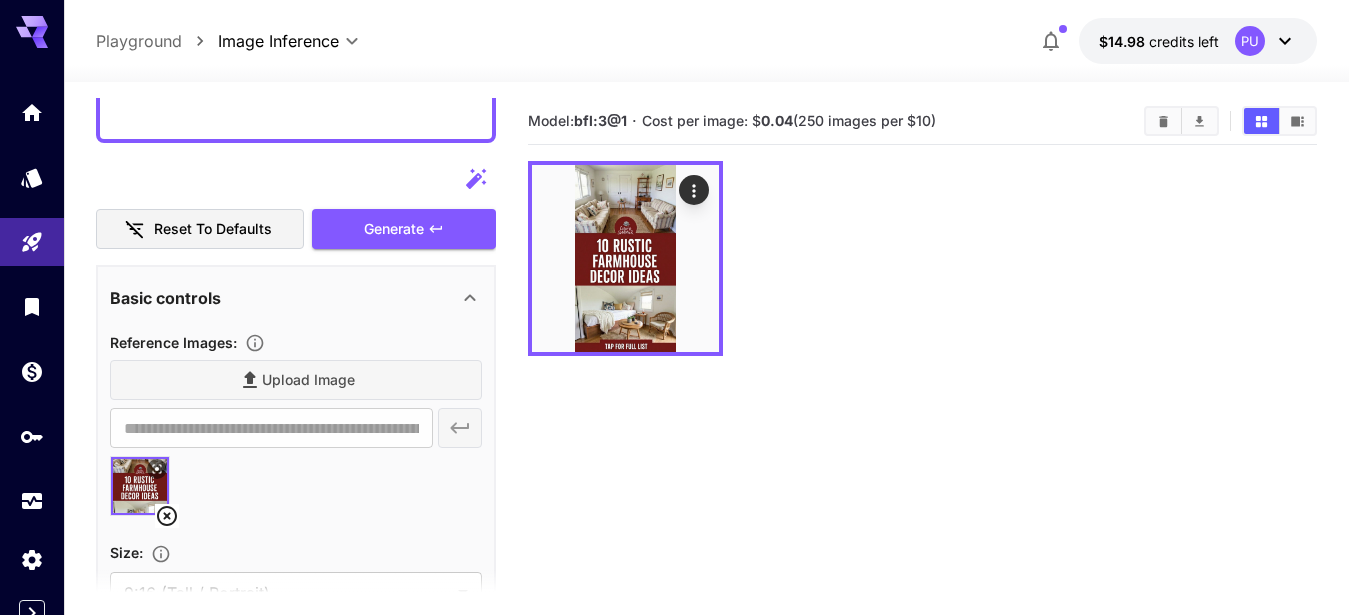 scroll, scrollTop: 197, scrollLeft: 0, axis: vertical 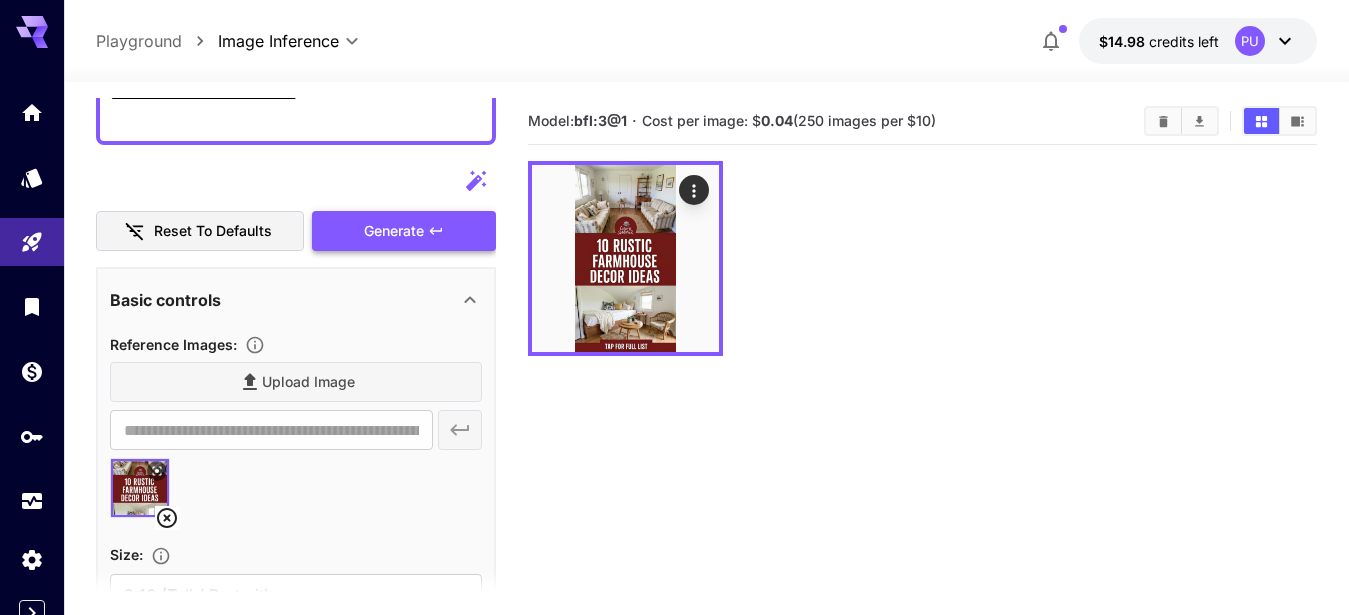 click on "Generate" at bounding box center [404, 231] 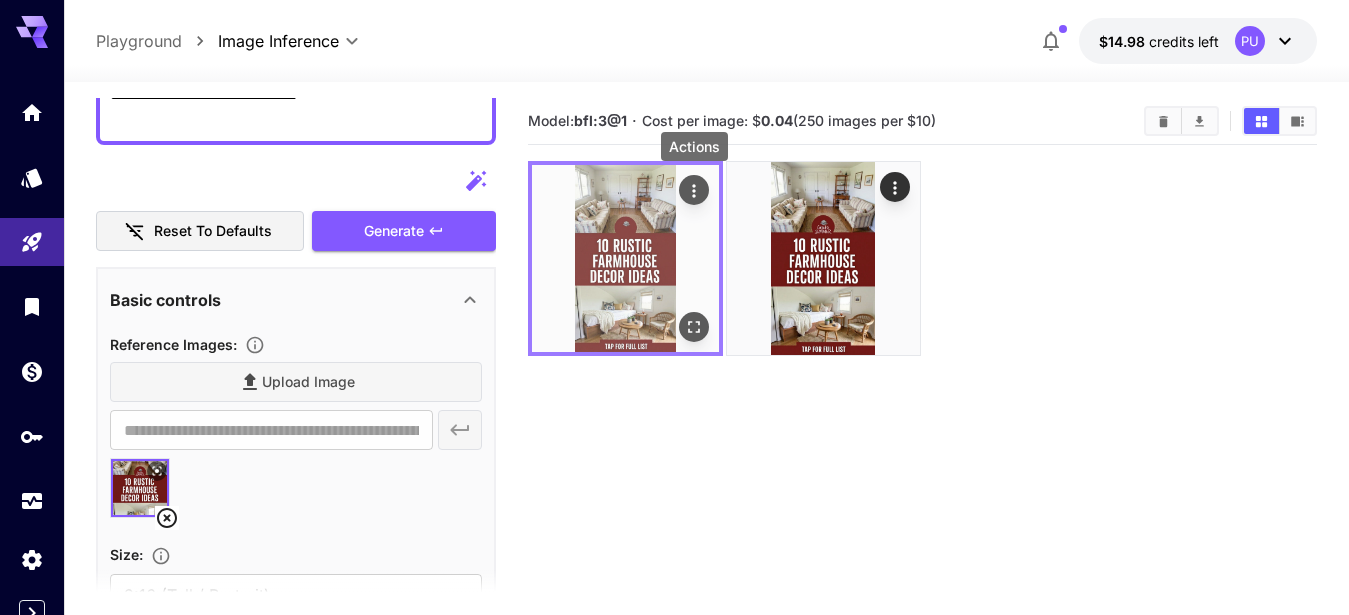 click 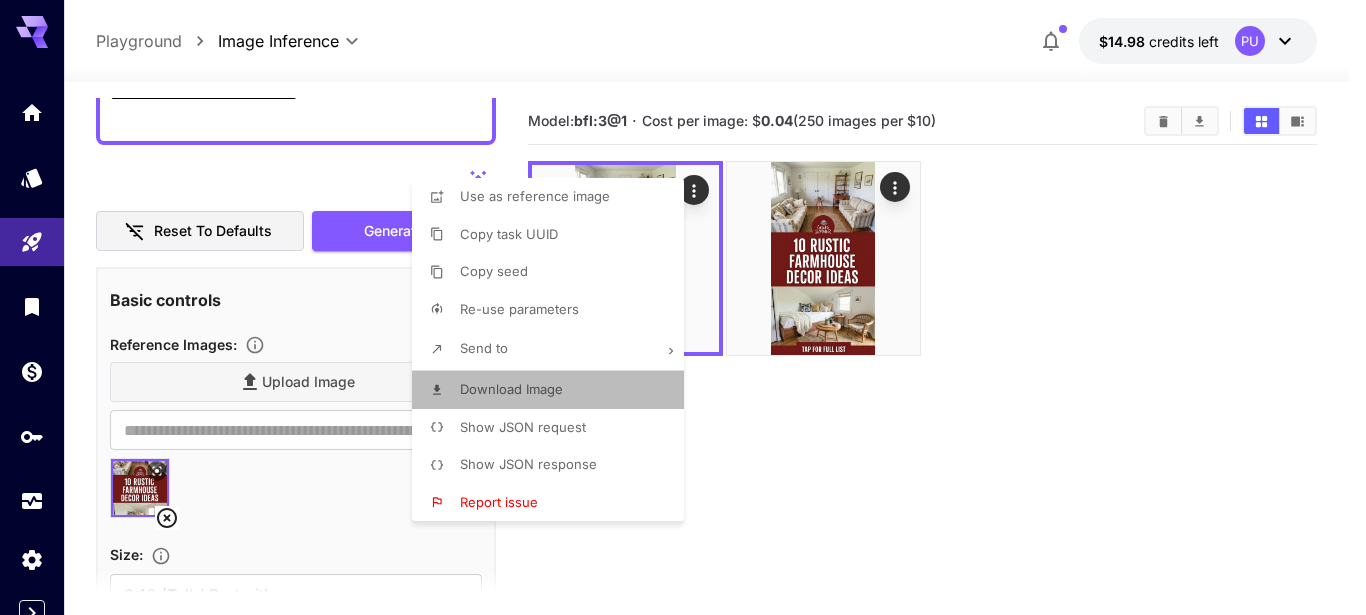 click on "Download Image" at bounding box center [511, 389] 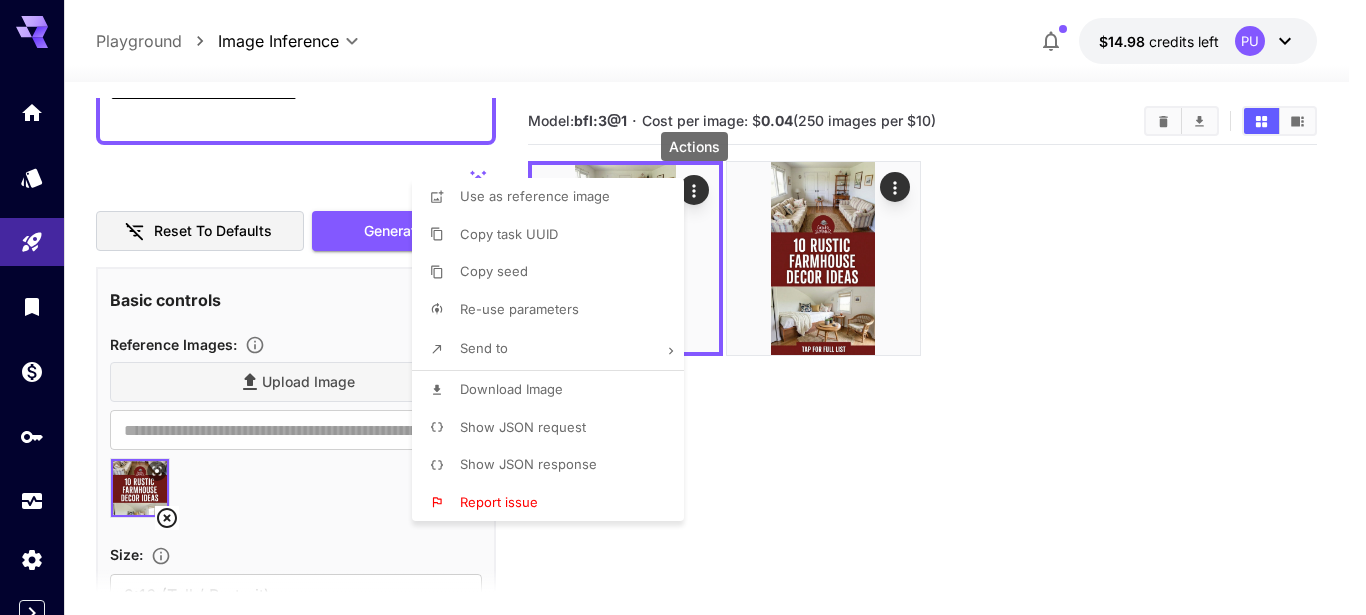 click at bounding box center [683, 307] 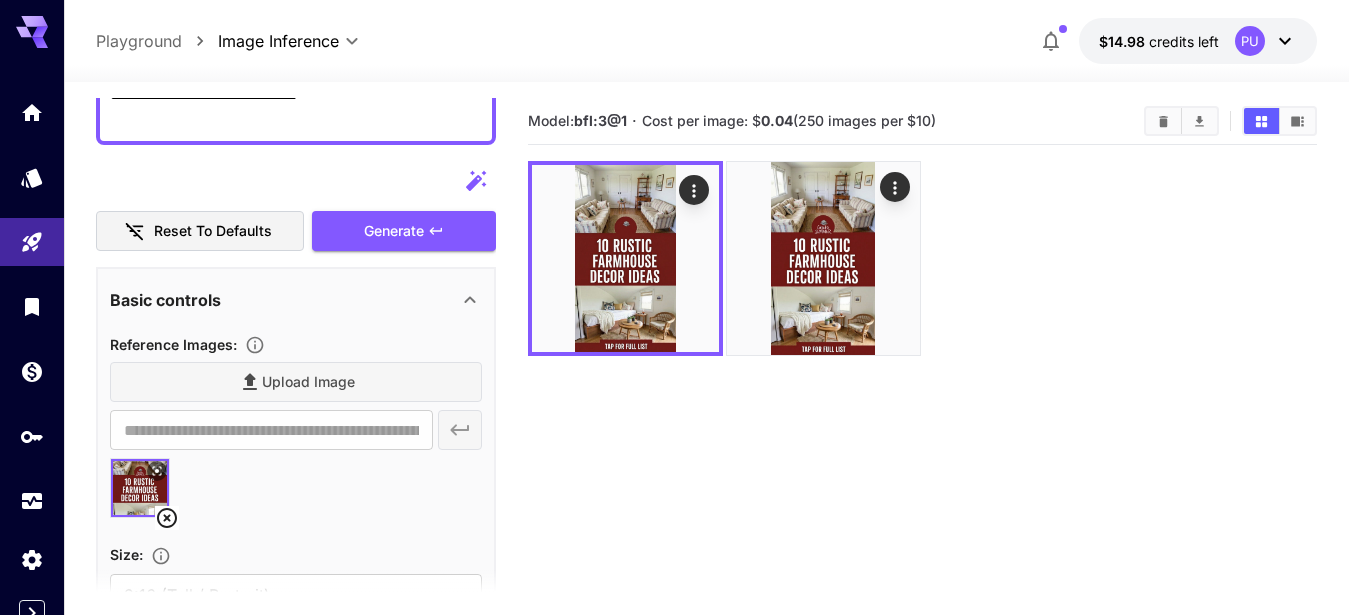 click 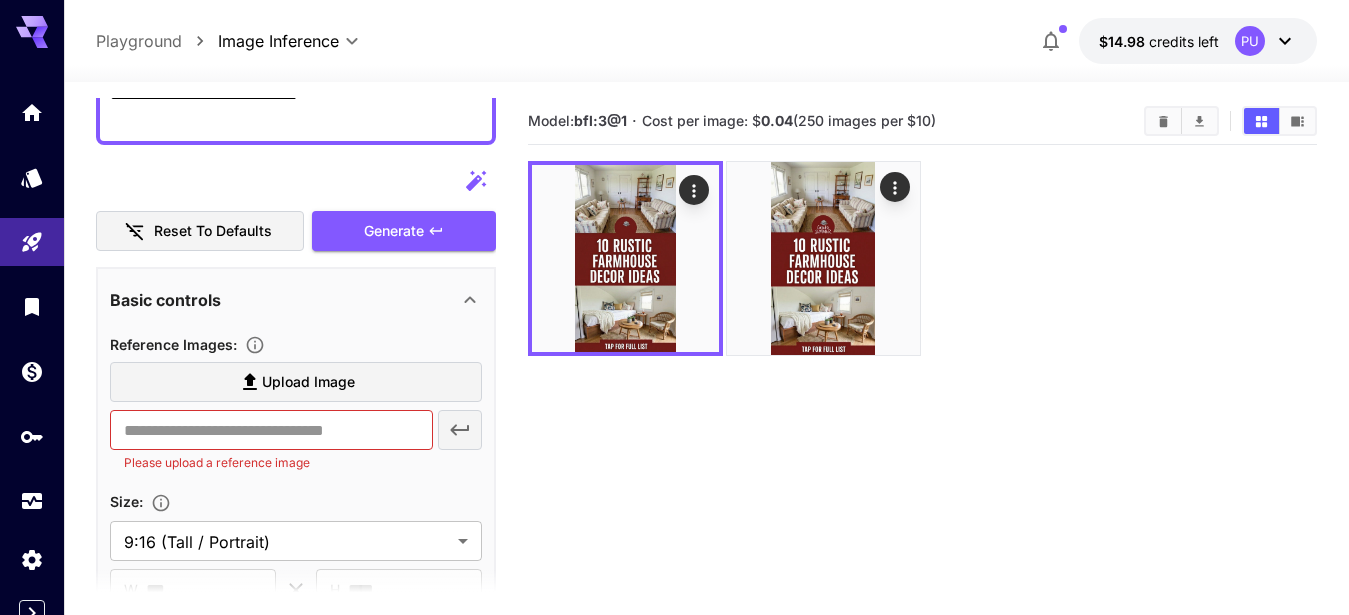 click on "Upload Image" at bounding box center (308, 382) 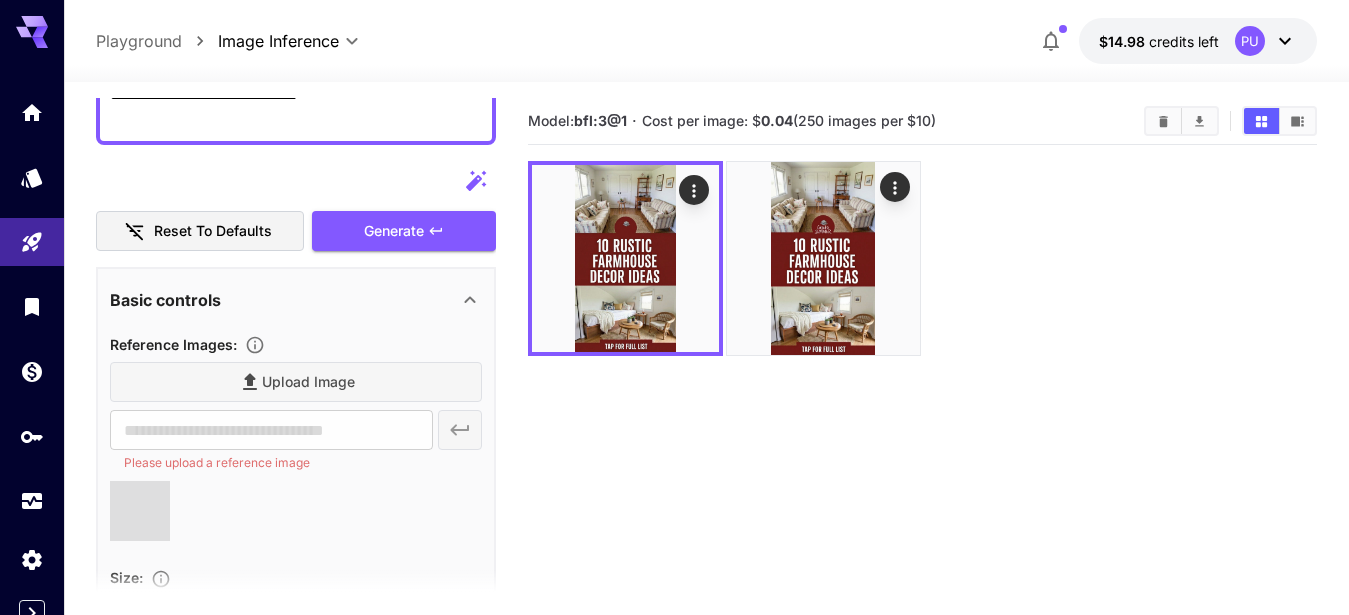 type on "**********" 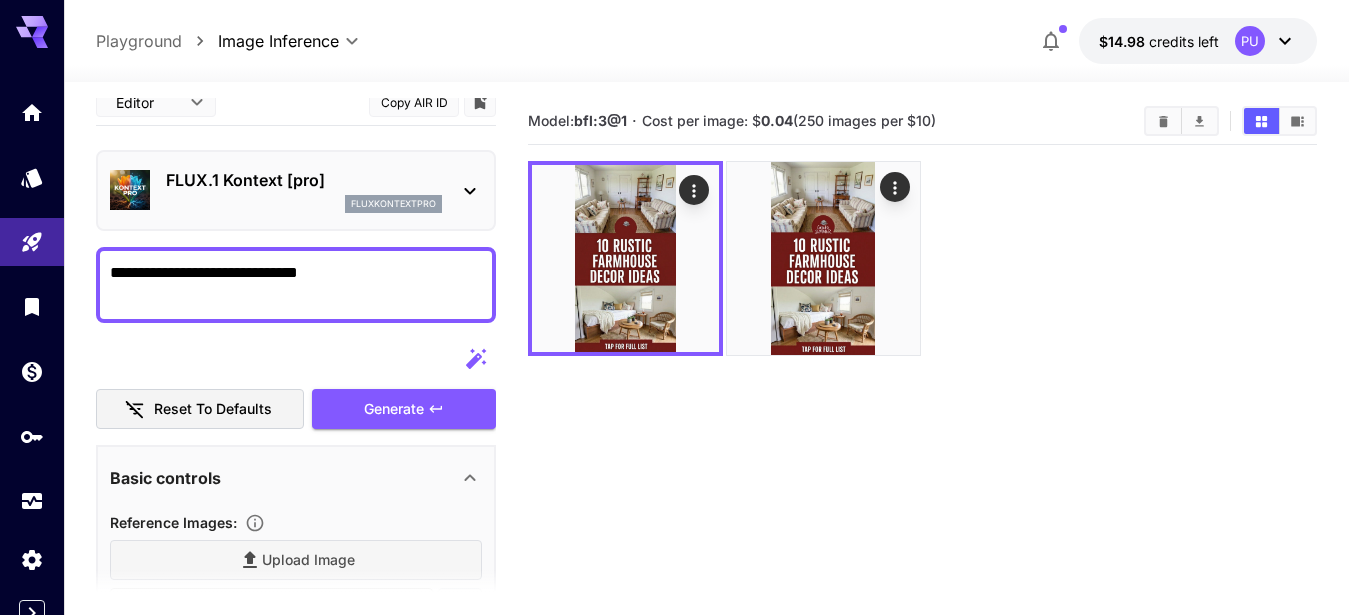scroll, scrollTop: 16, scrollLeft: 0, axis: vertical 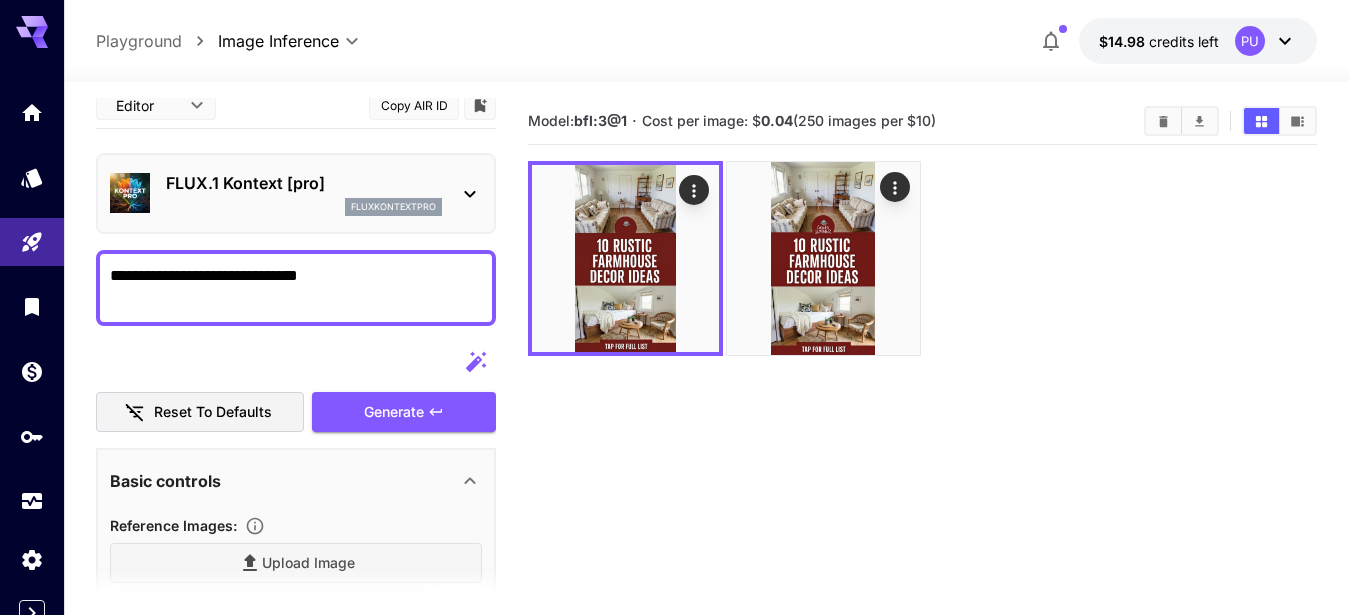 click on "**********" at bounding box center [287, 288] 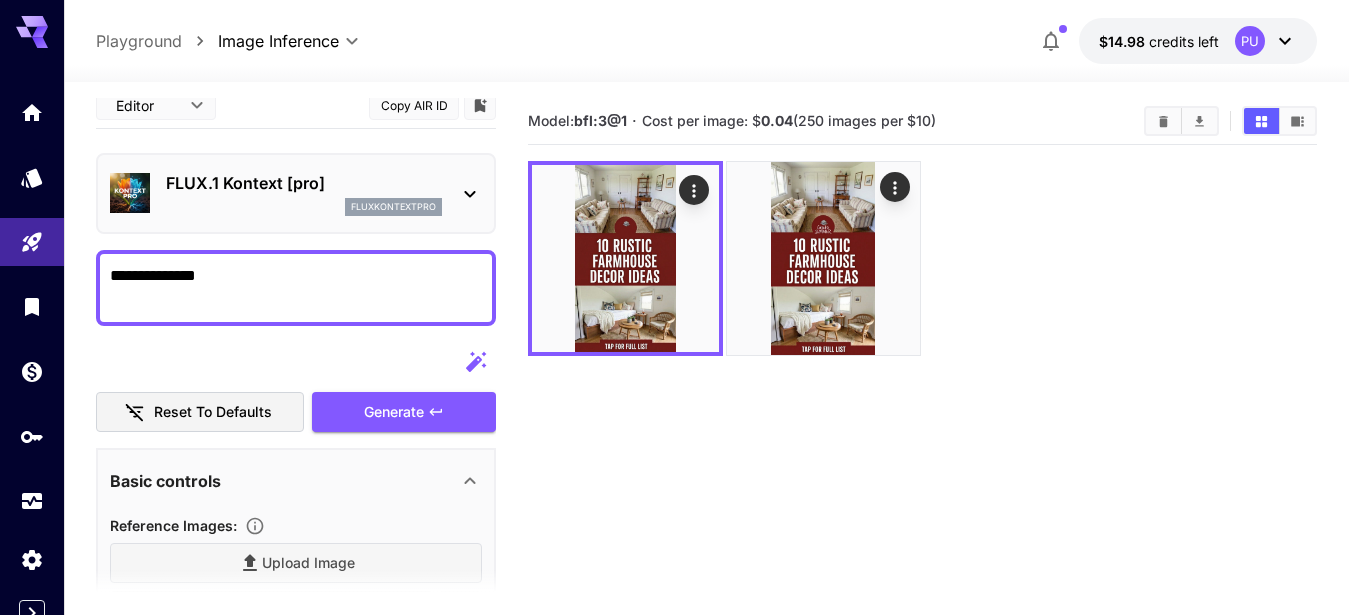 type on "**********" 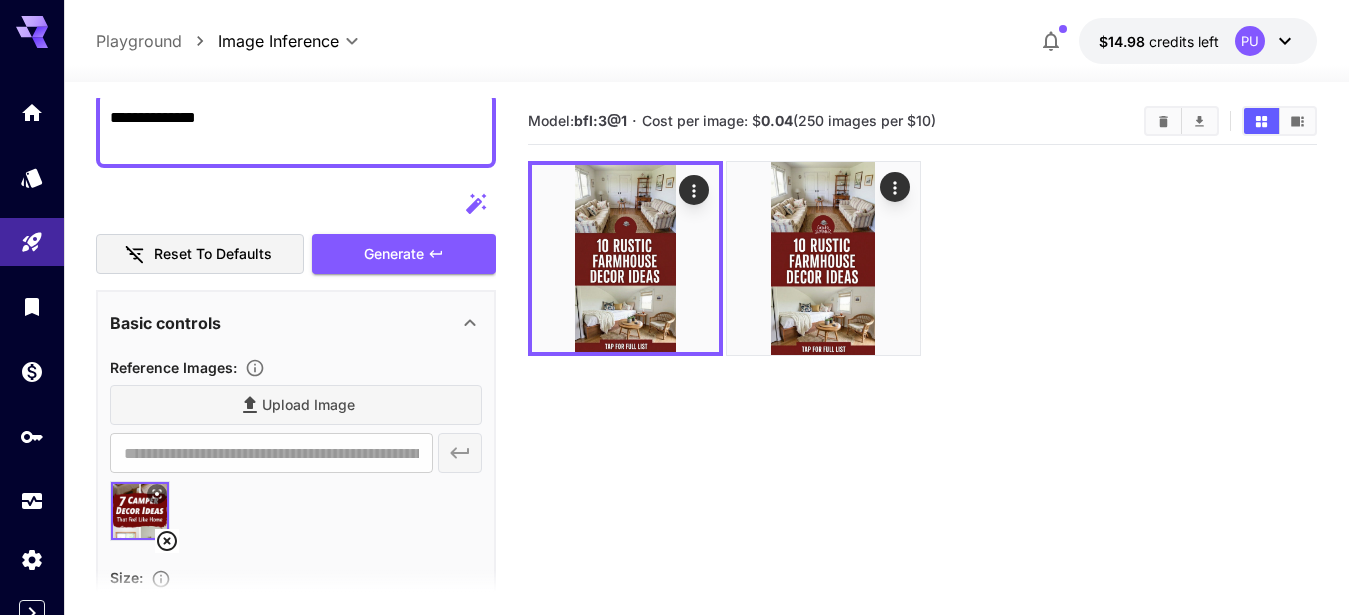 scroll, scrollTop: 131, scrollLeft: 0, axis: vertical 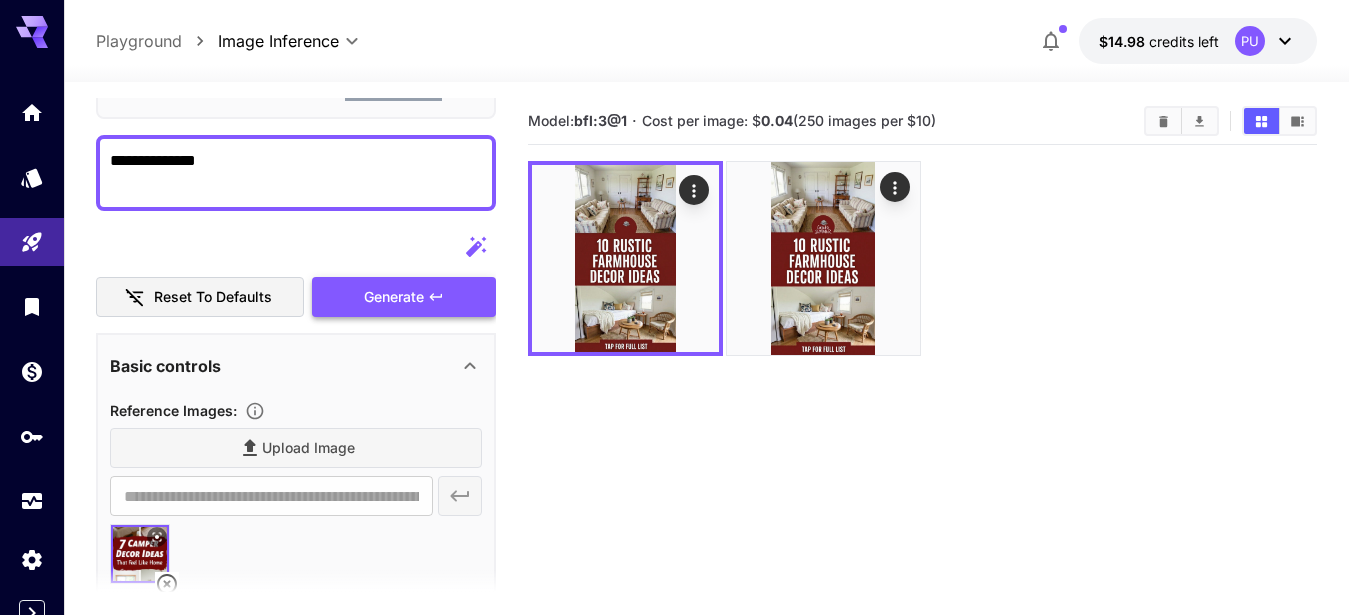 click on "Generate" at bounding box center [394, 297] 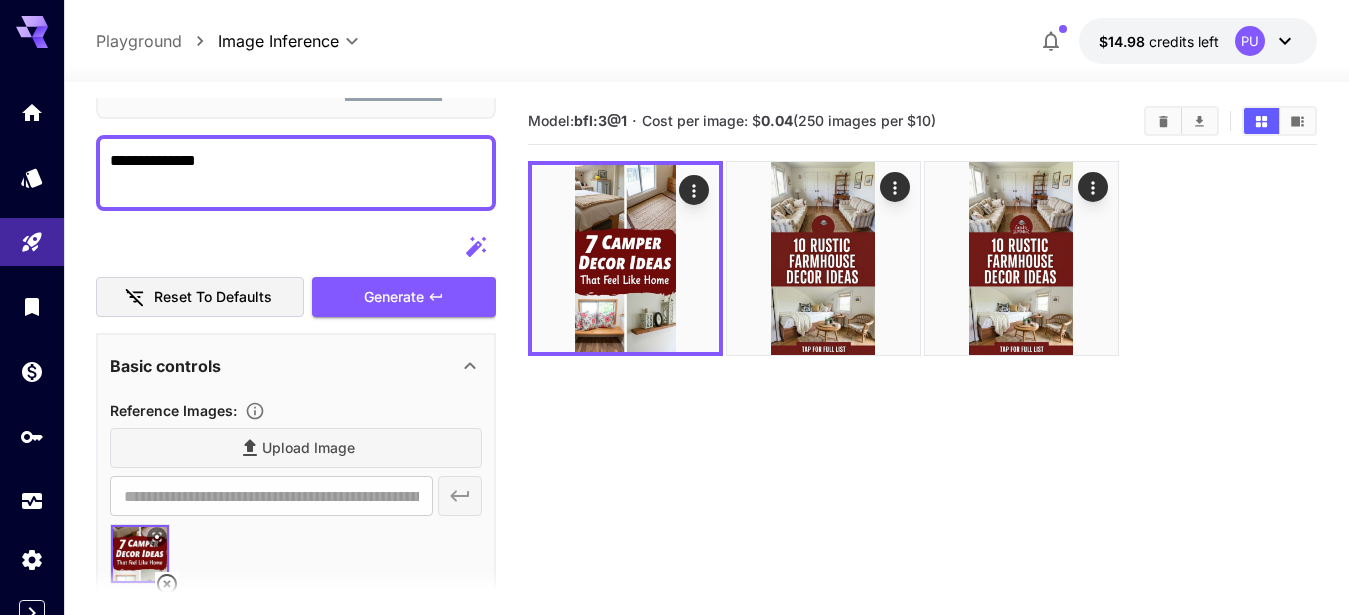 click 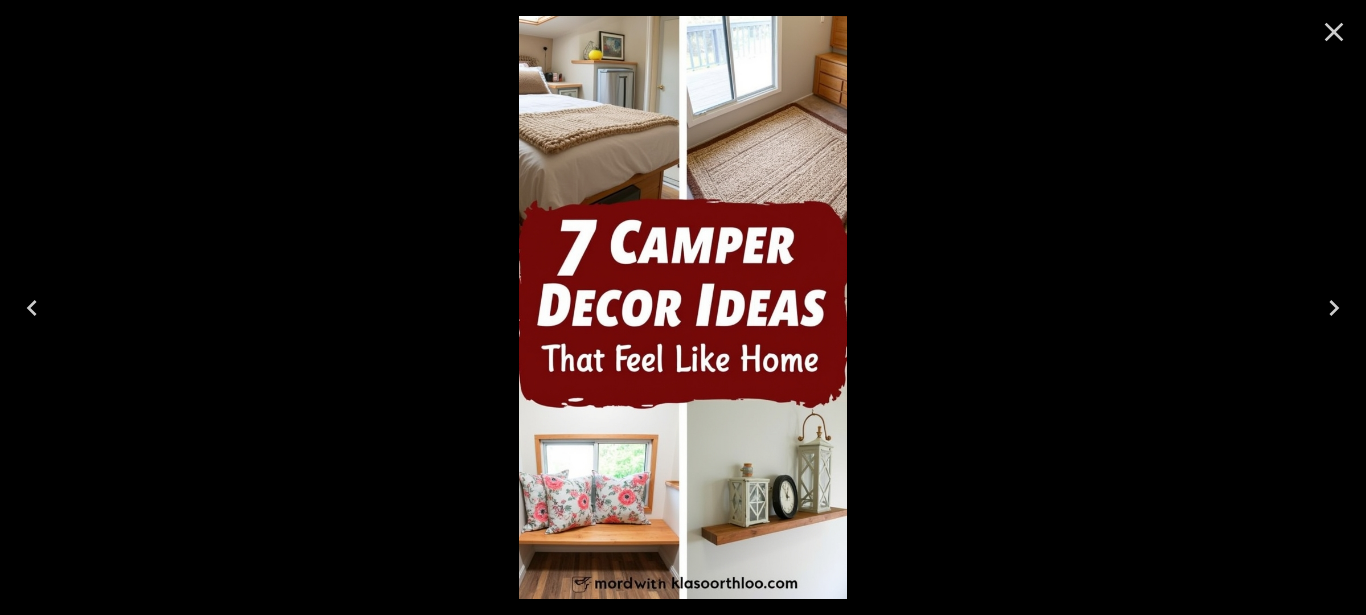 click 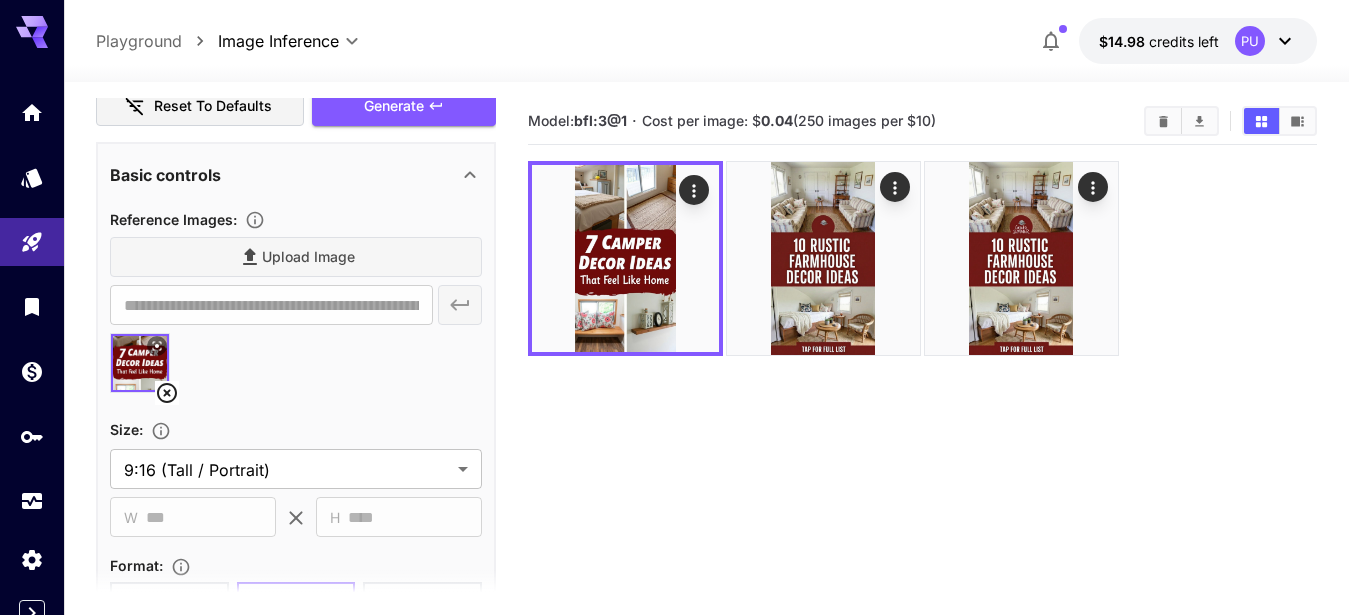 scroll, scrollTop: 335, scrollLeft: 0, axis: vertical 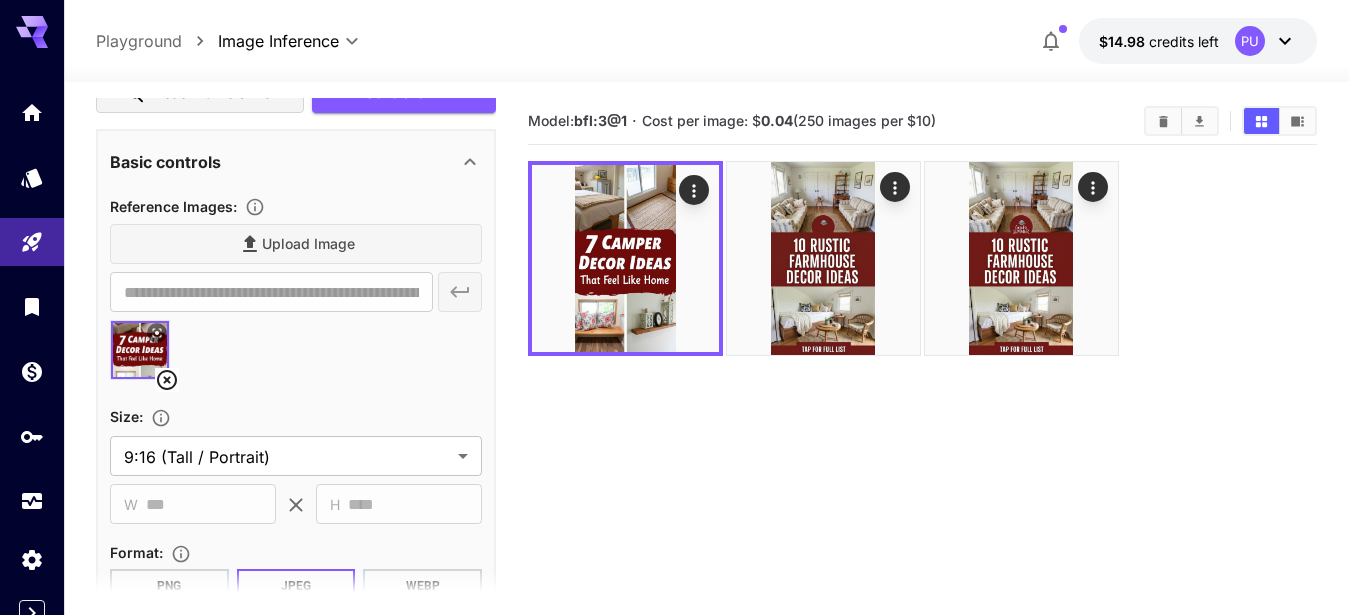 click 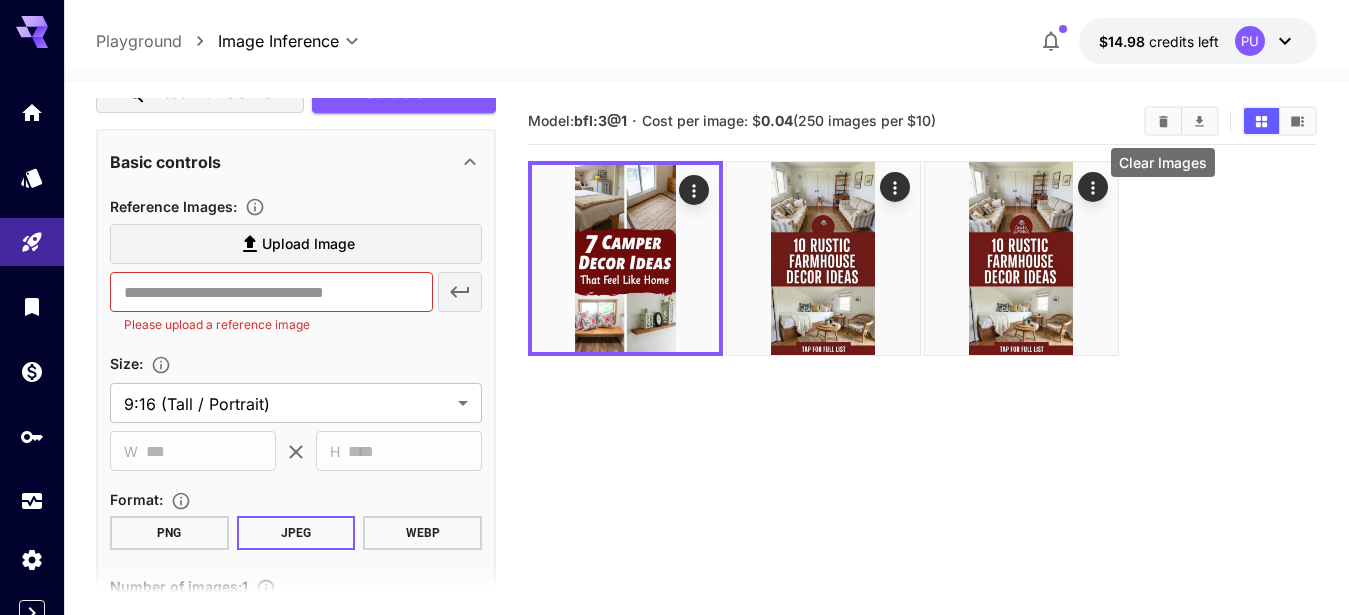 click 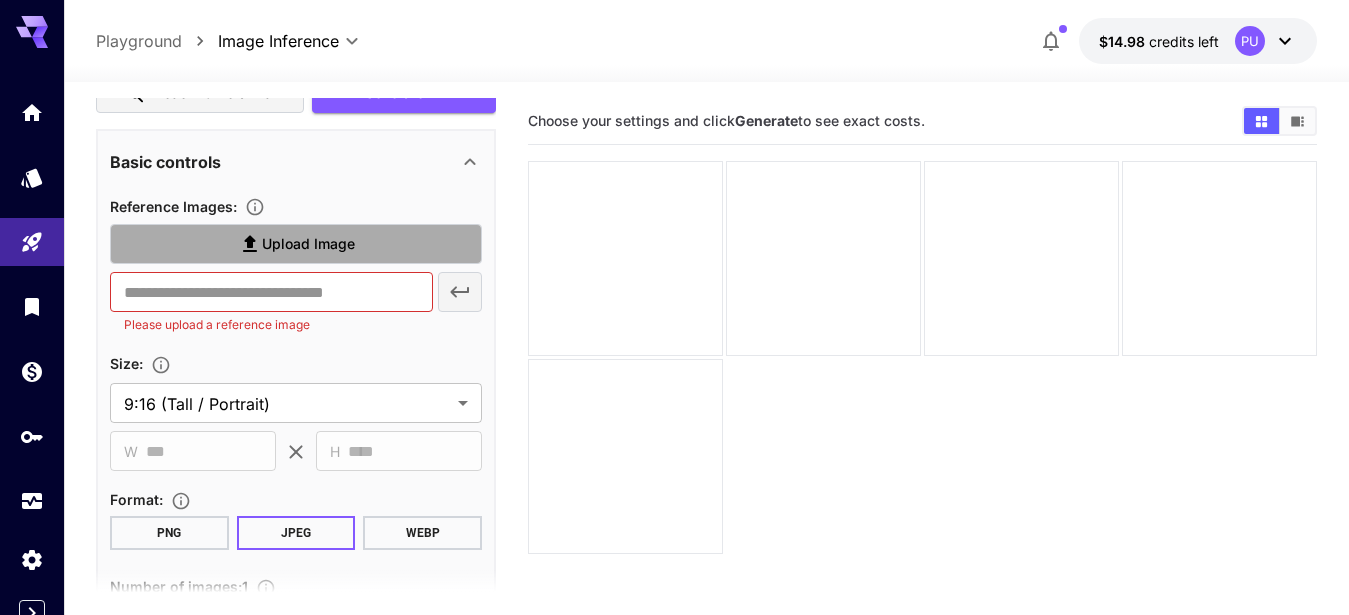click on "Upload Image" at bounding box center [308, 244] 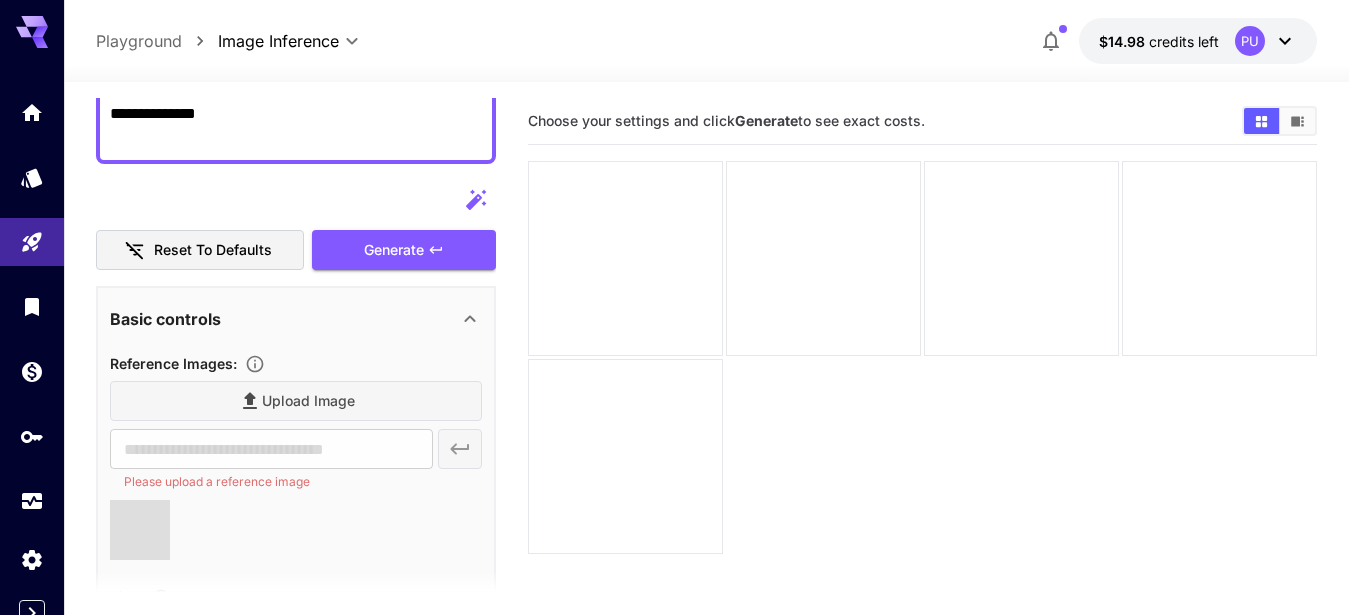 scroll, scrollTop: 176, scrollLeft: 0, axis: vertical 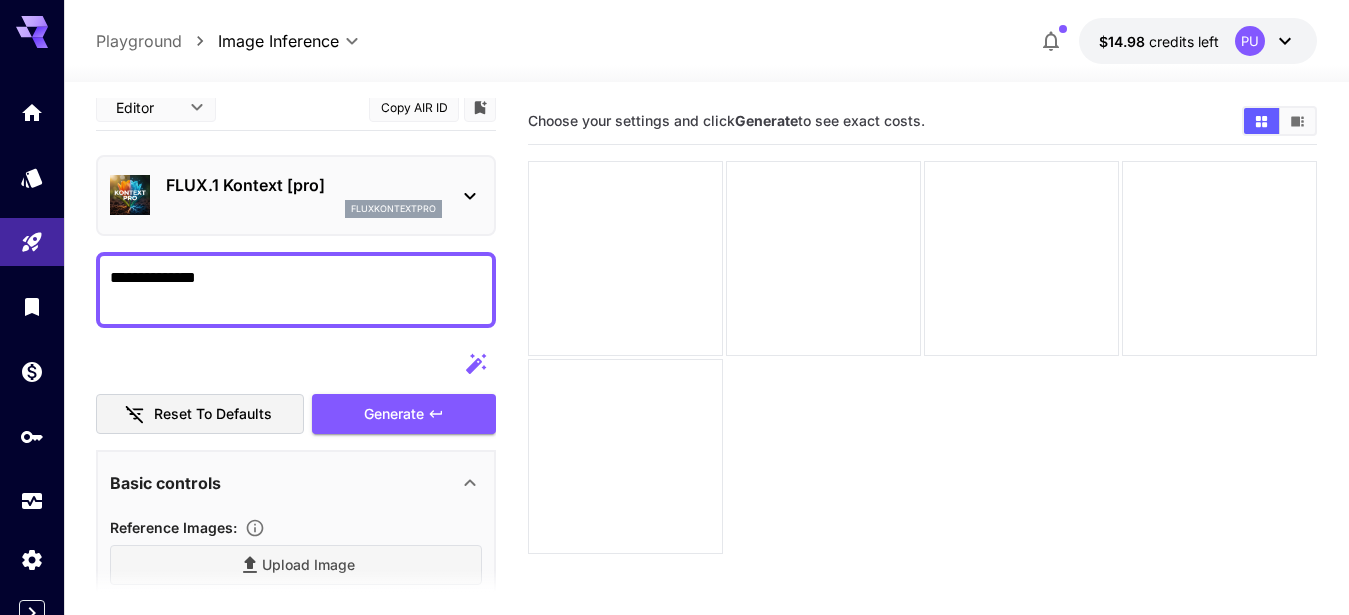 click on "**********" at bounding box center [287, 290] 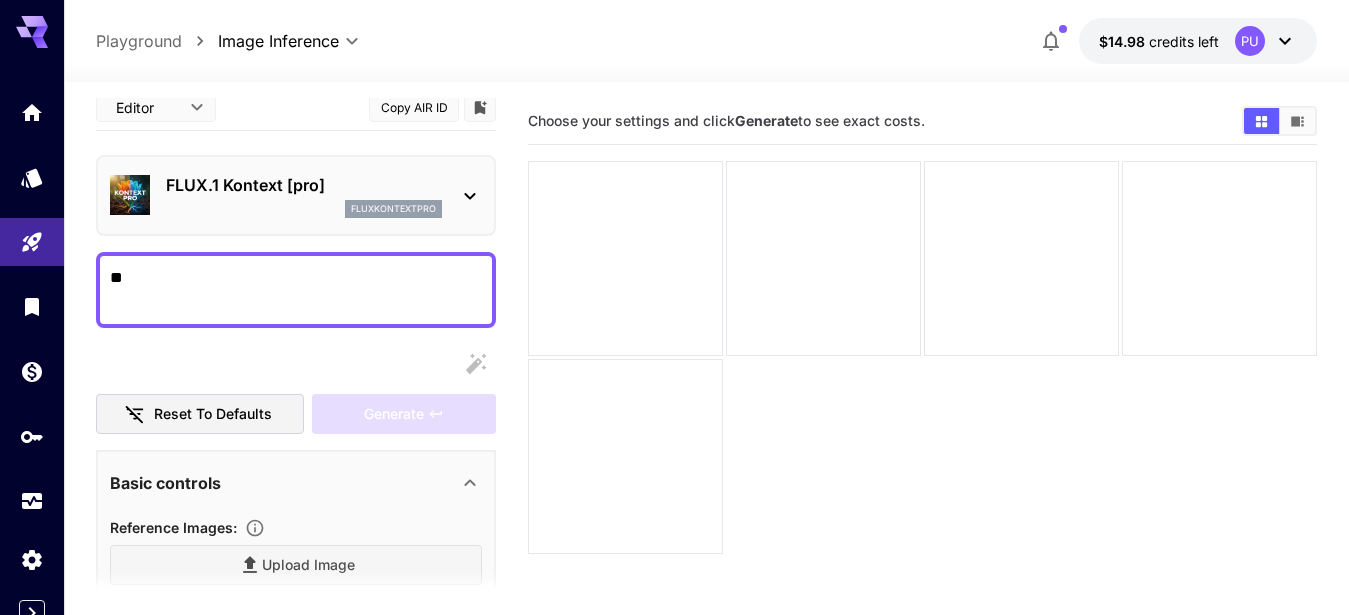 type on "***" 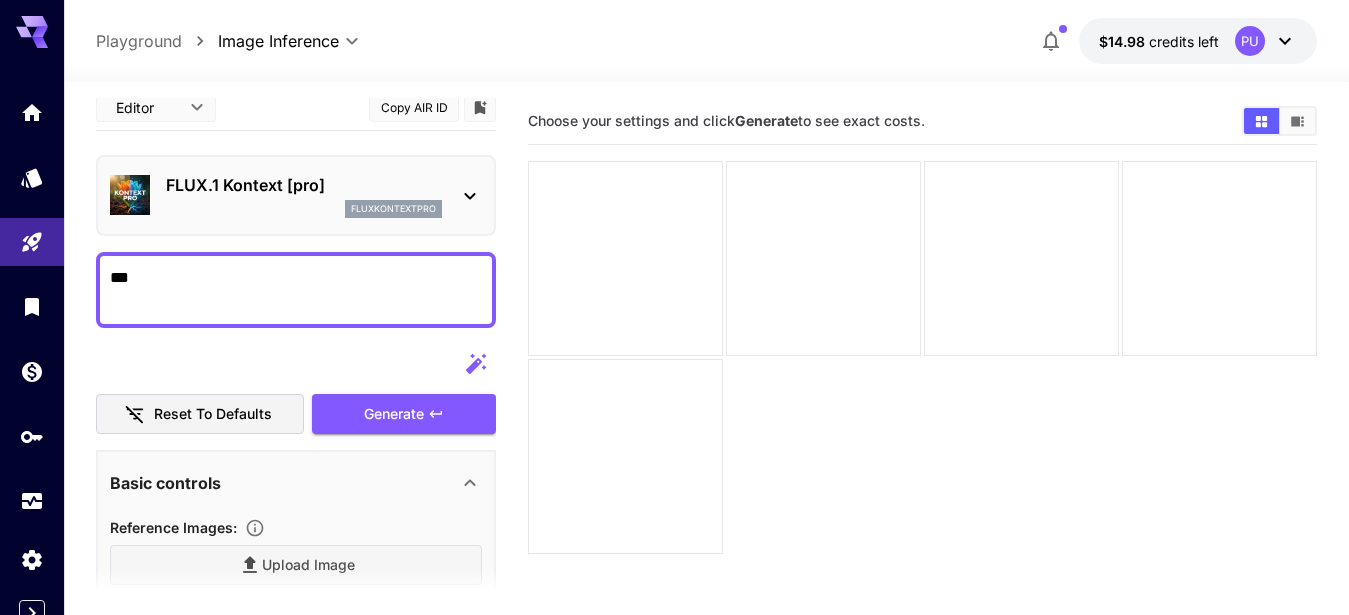 type on "**********" 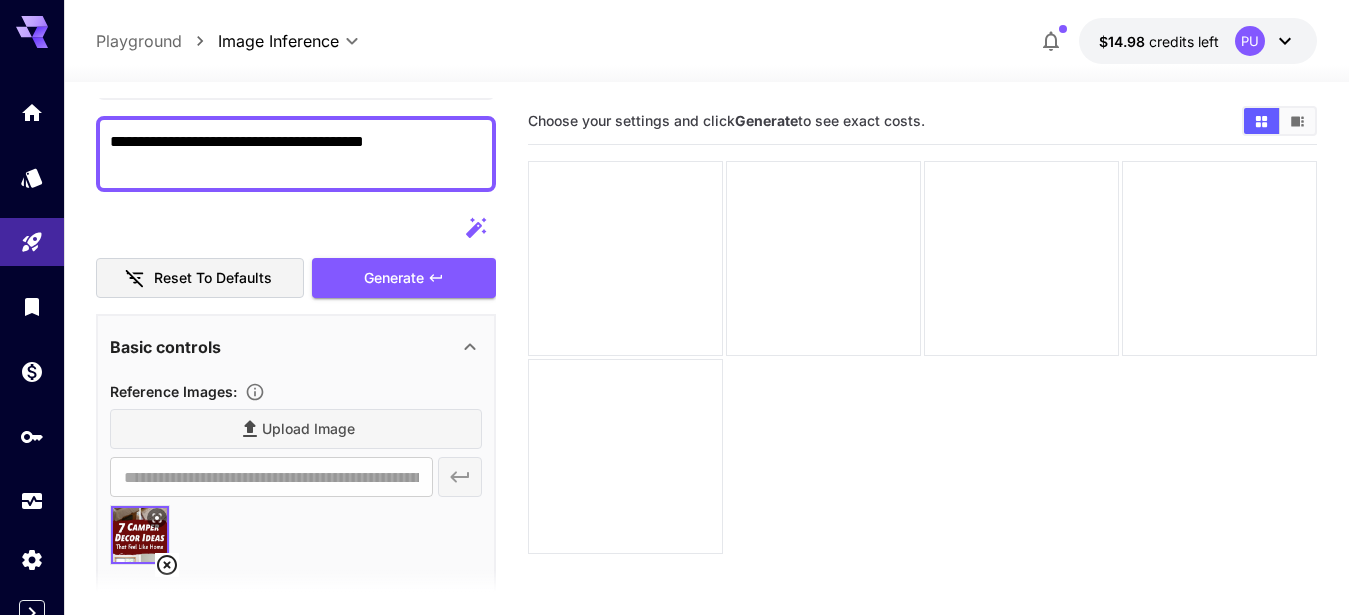 scroll, scrollTop: 147, scrollLeft: 0, axis: vertical 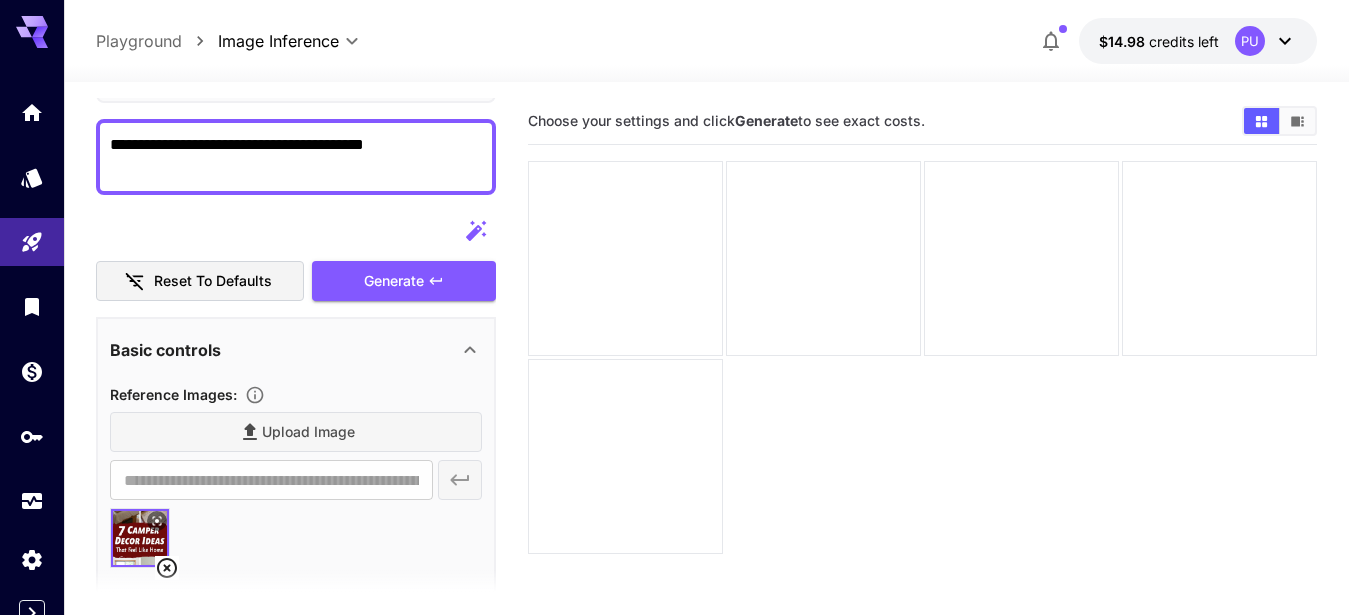 paste on "**********" 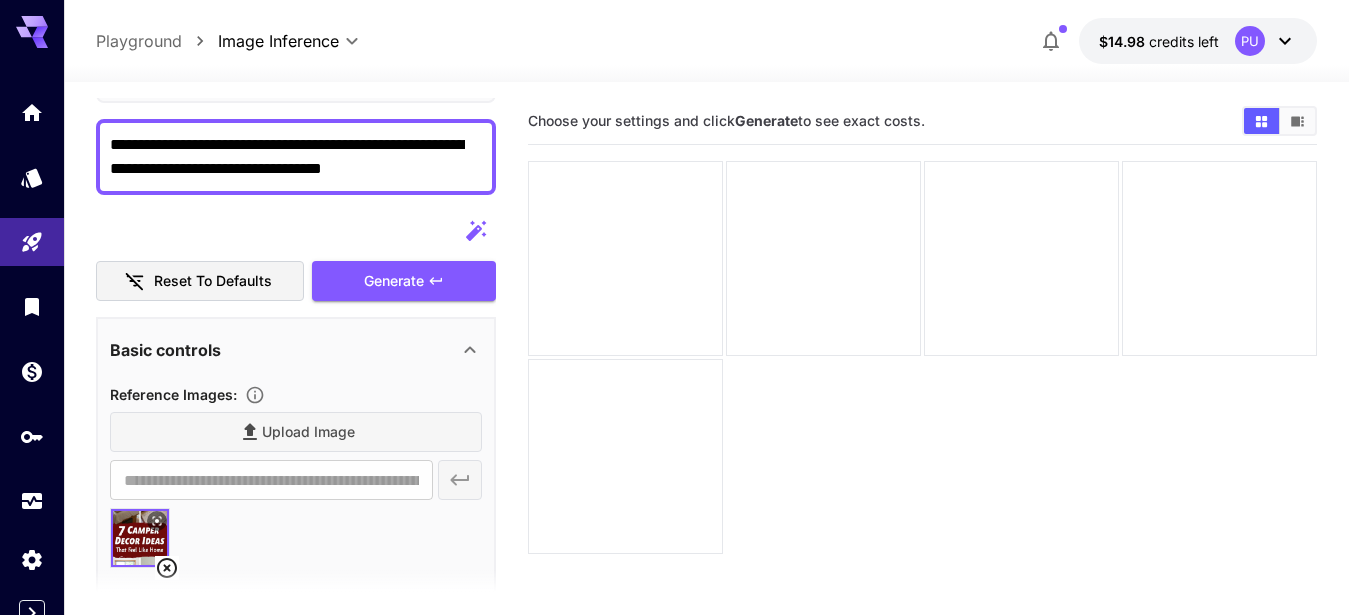 click on "**********" at bounding box center (287, 157) 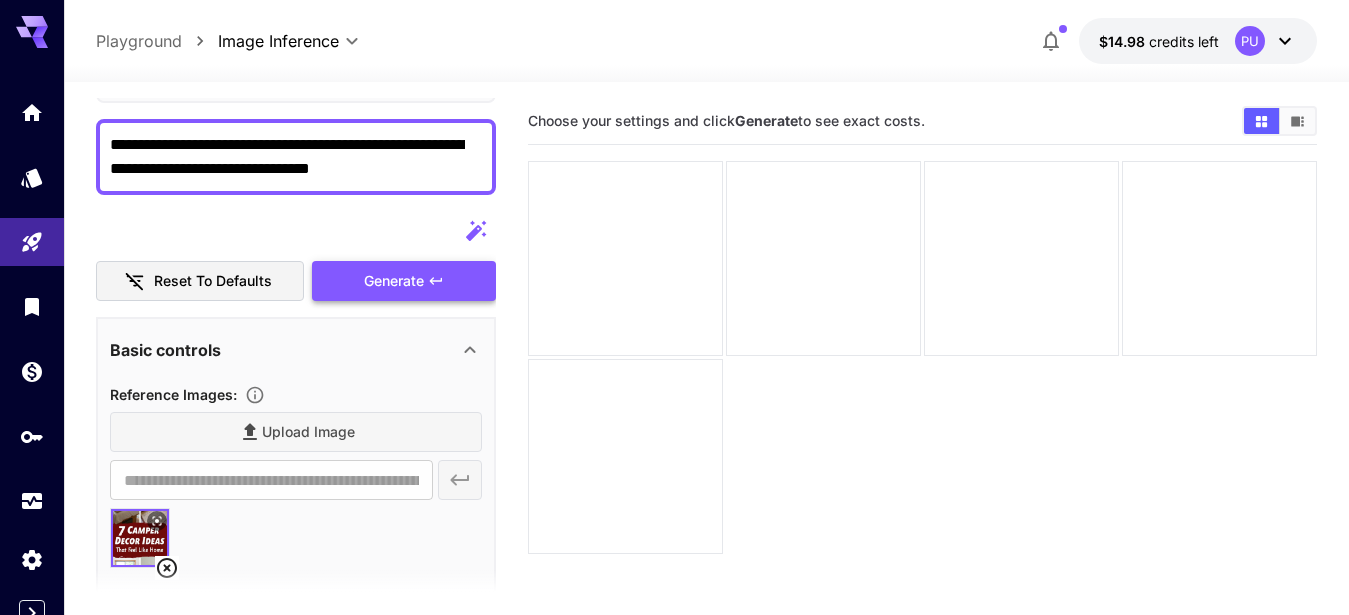 click on "Generate" at bounding box center (394, 281) 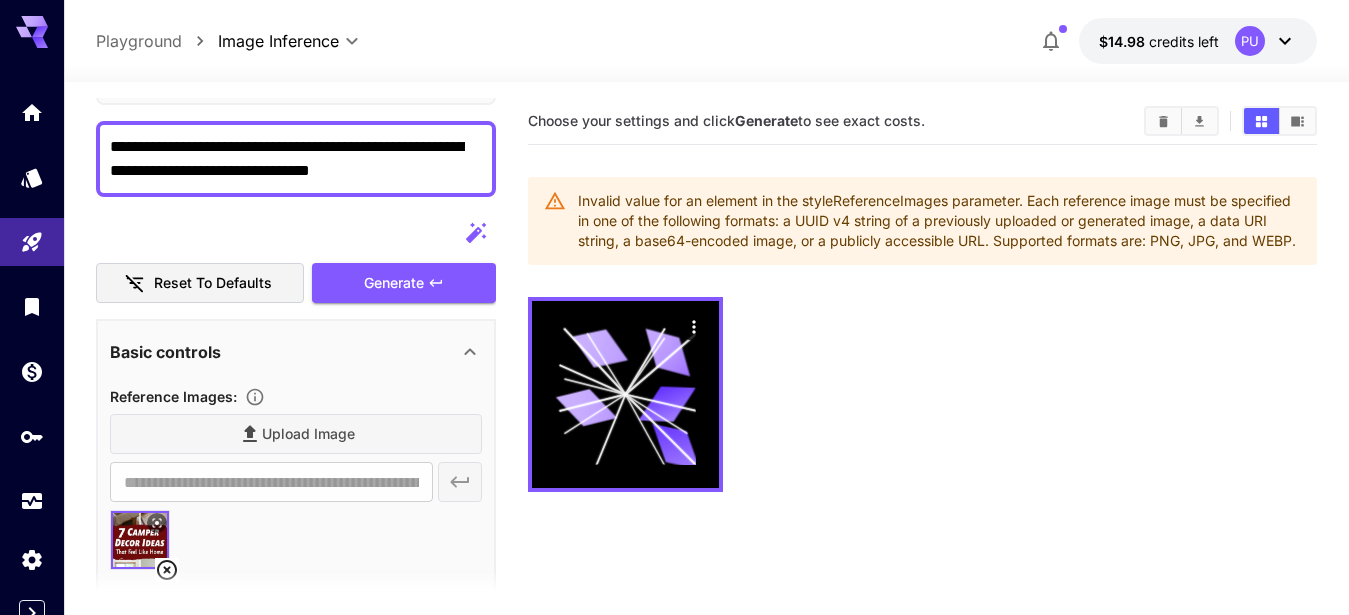 scroll, scrollTop: 150, scrollLeft: 0, axis: vertical 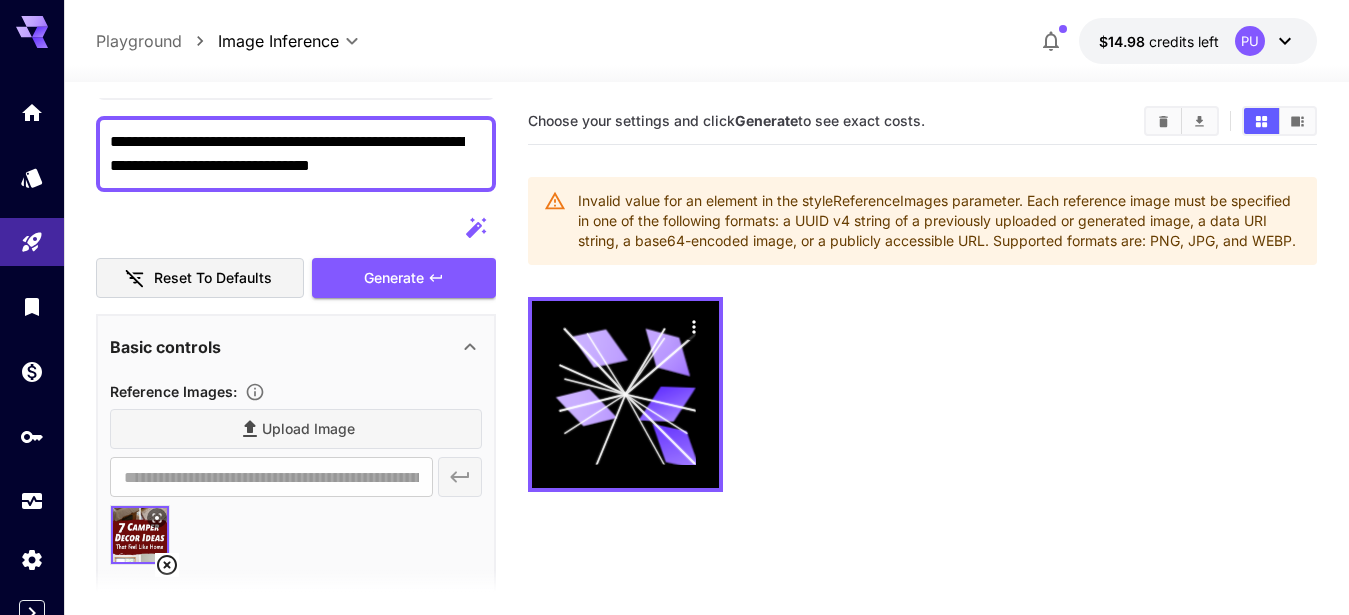 click on "**********" at bounding box center [287, 154] 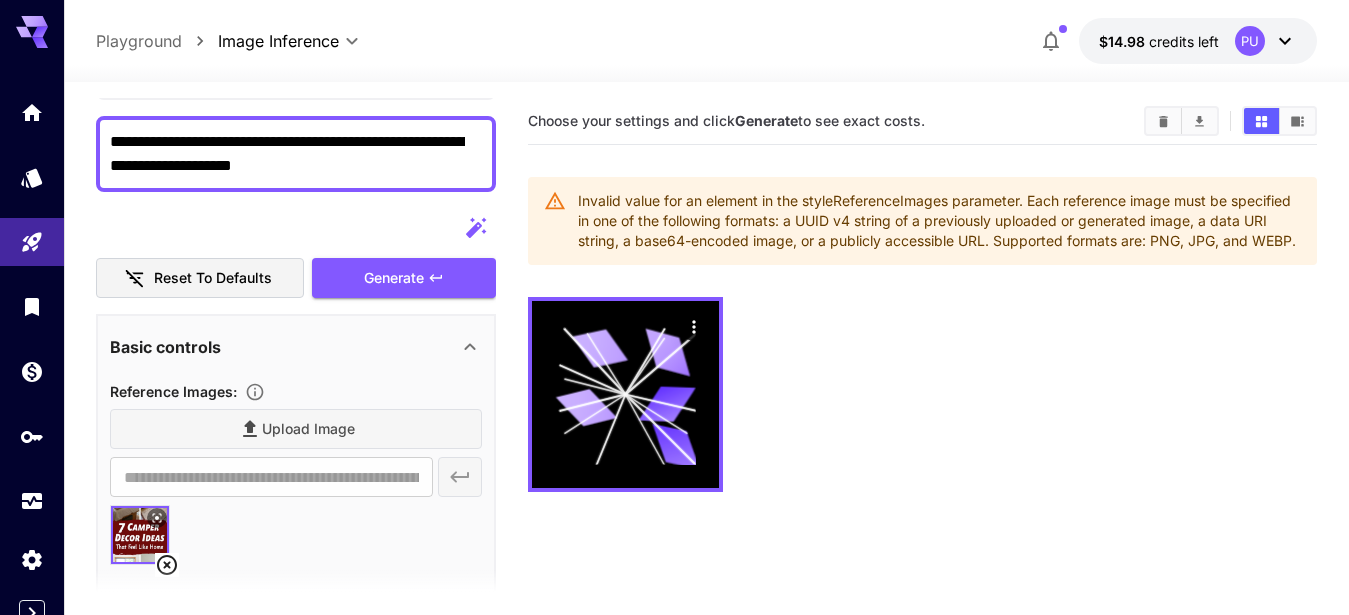 click on "**********" at bounding box center (287, 154) 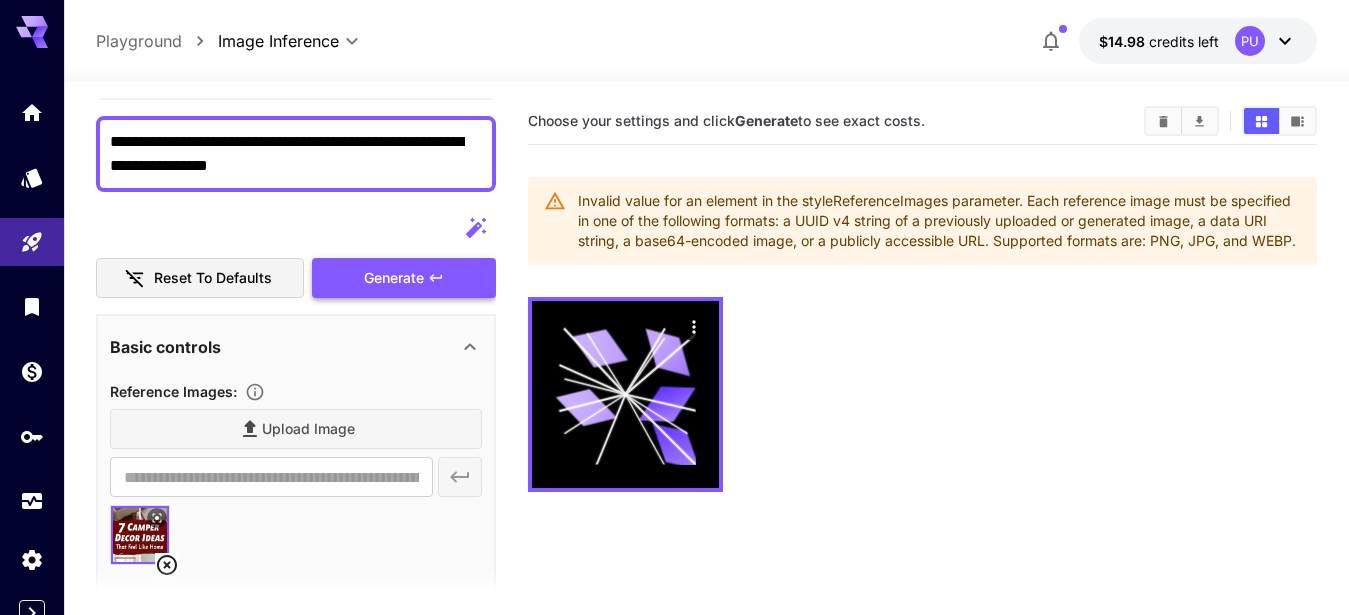 click on "Generate" at bounding box center [404, 278] 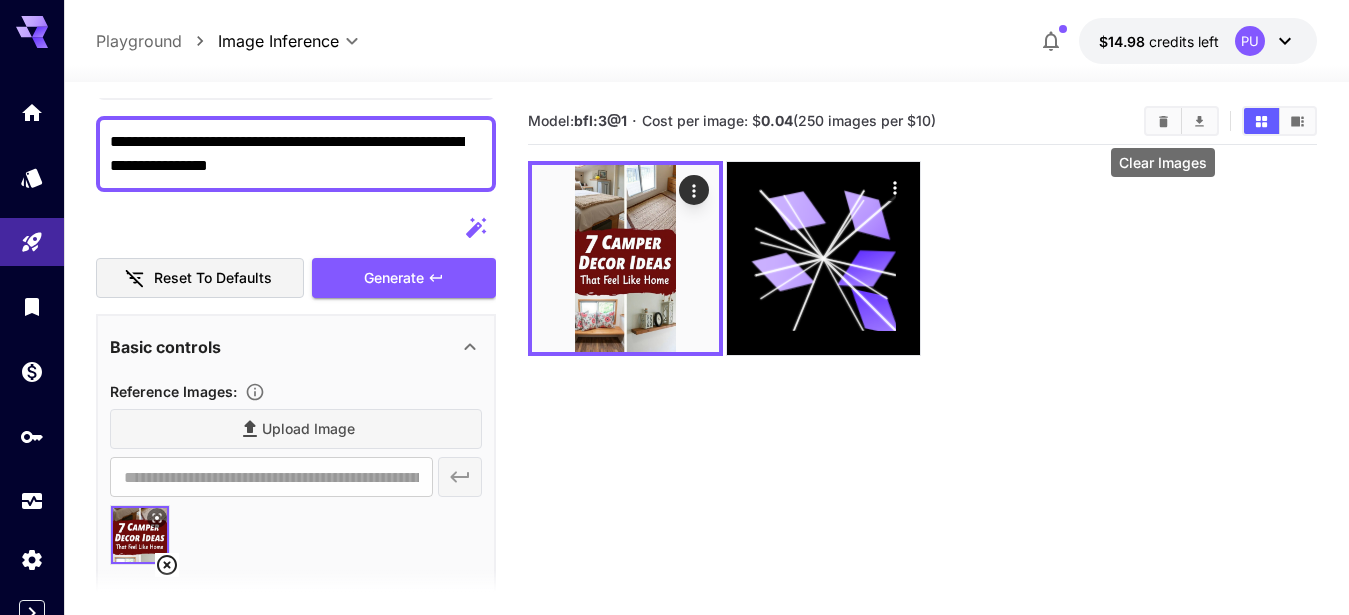 click 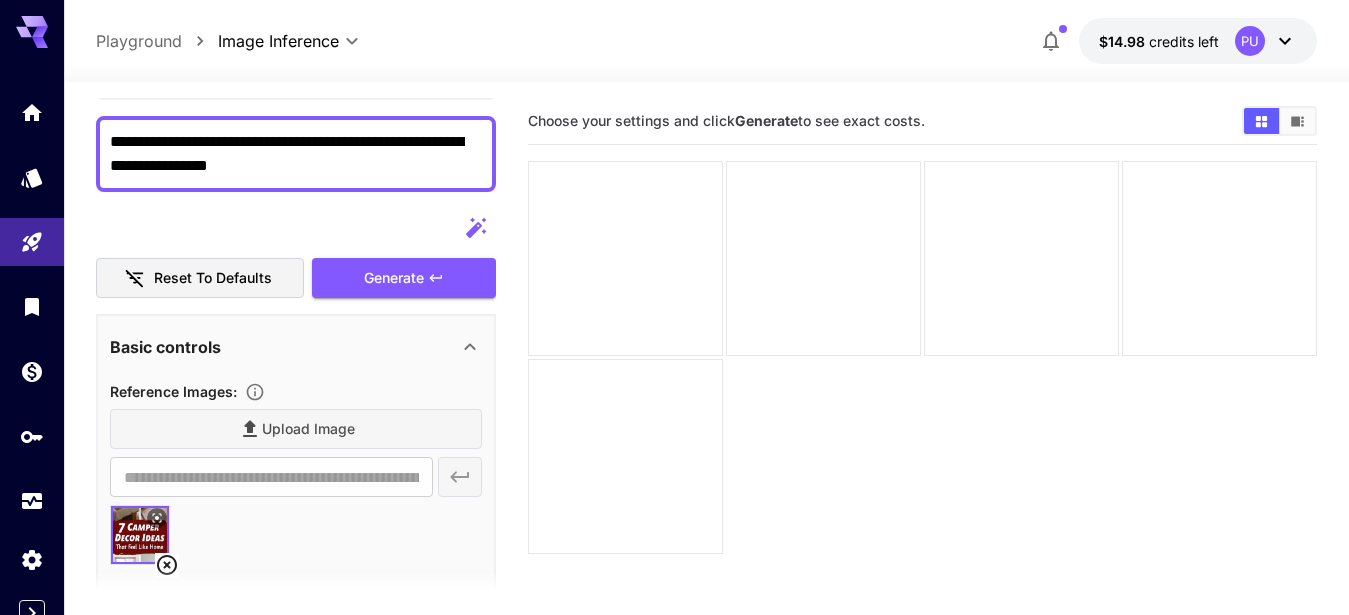 click on "**********" at bounding box center [287, 154] 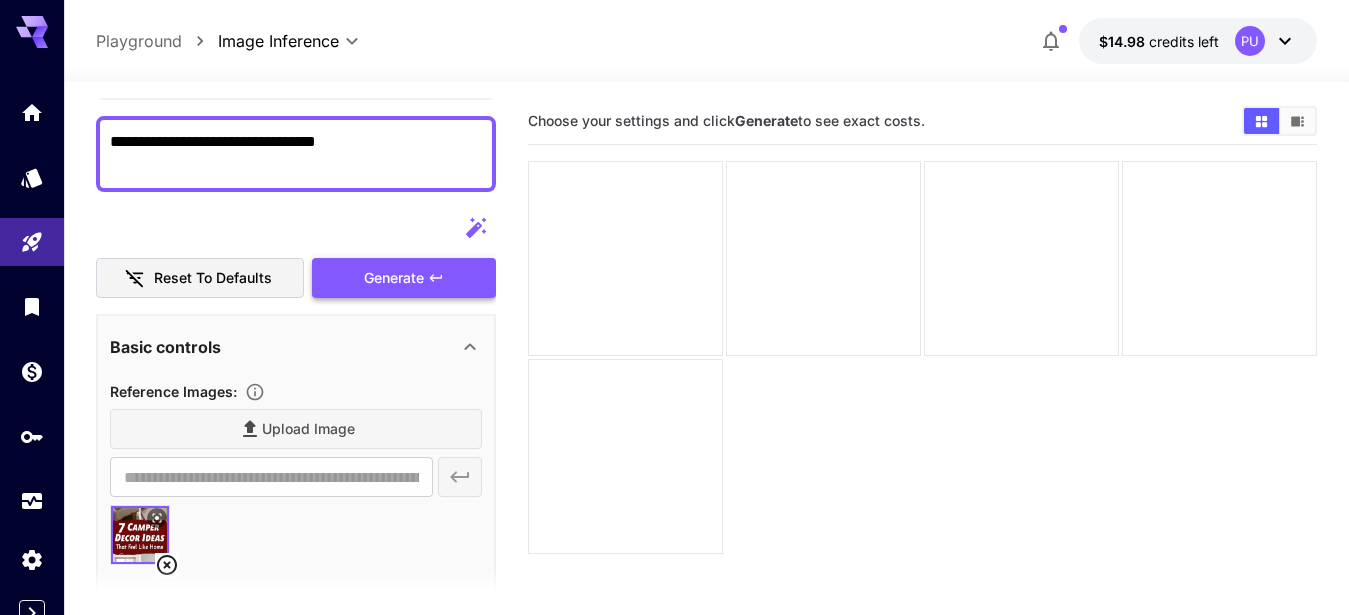 click on "Generate" at bounding box center (404, 278) 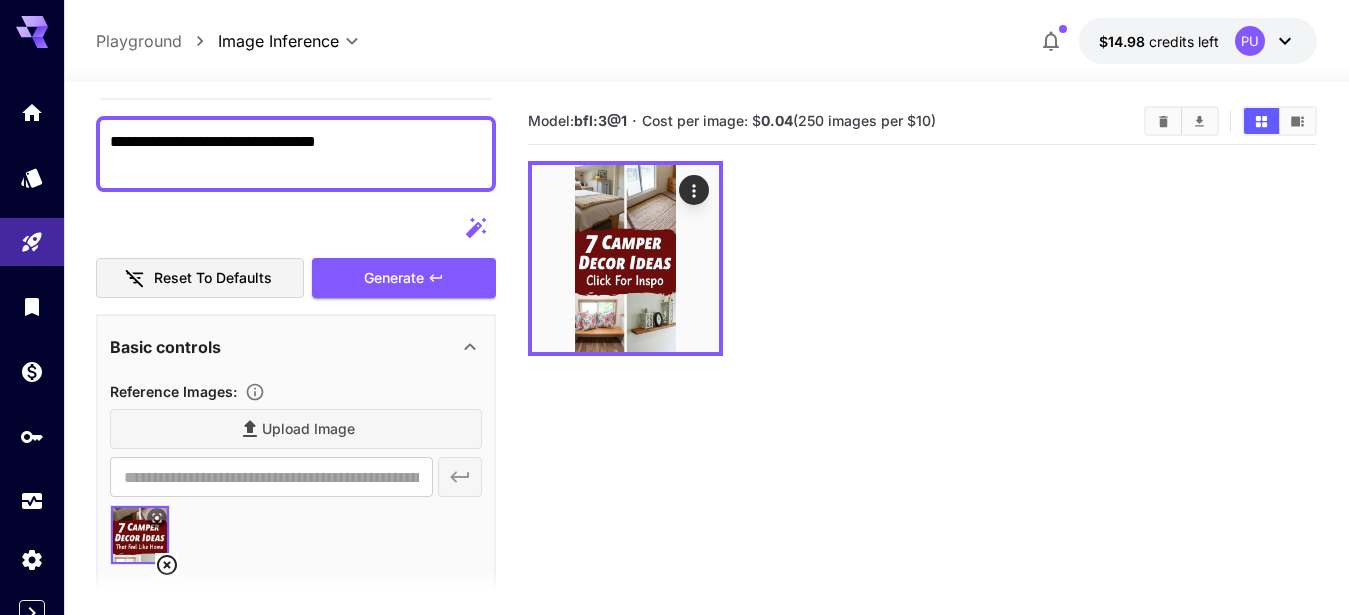 click on "**********" at bounding box center [287, 154] 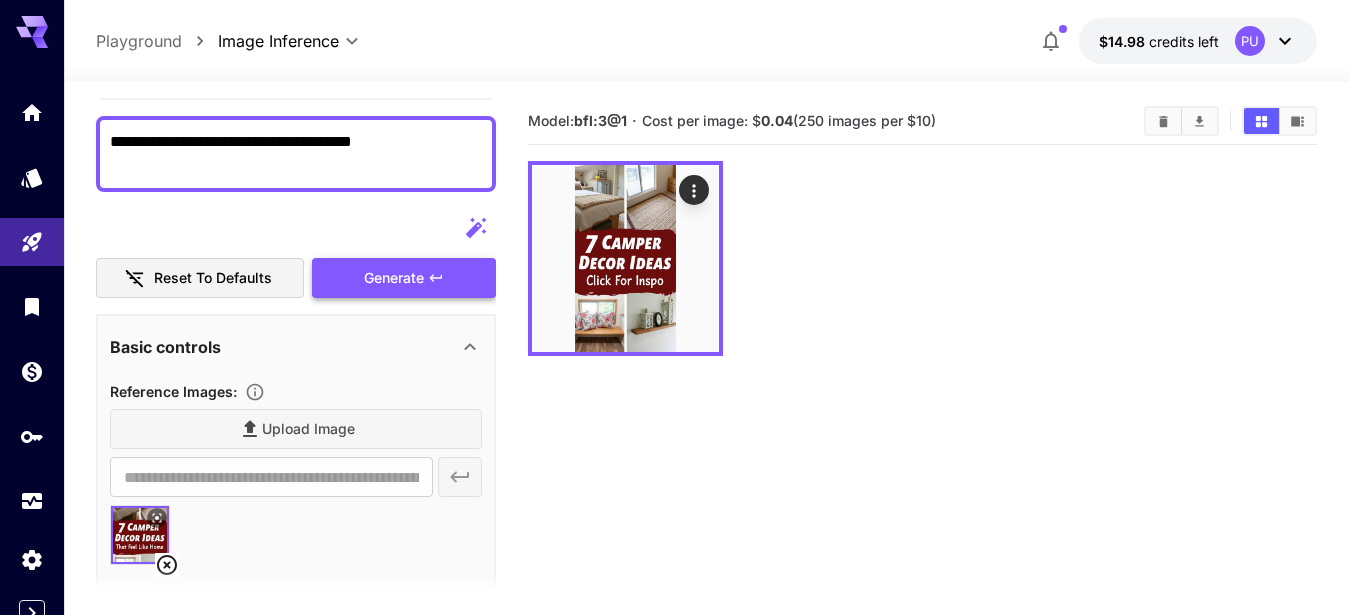 click on "Generate" at bounding box center [394, 278] 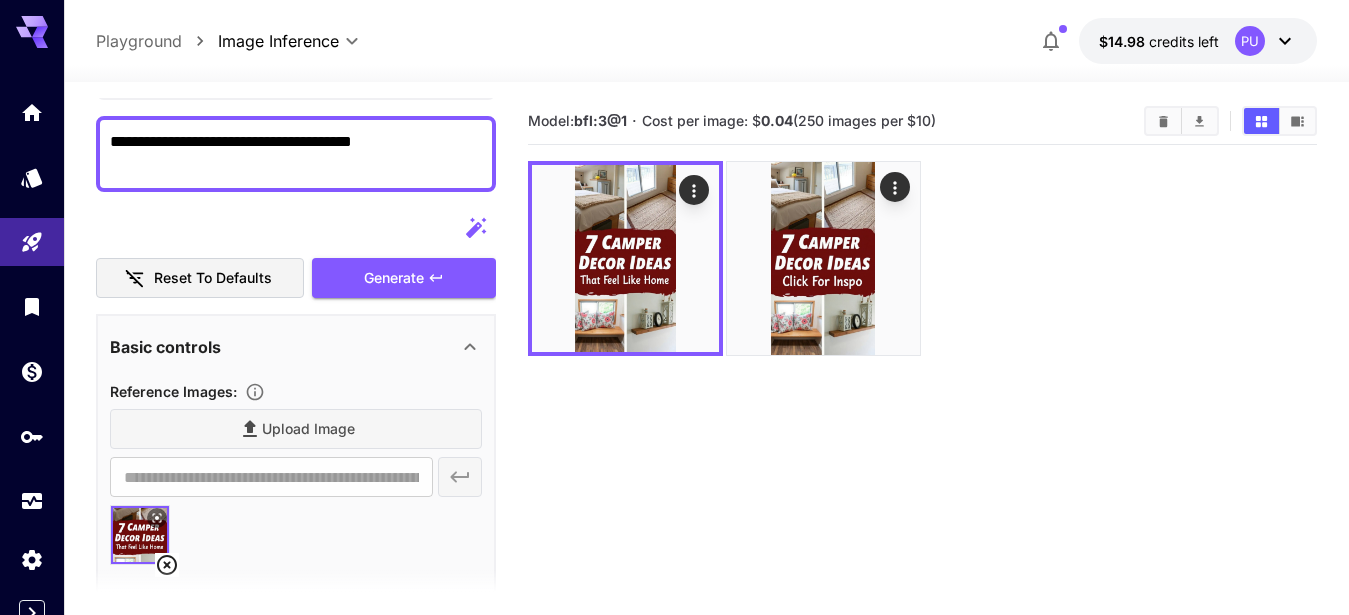 click on "**********" at bounding box center [287, 154] 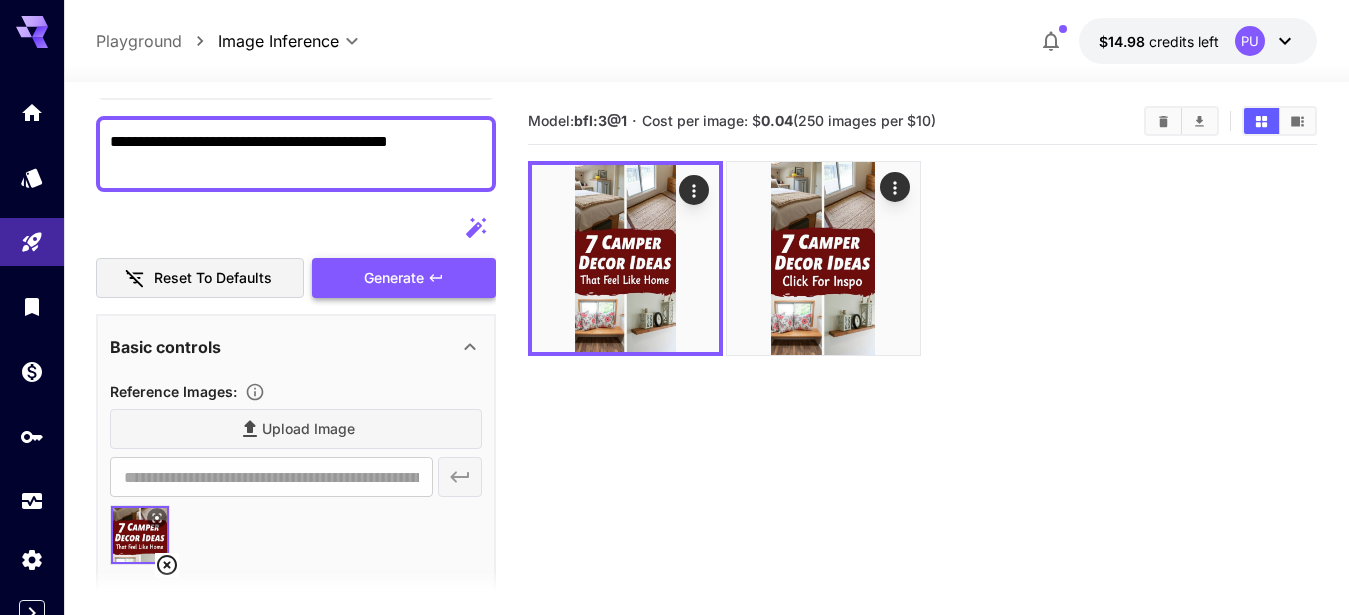 click on "Generate" at bounding box center [394, 278] 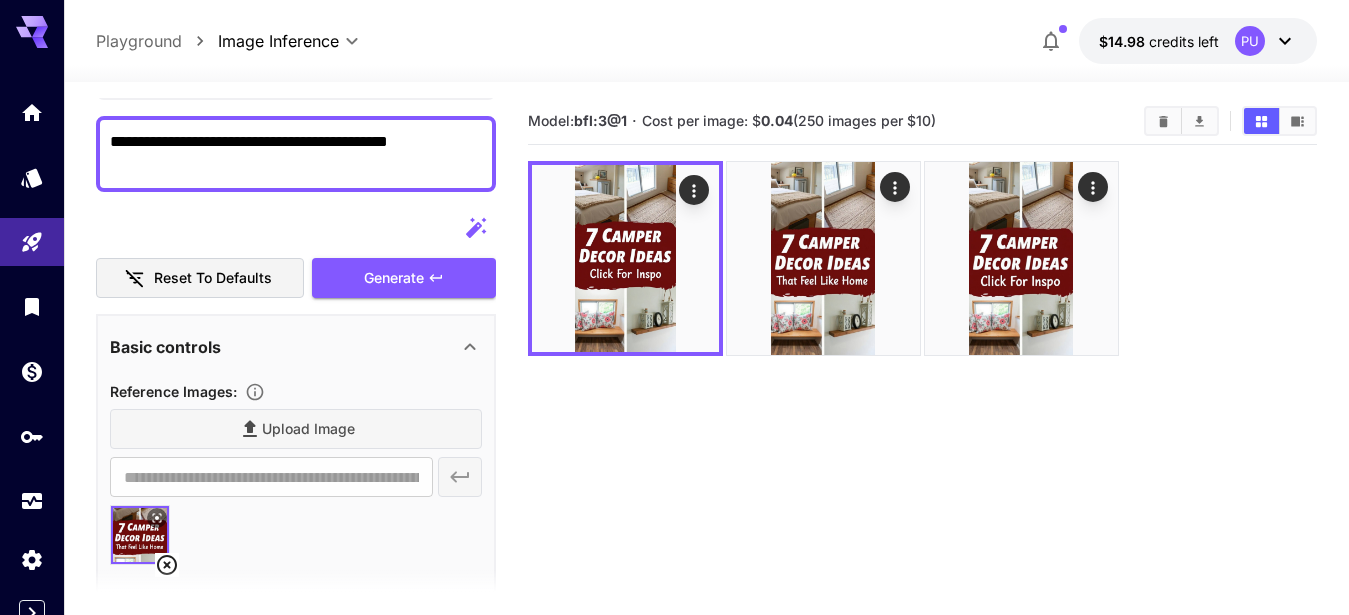 click on "**********" at bounding box center (296, 154) 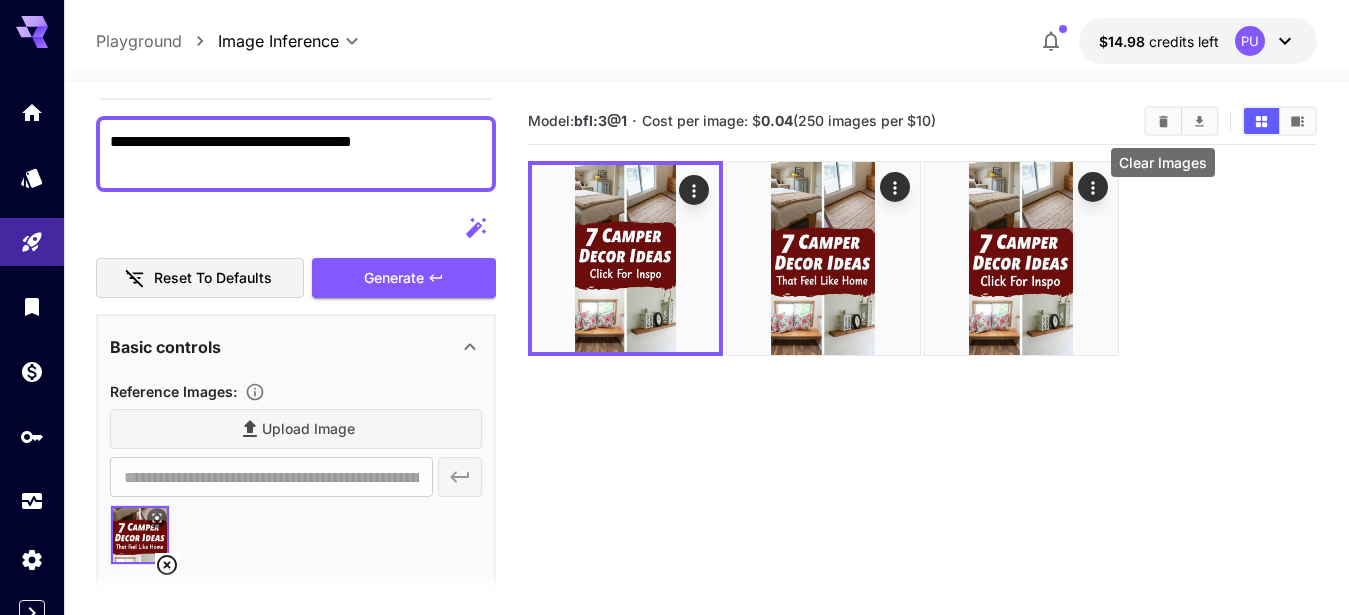 type on "**********" 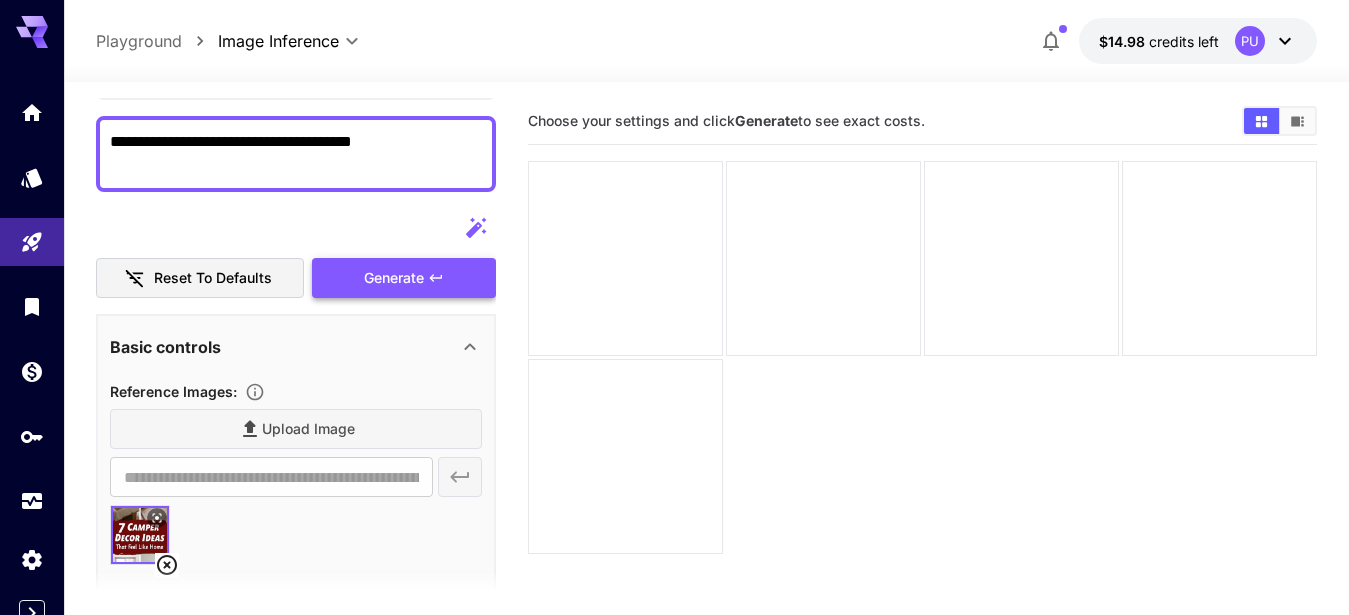 click on "Generate" at bounding box center (394, 278) 